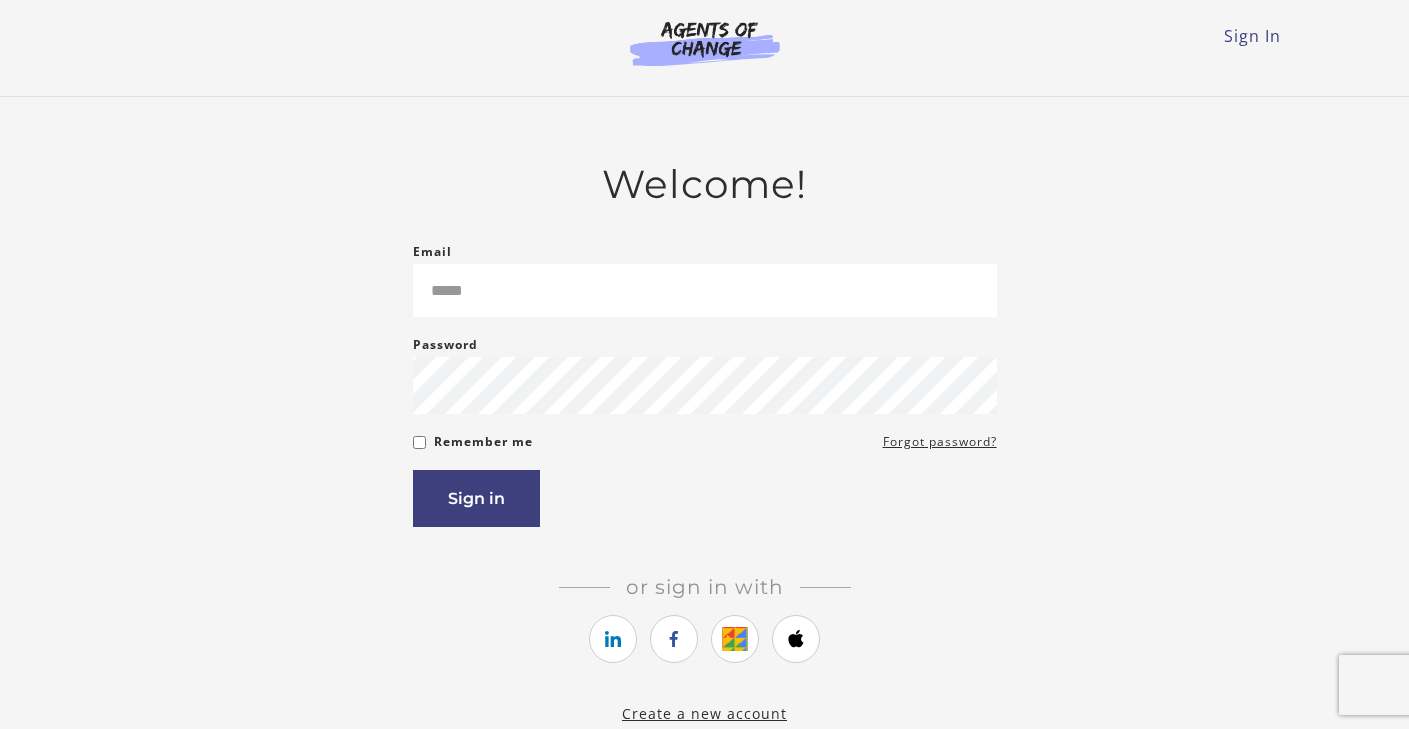 scroll, scrollTop: 0, scrollLeft: 0, axis: both 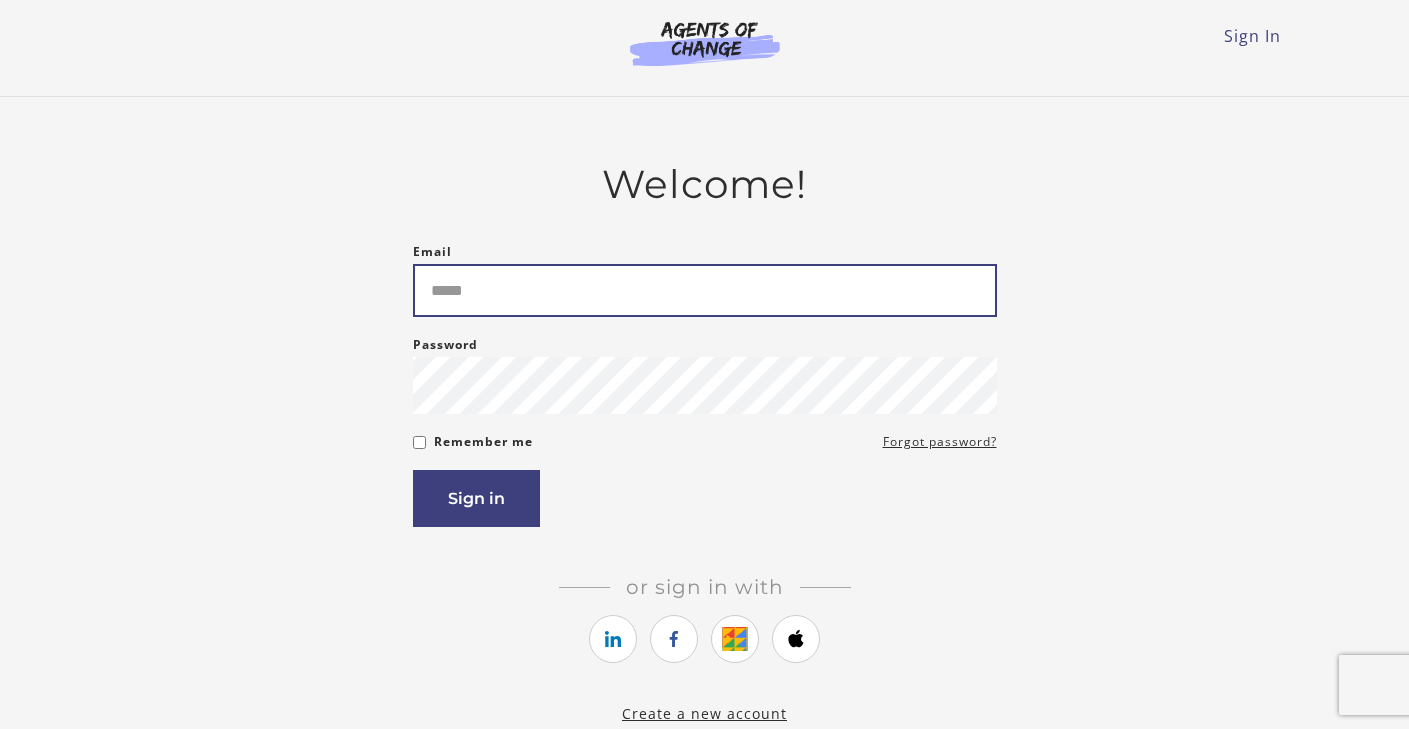 click on "Email" at bounding box center [705, 290] 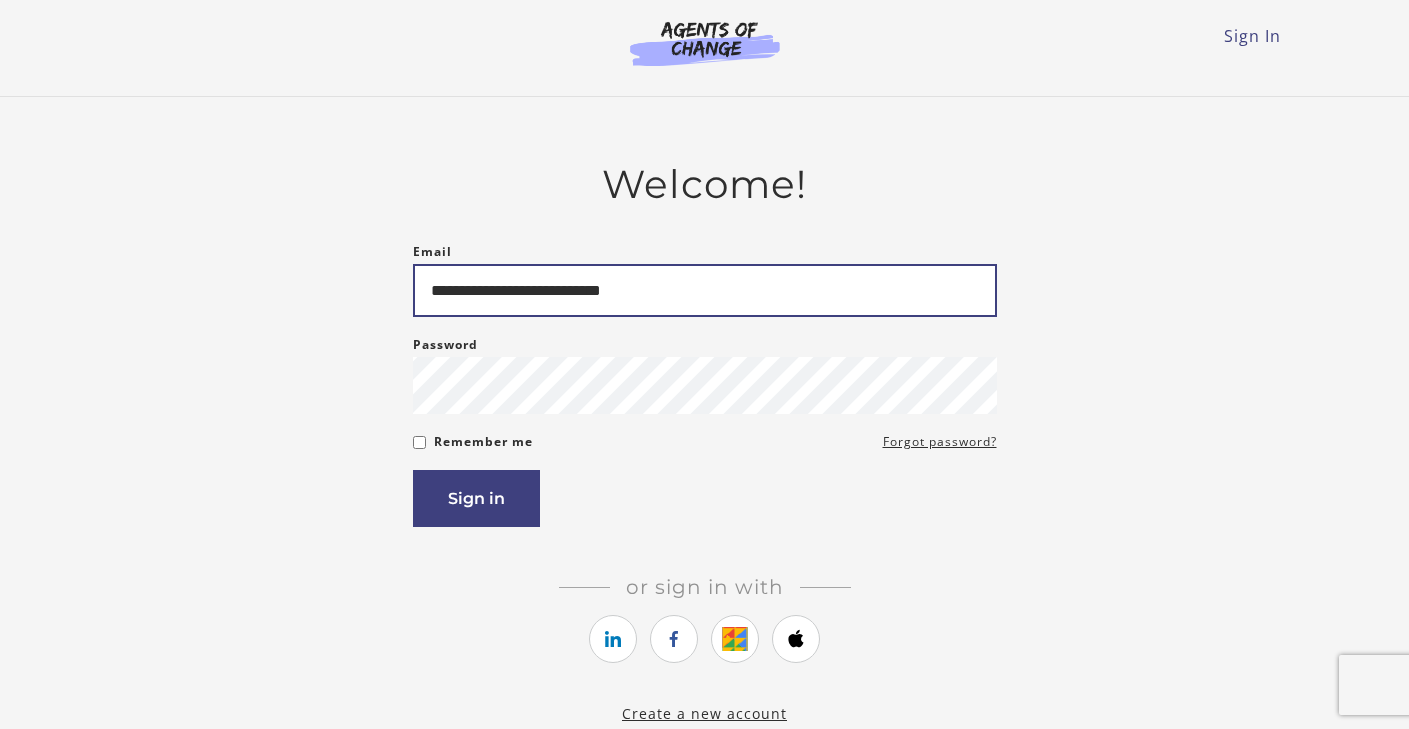 type on "**********" 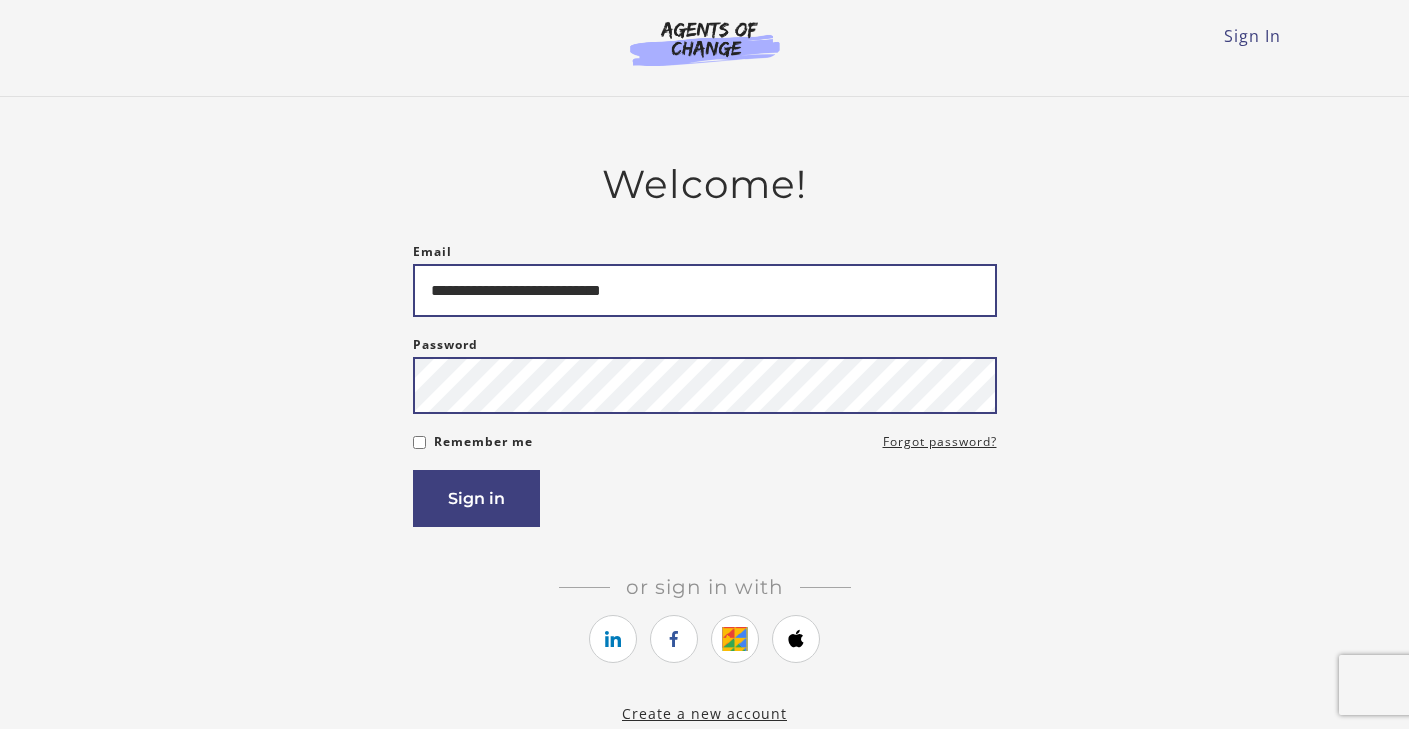 click on "Sign in" at bounding box center (476, 498) 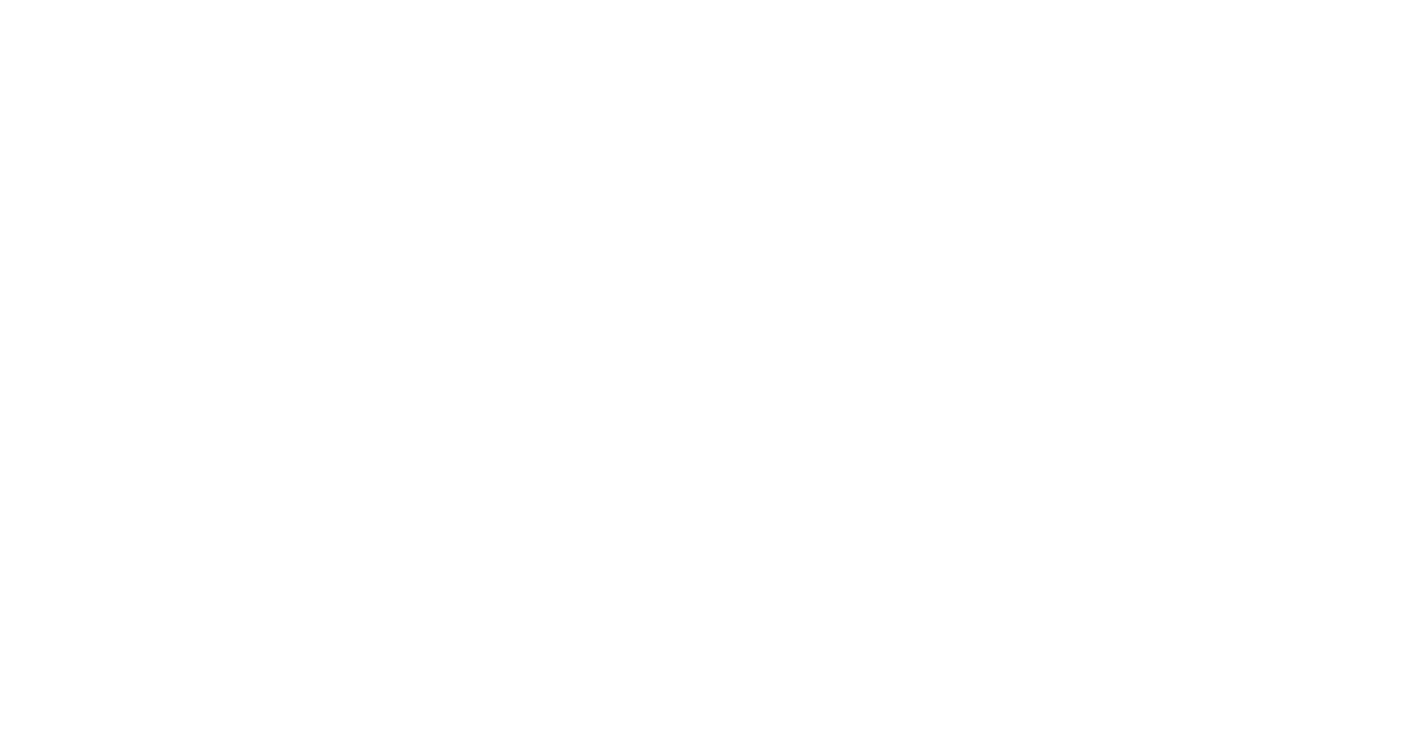 scroll, scrollTop: 0, scrollLeft: 0, axis: both 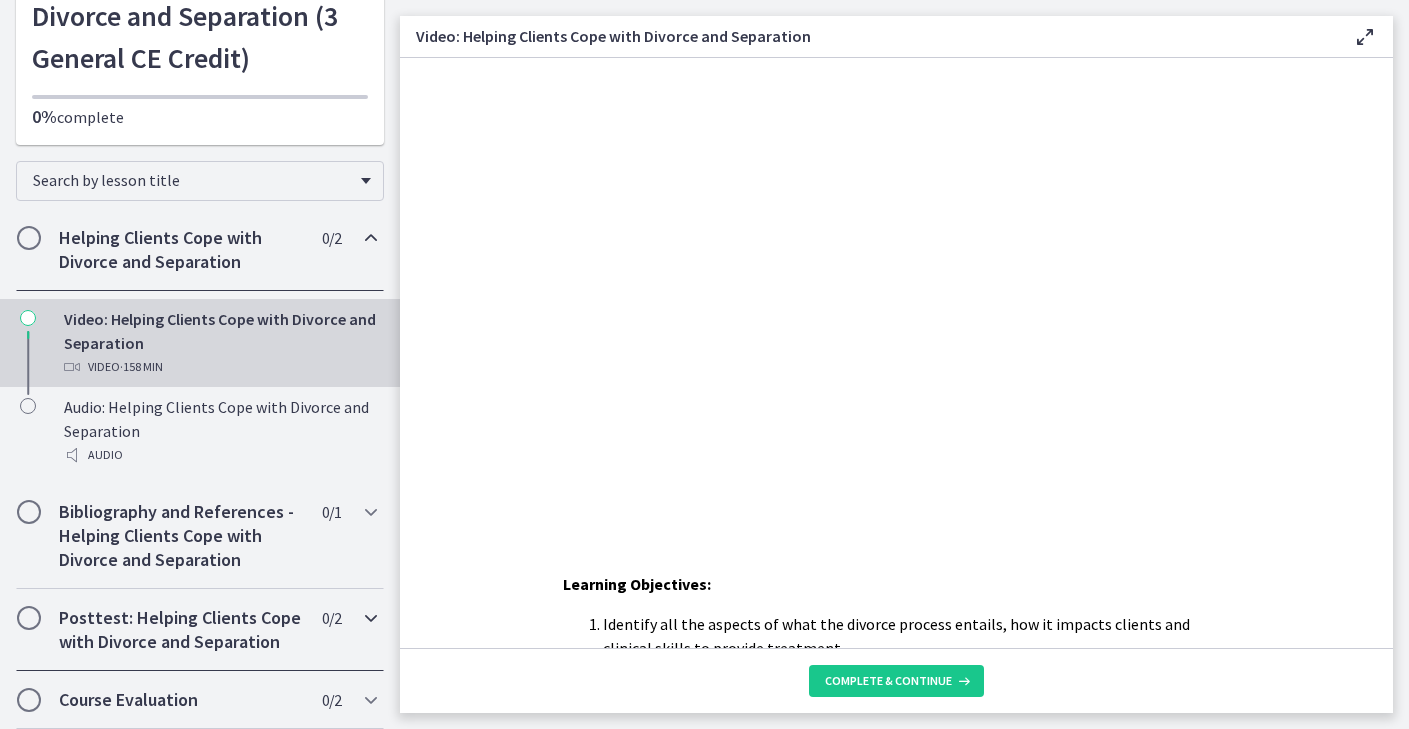 click on "Posttest: Helping Clients Cope with Divorce and Separation" at bounding box center [181, 630] 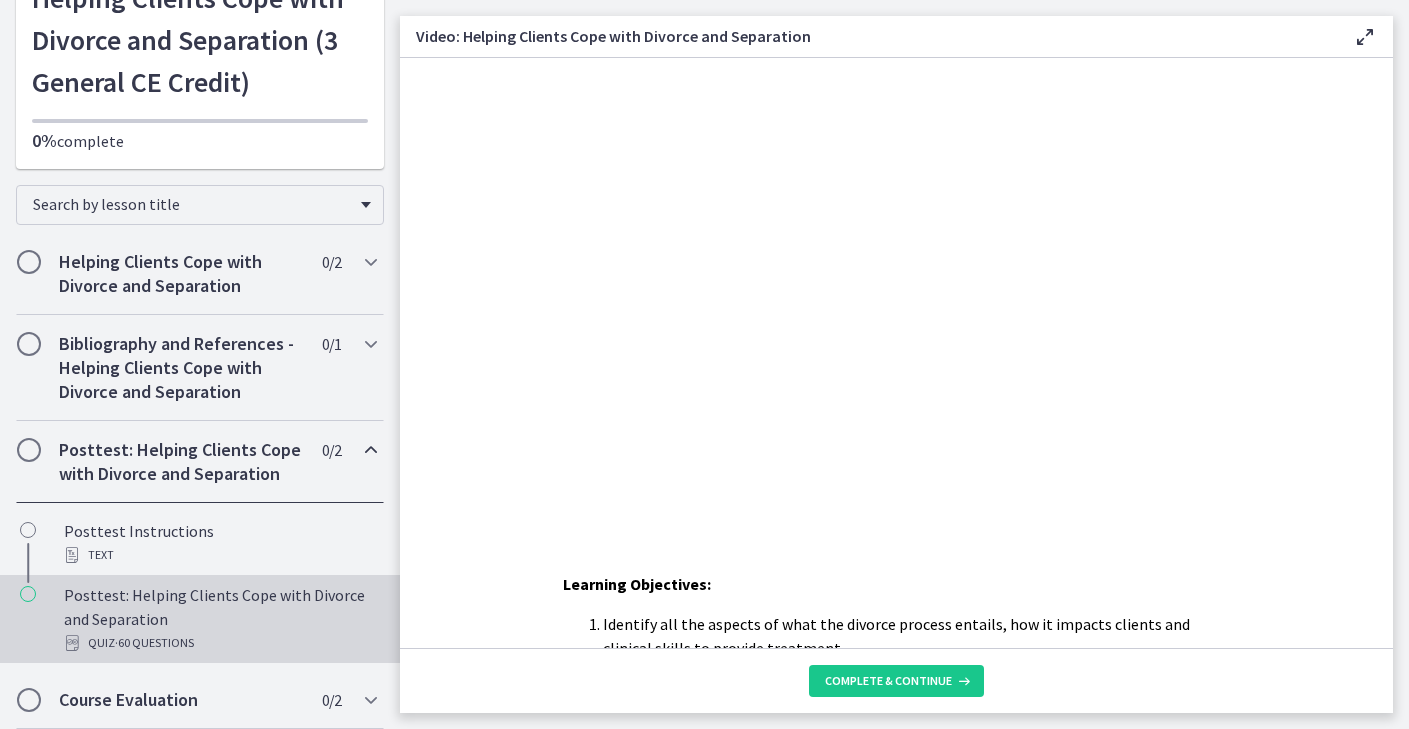 scroll, scrollTop: 147, scrollLeft: 0, axis: vertical 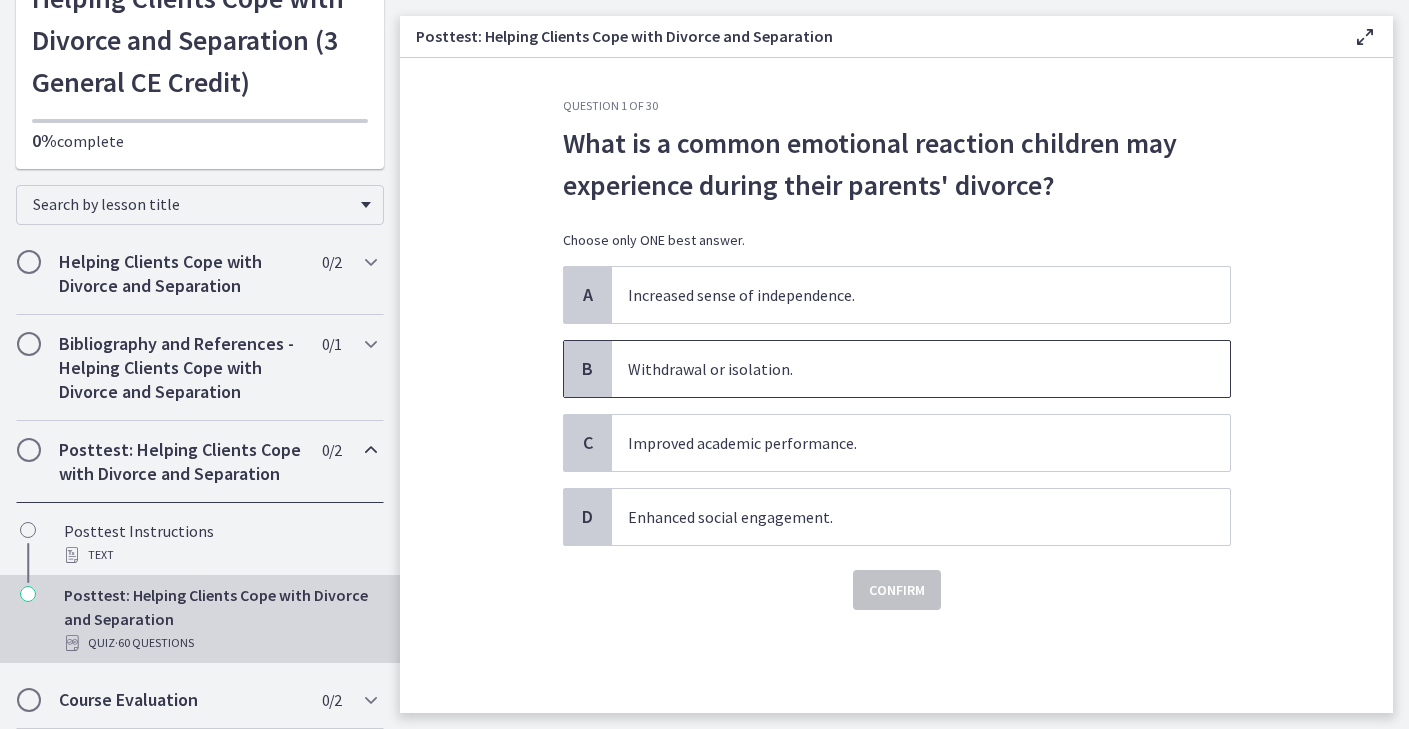 click on "Withdrawal or isolation." at bounding box center [921, 369] 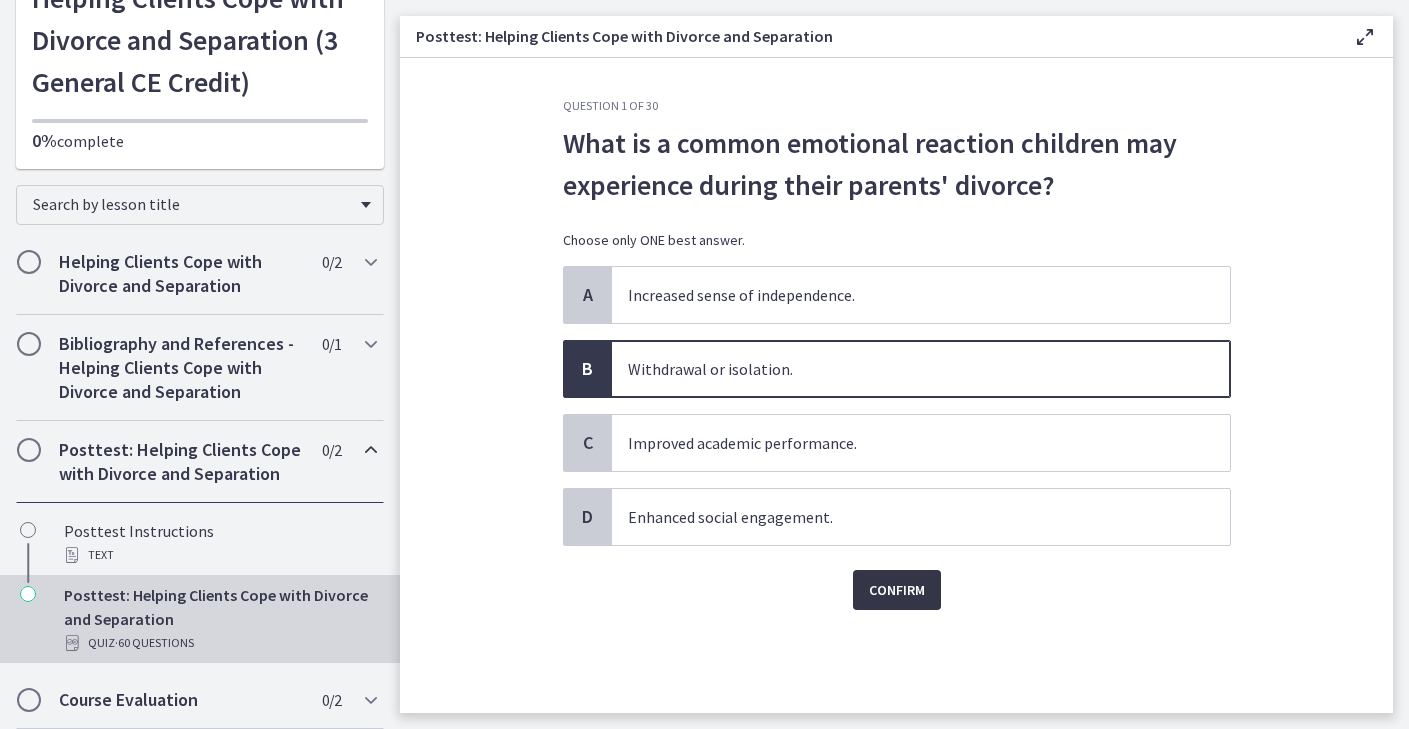 click on "Confirm" at bounding box center [897, 590] 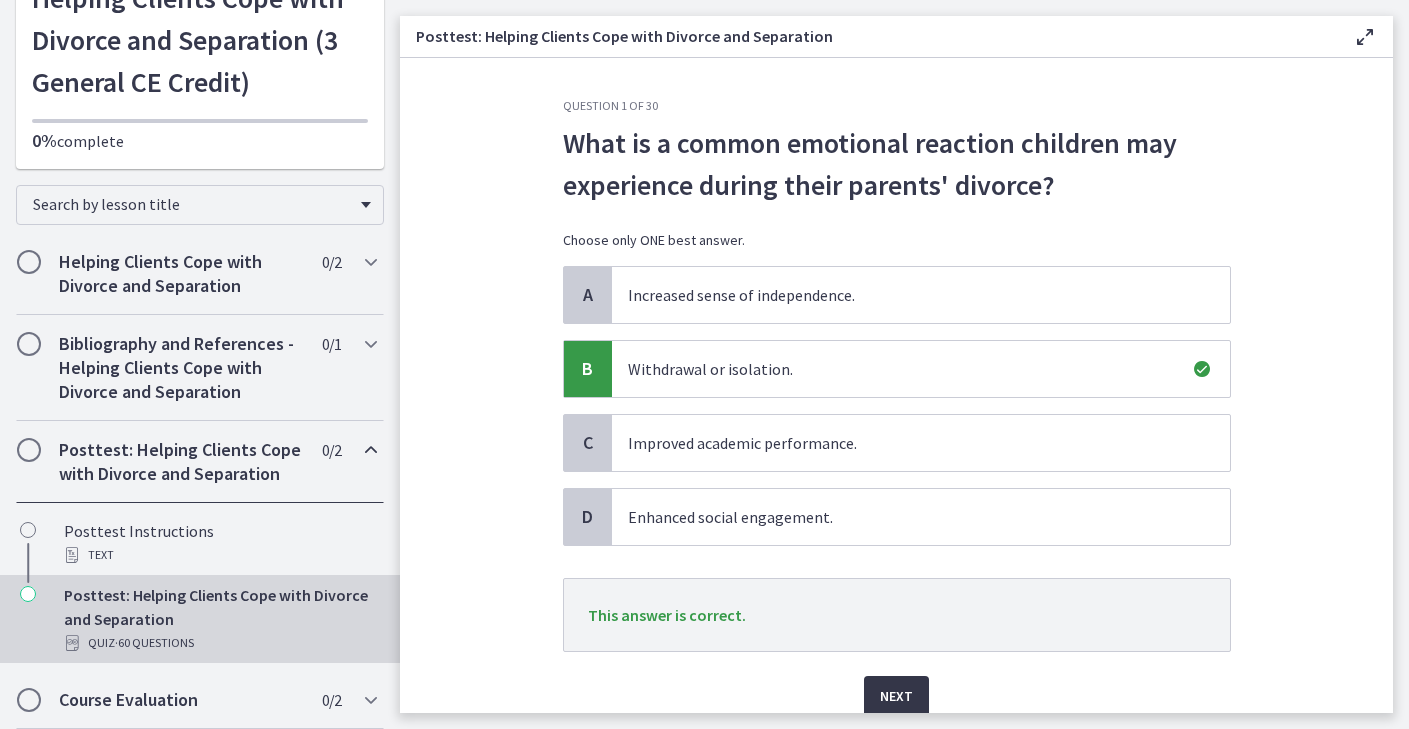 scroll, scrollTop: 83, scrollLeft: 0, axis: vertical 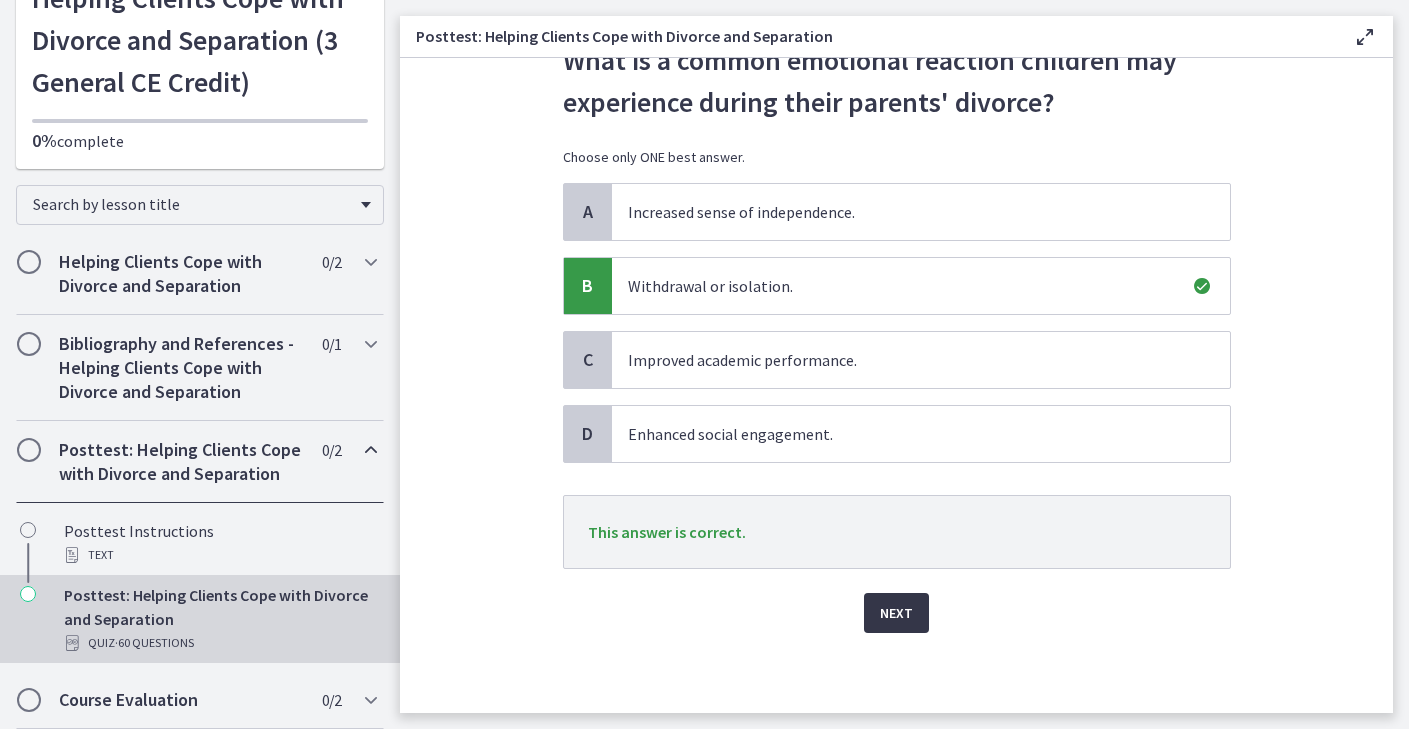 click on "Next" at bounding box center [896, 613] 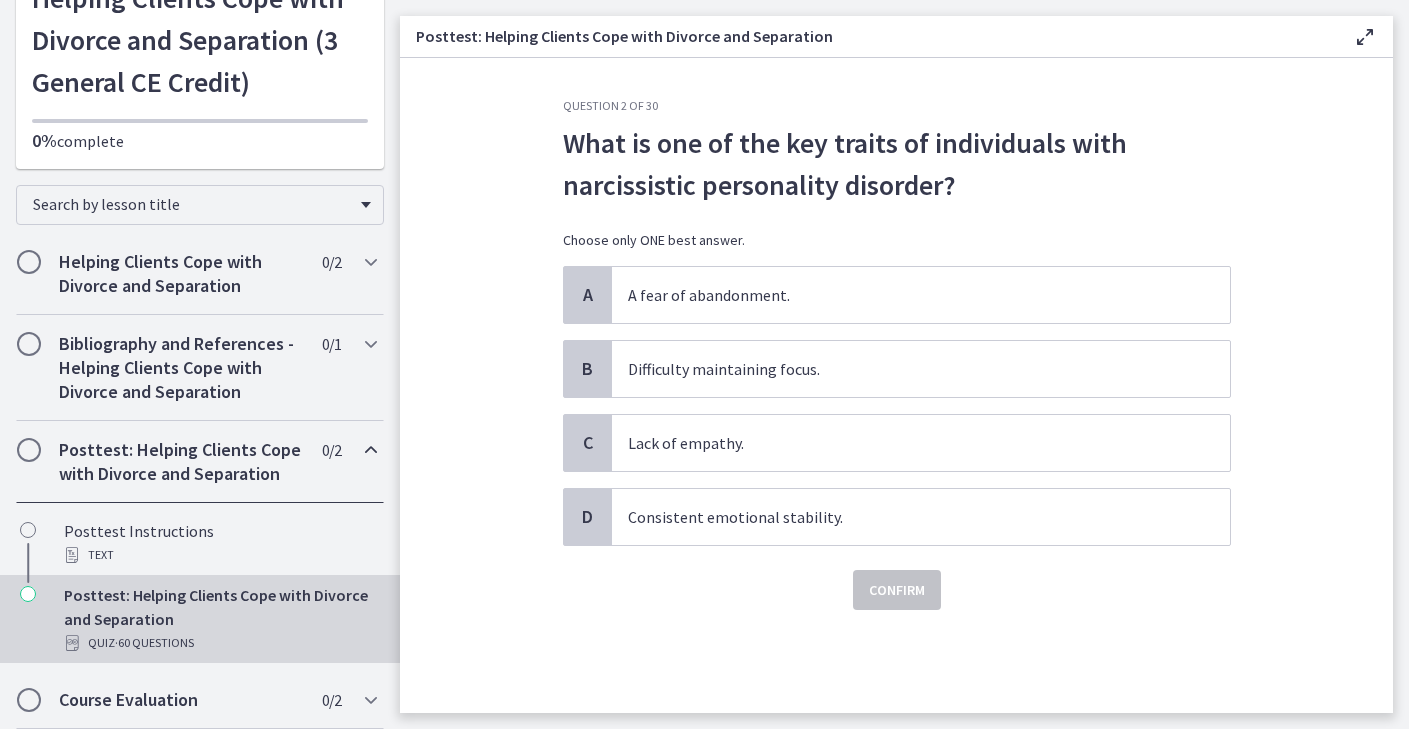 scroll, scrollTop: 0, scrollLeft: 0, axis: both 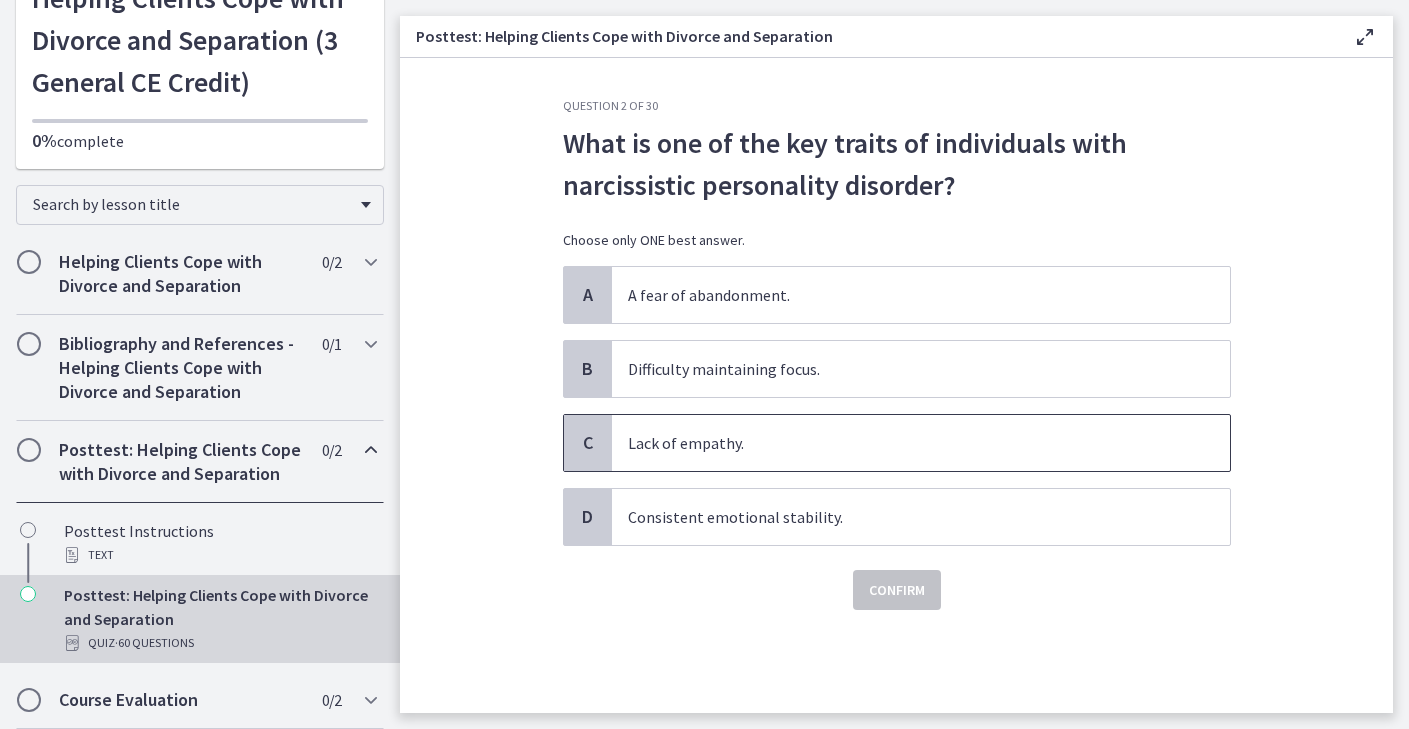 click on "Lack of empathy." at bounding box center [921, 443] 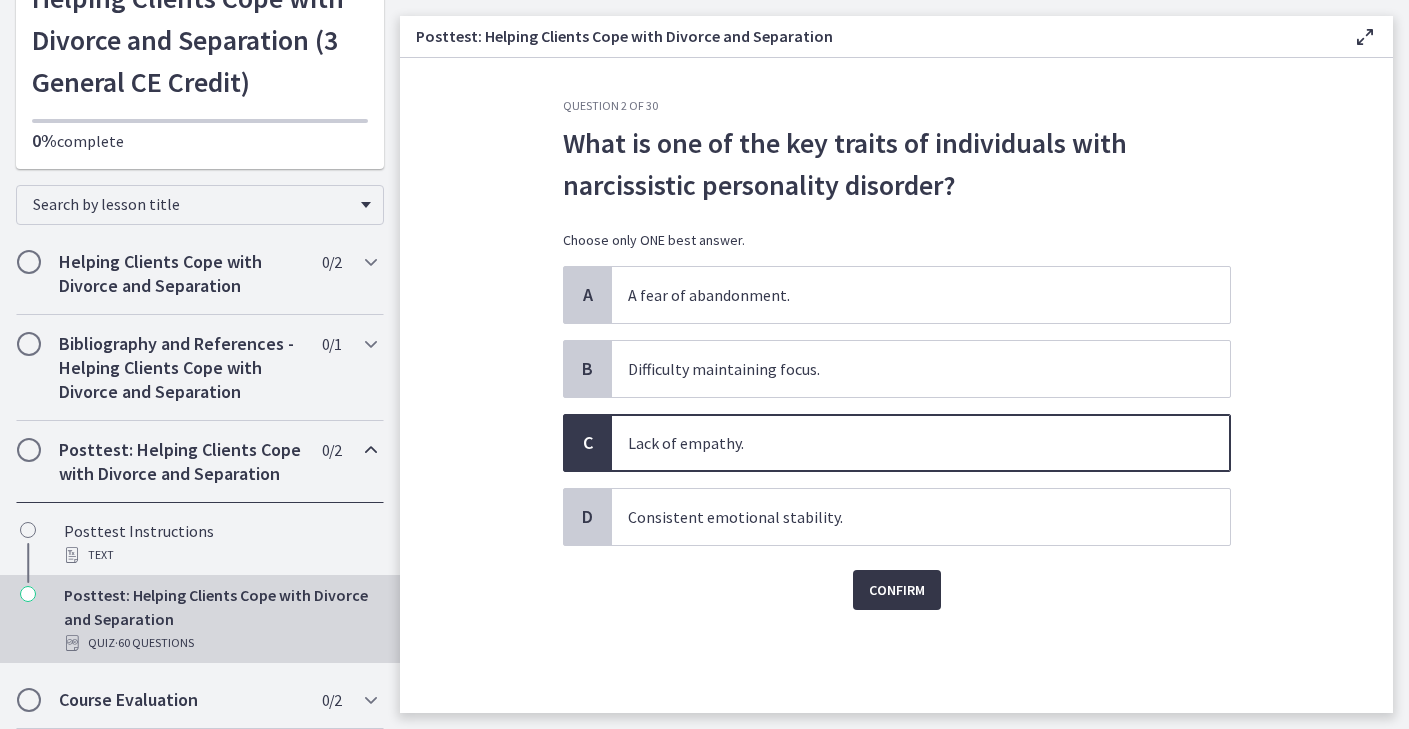 click on "Confirm" at bounding box center (897, 590) 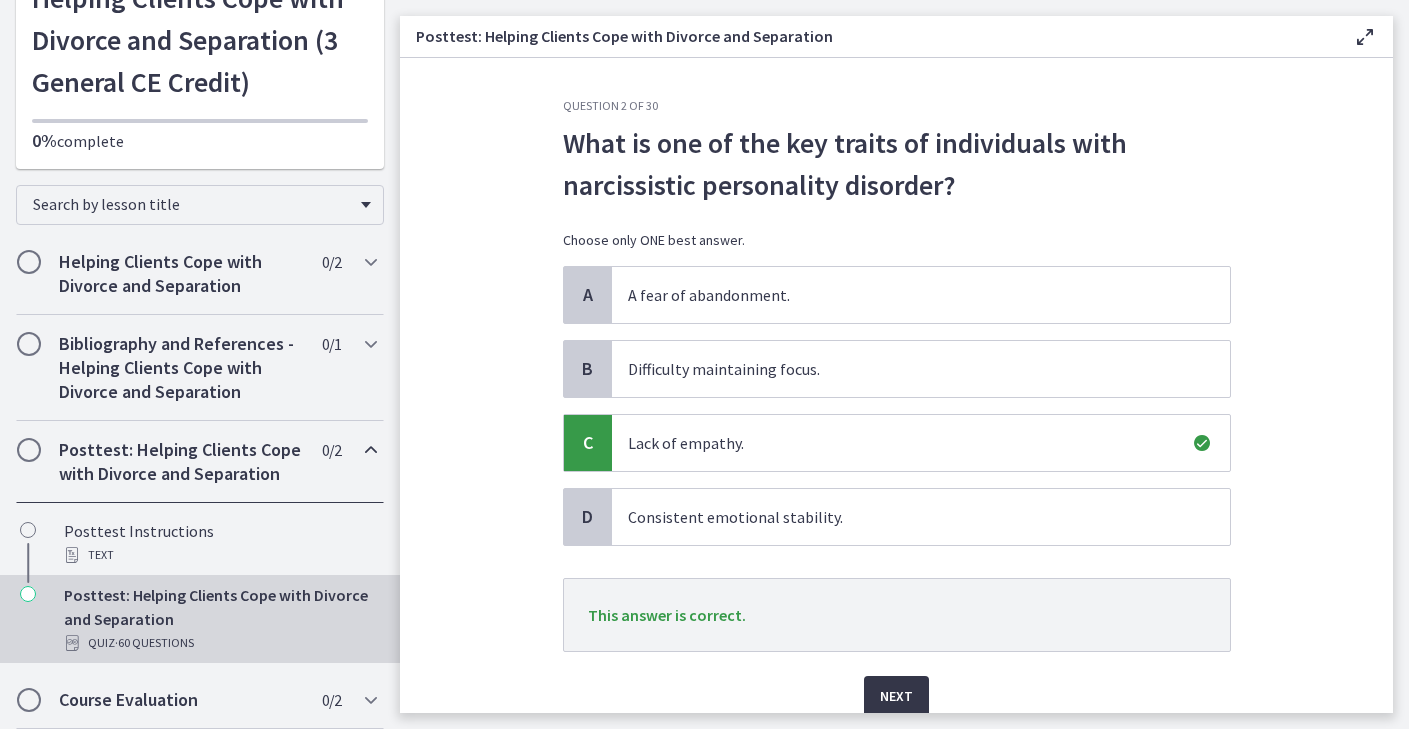 scroll, scrollTop: 83, scrollLeft: 0, axis: vertical 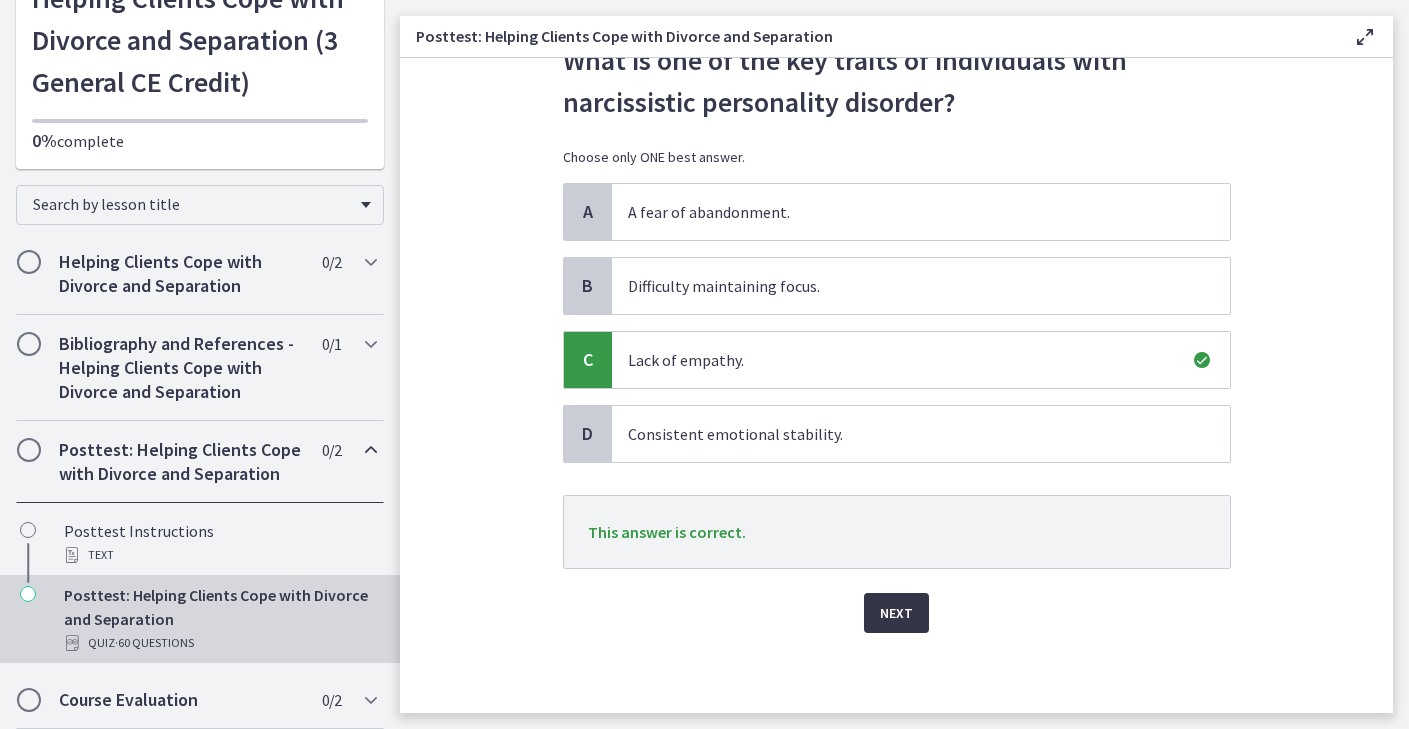 click on "Next" at bounding box center (896, 613) 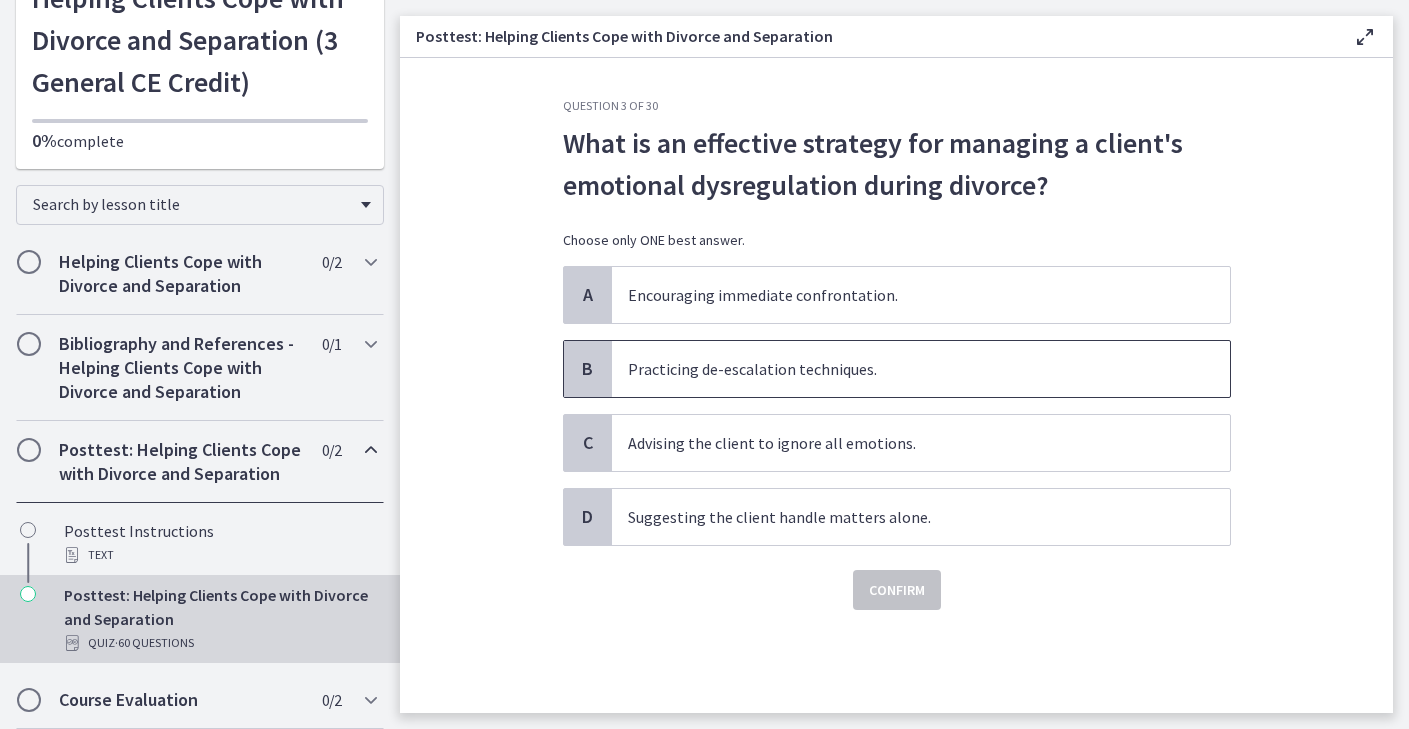click on "Practicing de-escalation techniques." at bounding box center (921, 369) 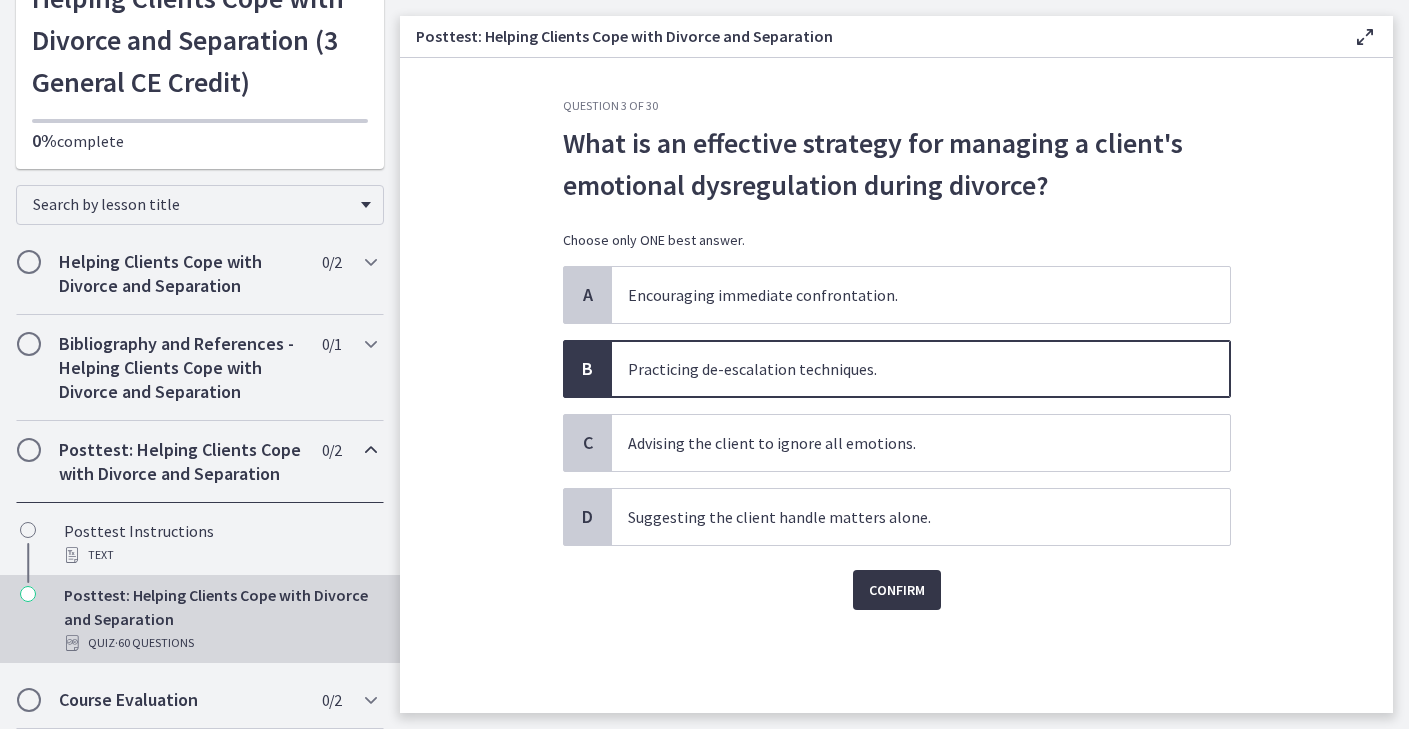 click on "Confirm" at bounding box center (897, 590) 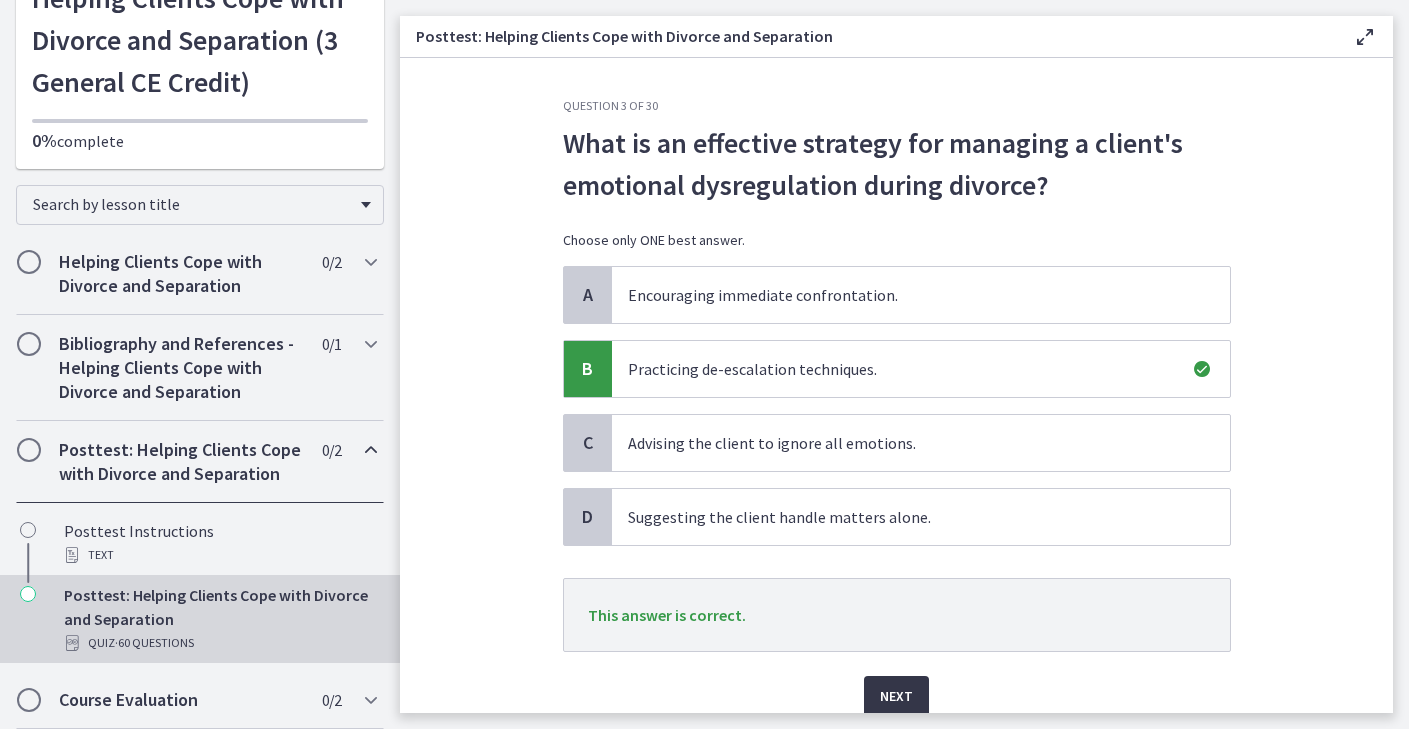 scroll, scrollTop: 83, scrollLeft: 0, axis: vertical 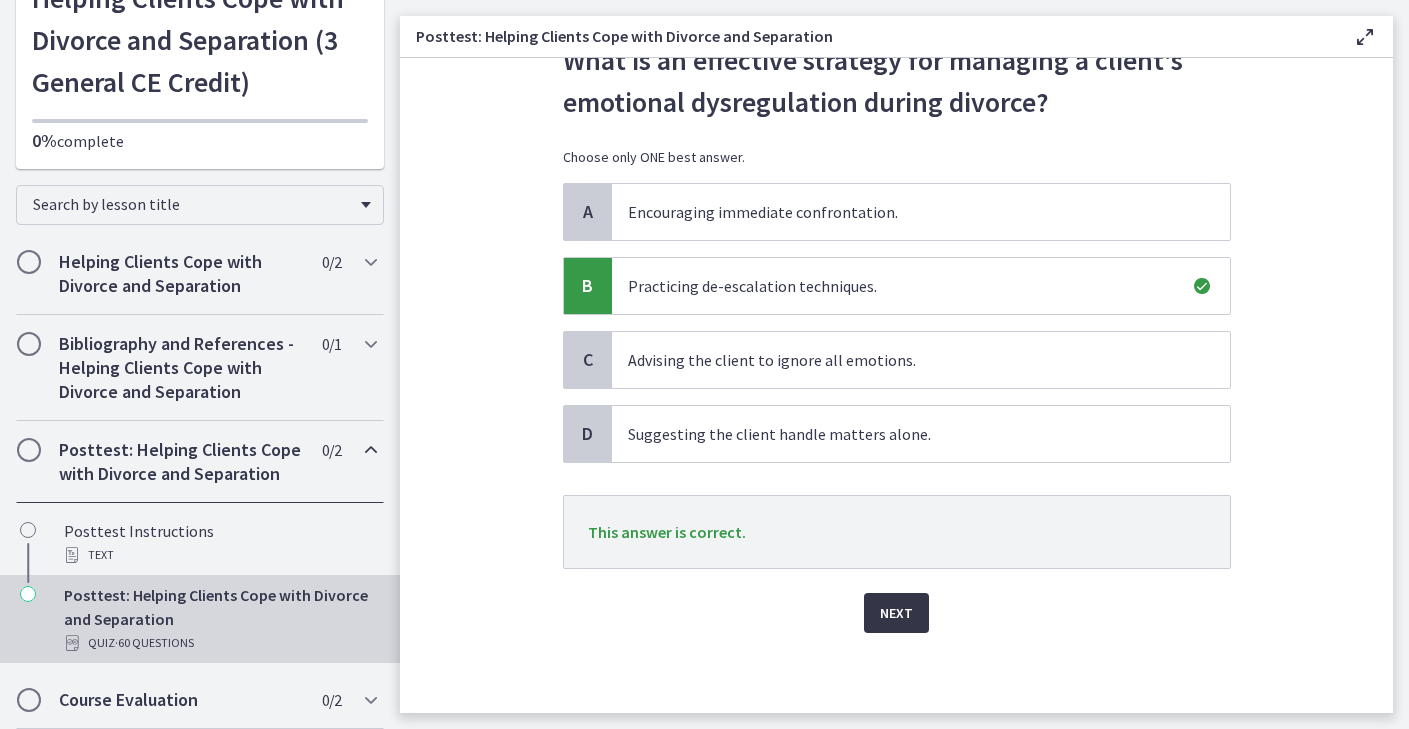 click on "Next" at bounding box center (896, 613) 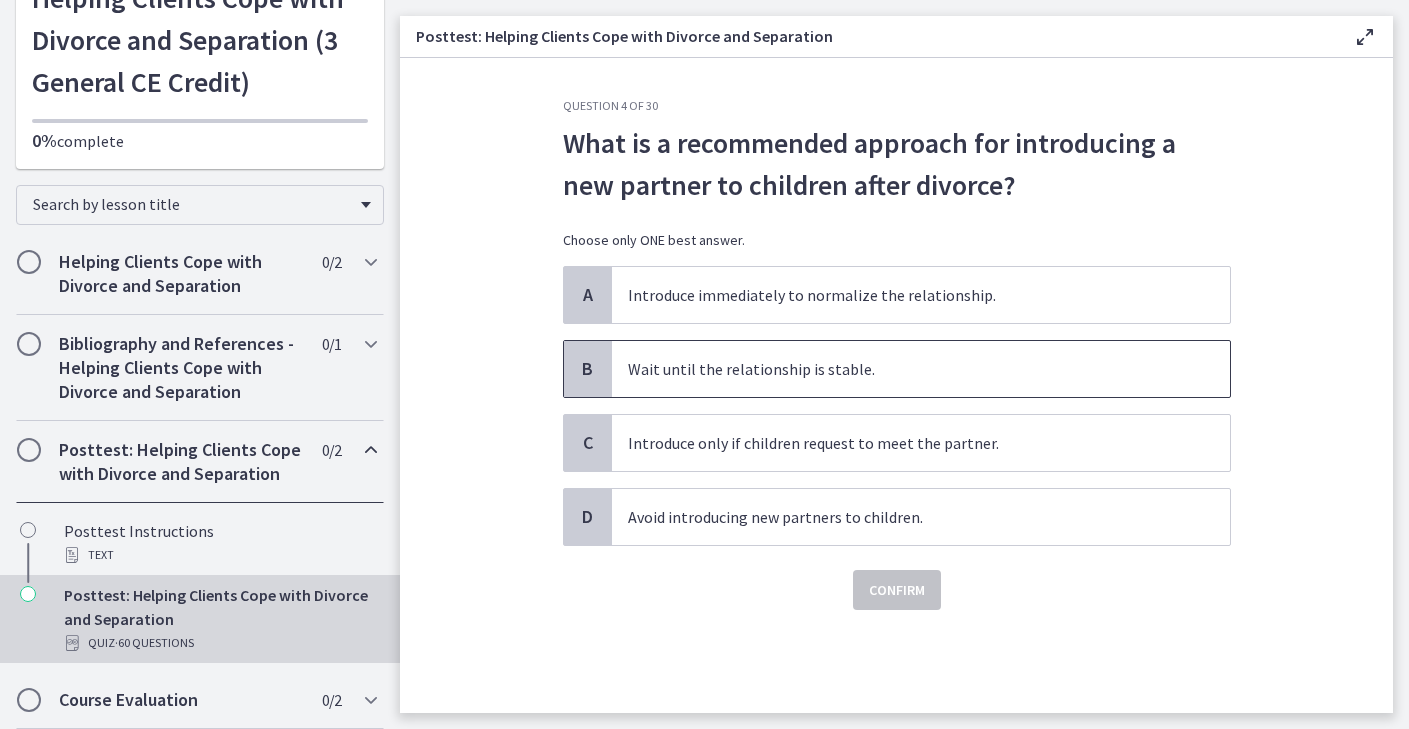 click on "Wait until the relationship is stable." at bounding box center (921, 369) 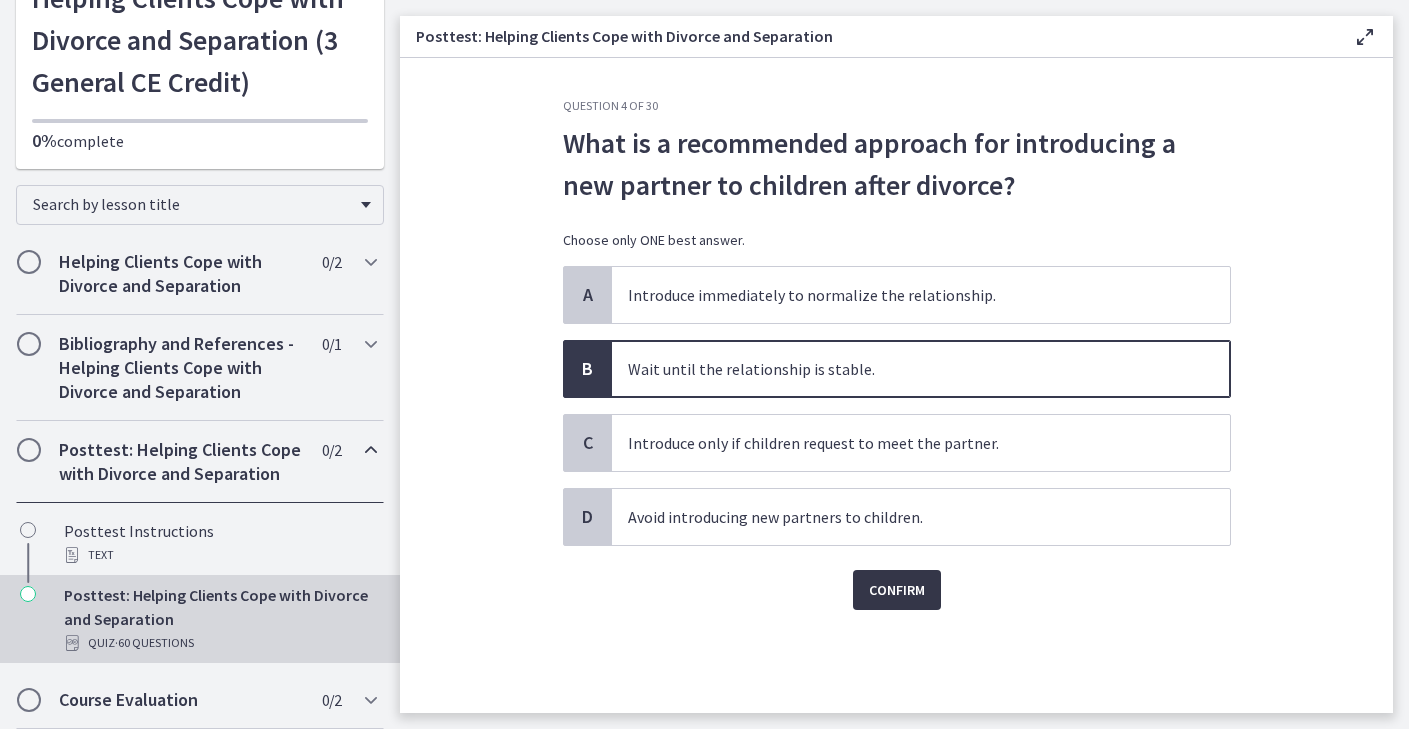 click on "Confirm" at bounding box center [897, 590] 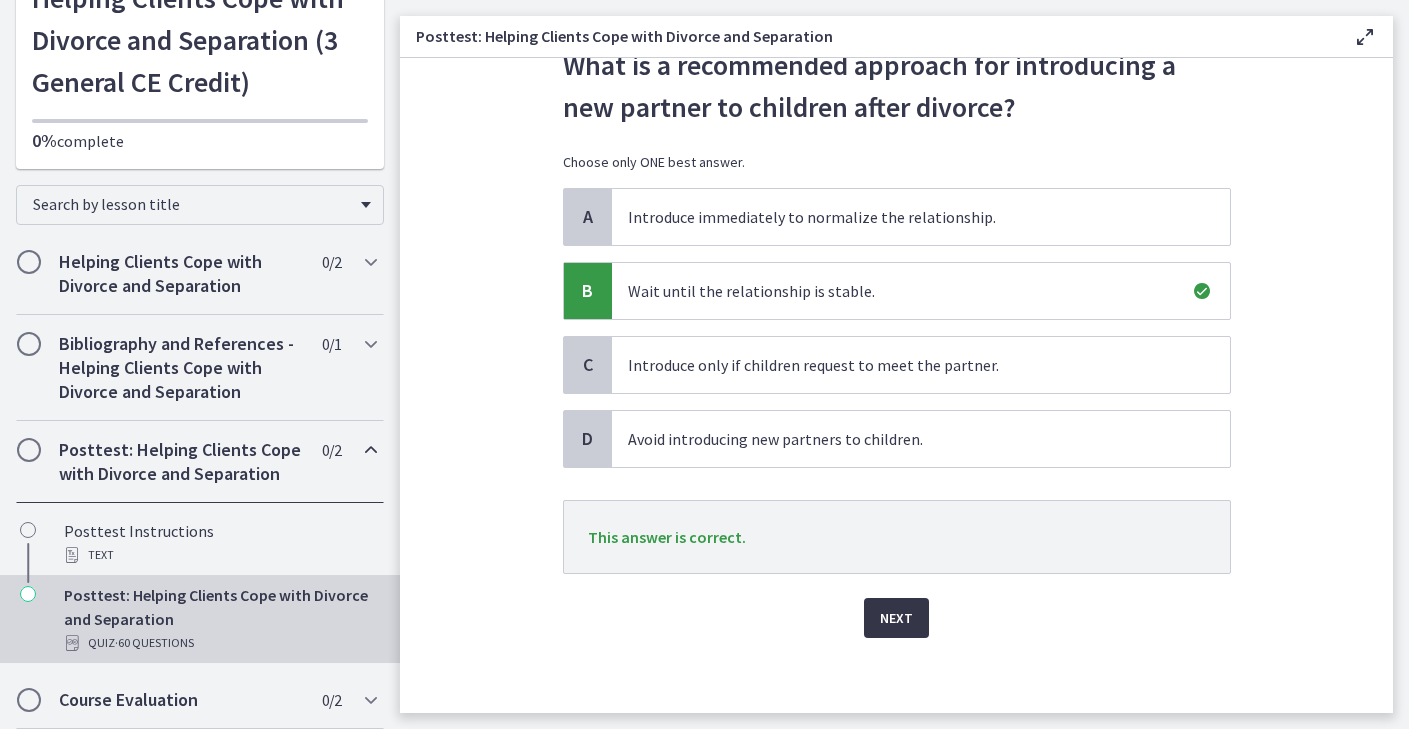 scroll, scrollTop: 83, scrollLeft: 0, axis: vertical 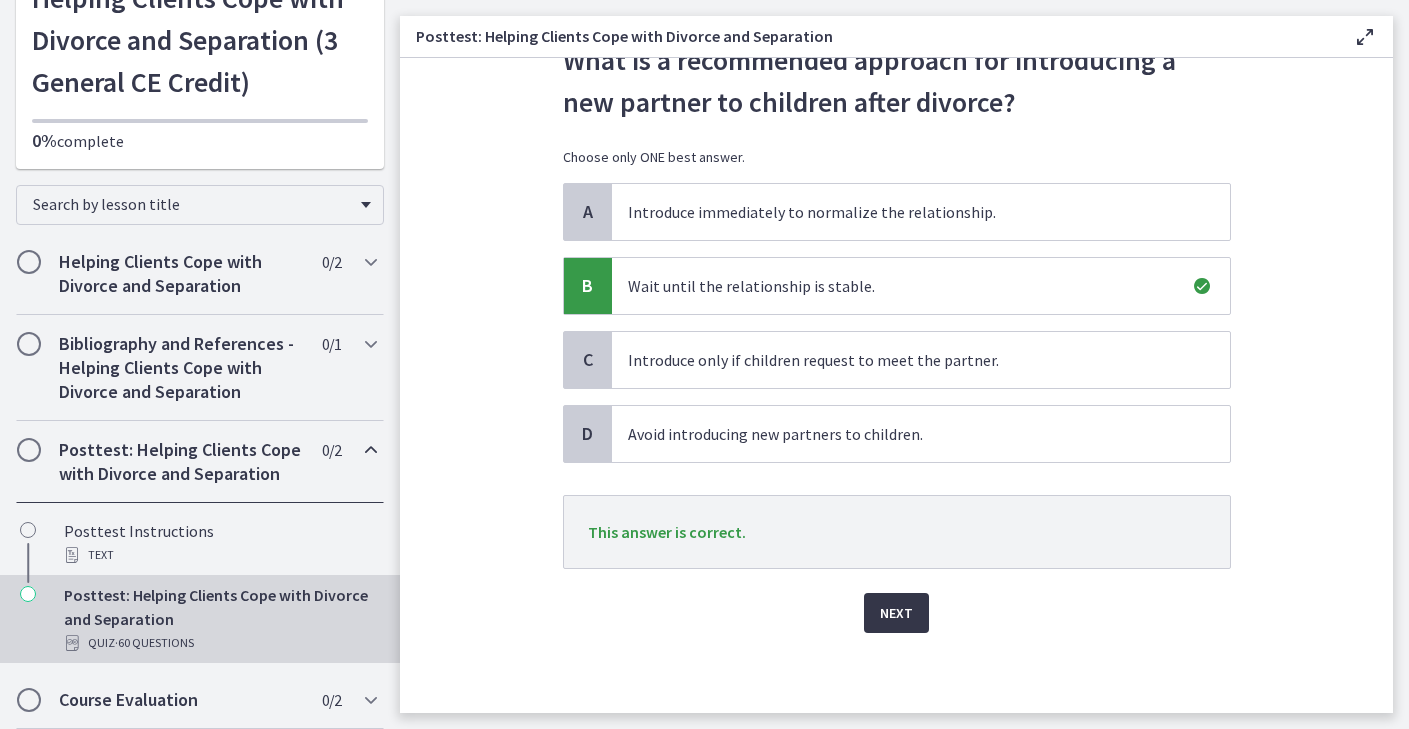 click on "Next" at bounding box center (896, 613) 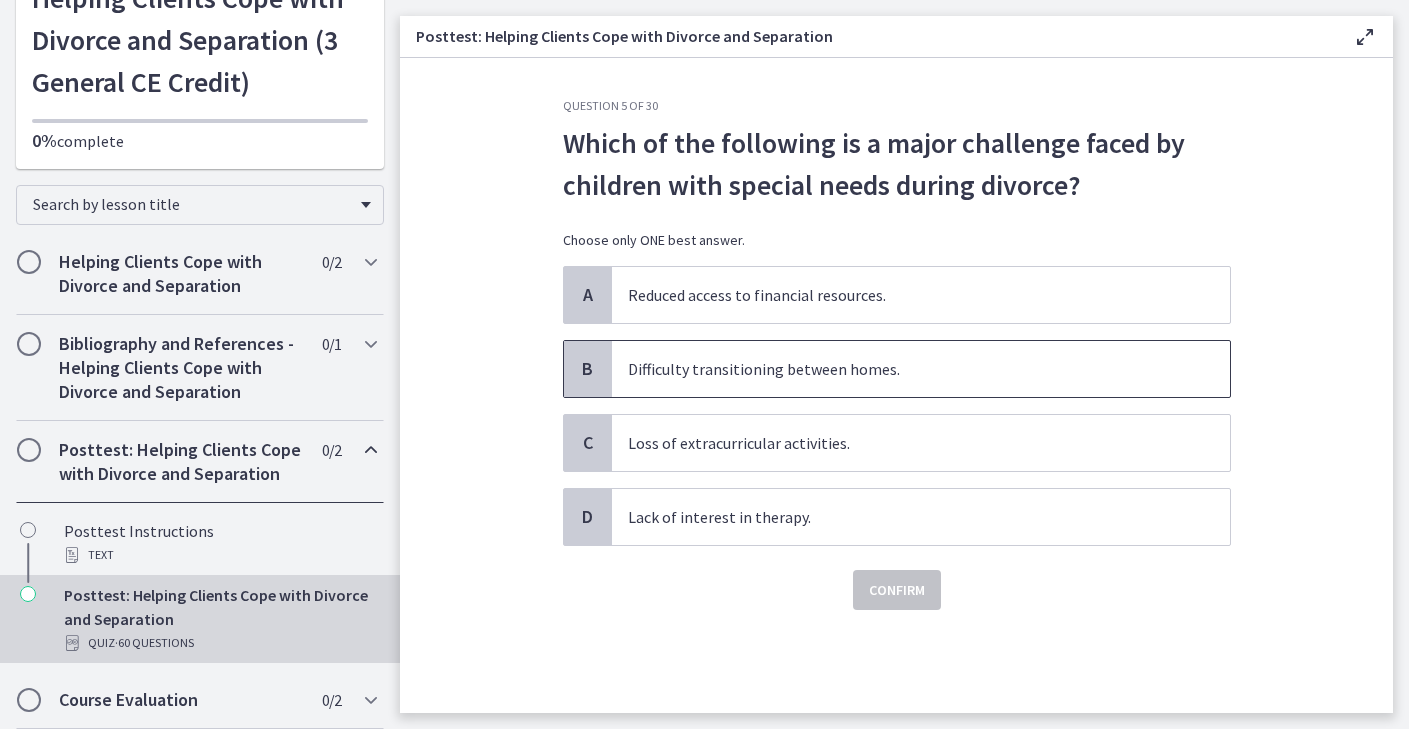 click on "Difficulty transitioning between homes." at bounding box center (921, 369) 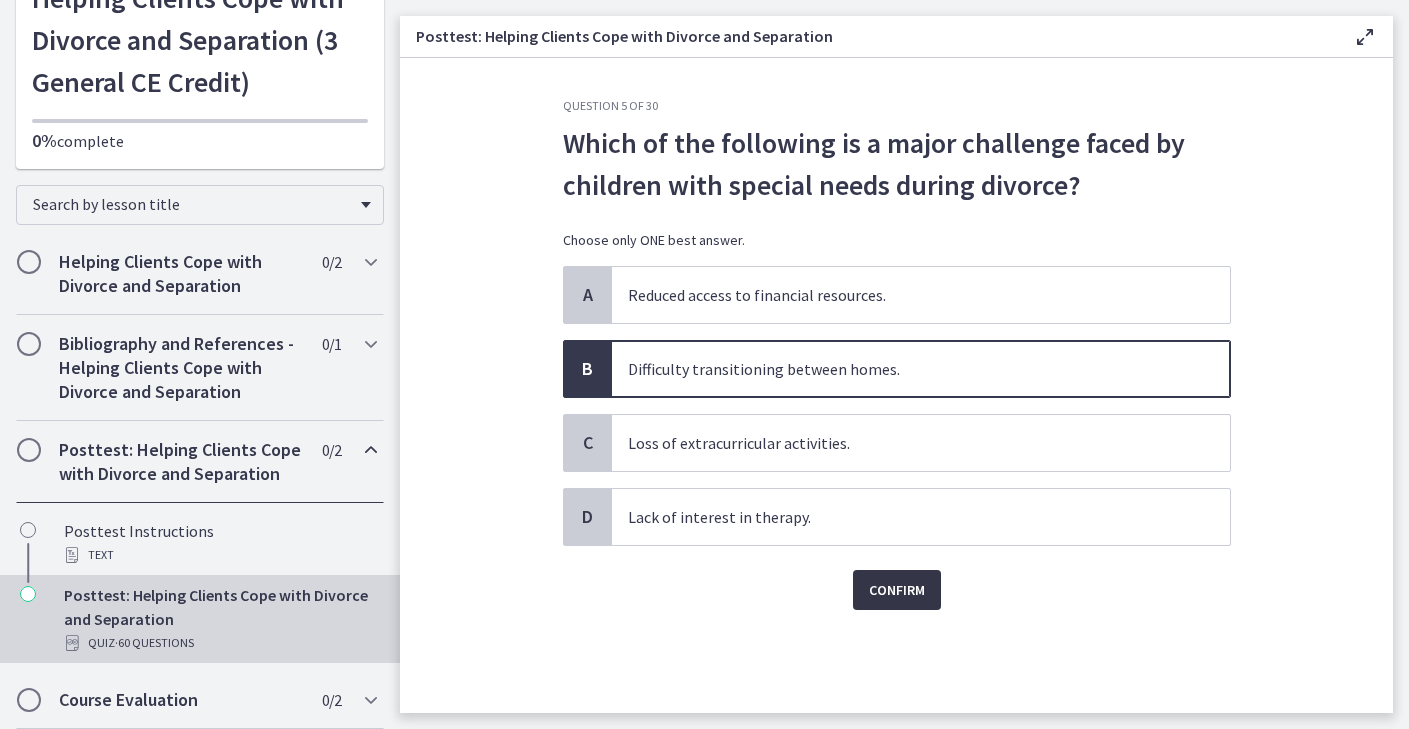 click on "Confirm" at bounding box center (897, 590) 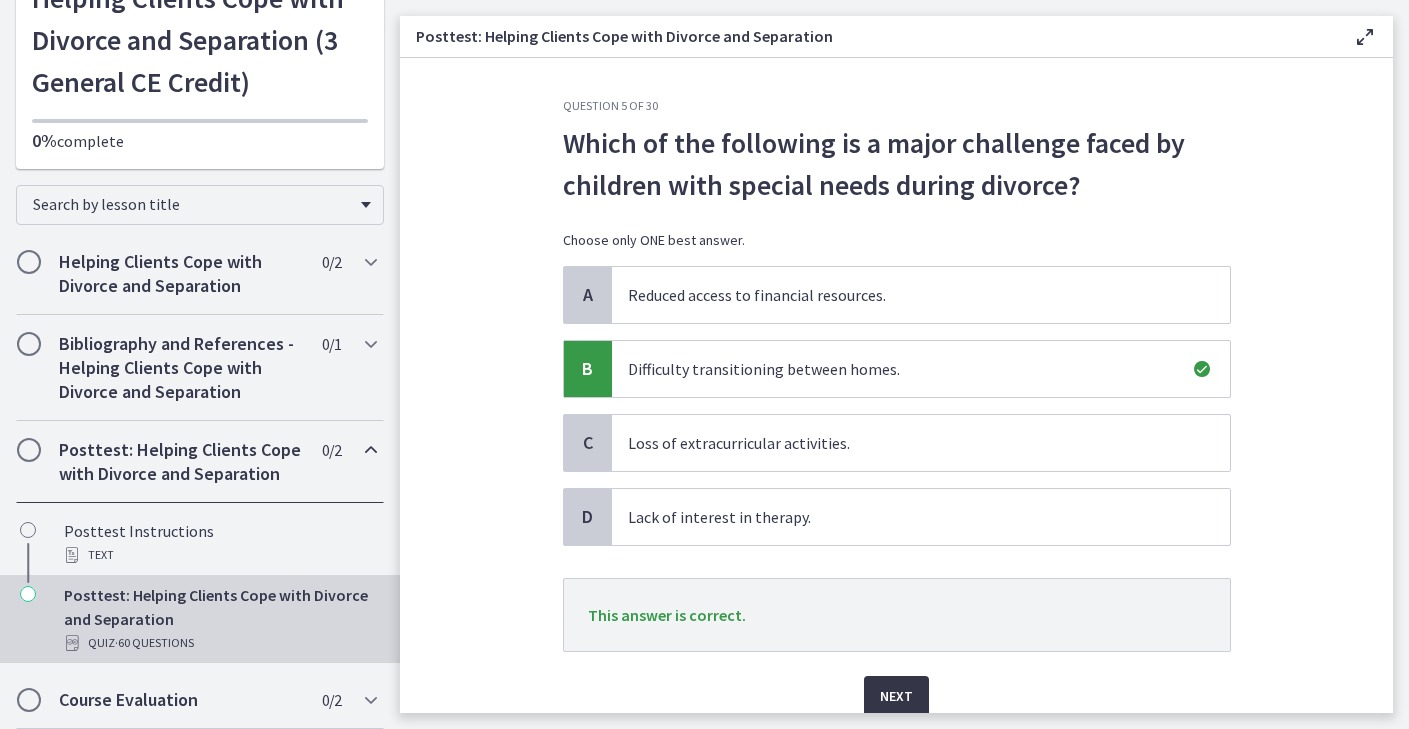 click on "Next" at bounding box center [896, 696] 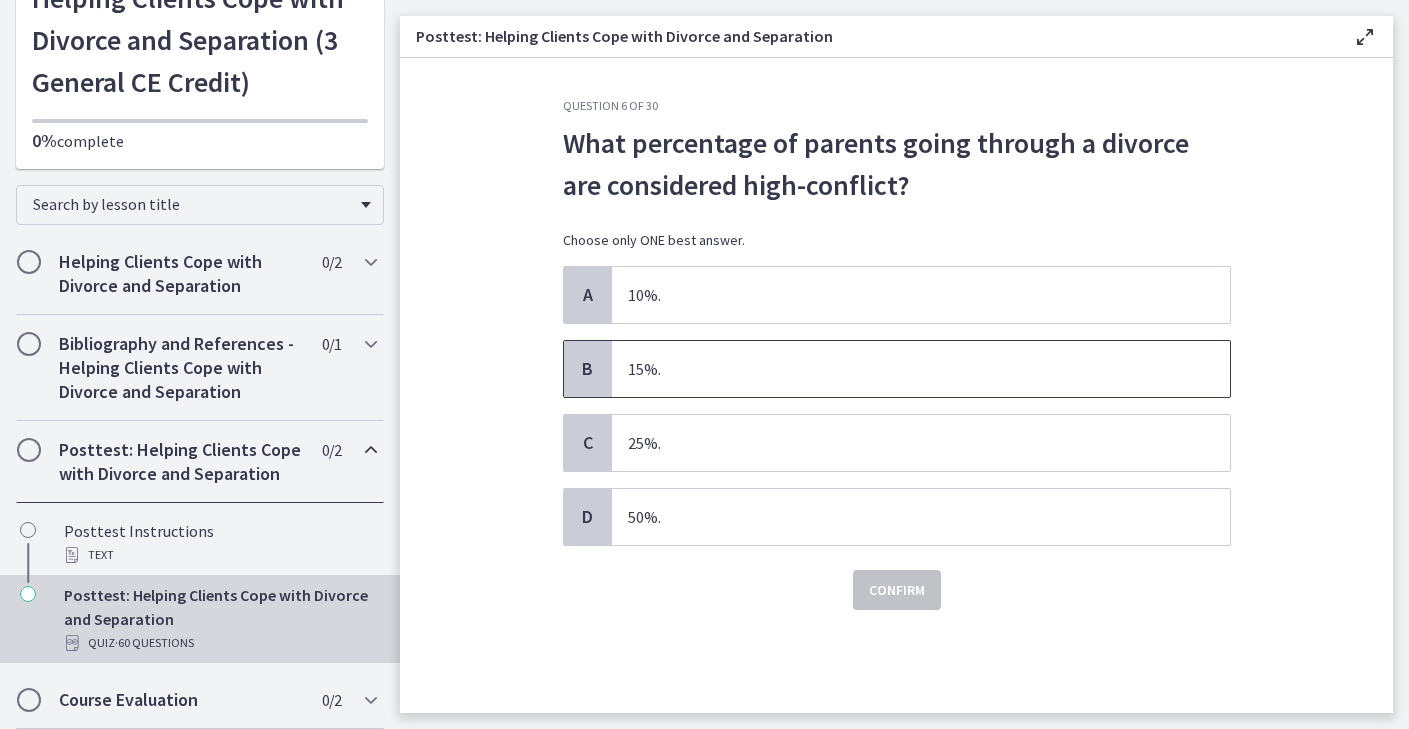 click on "15%." at bounding box center (921, 369) 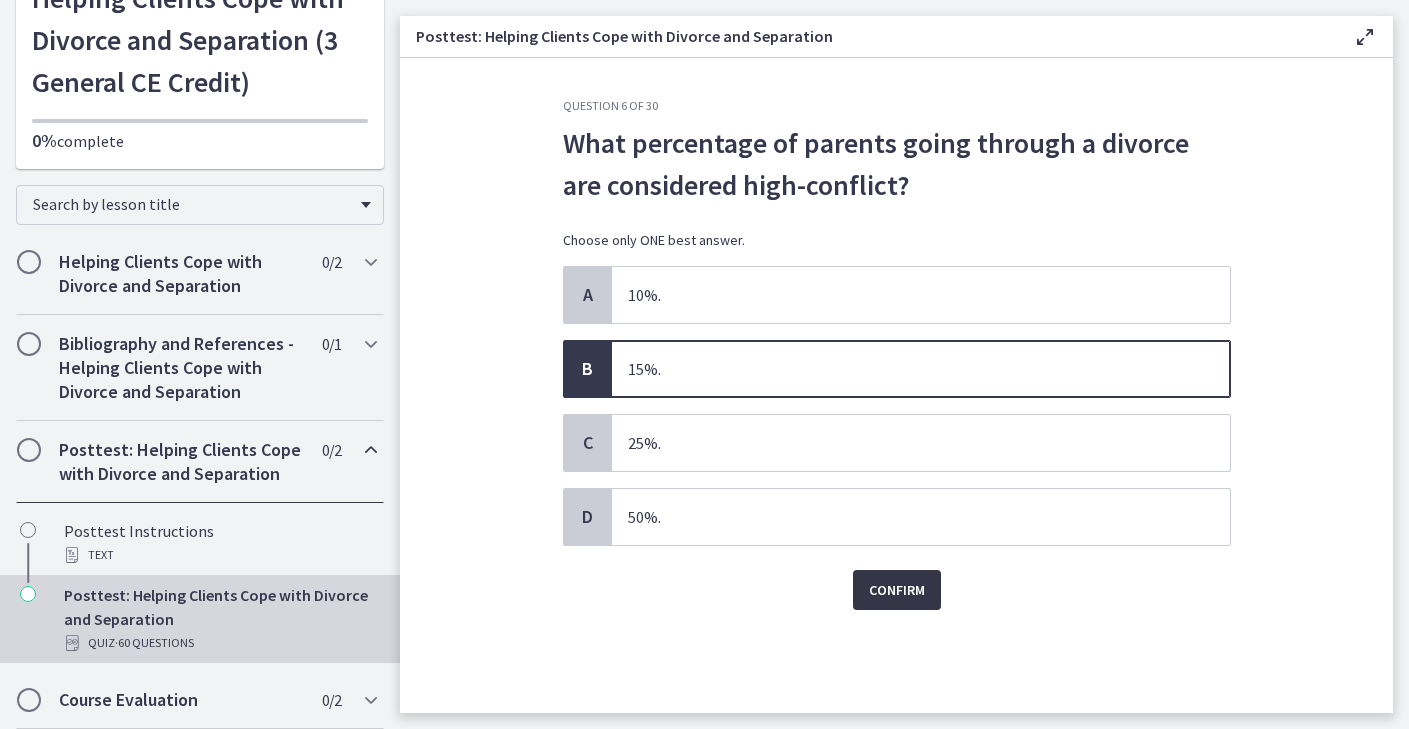click on "Confirm" at bounding box center (897, 590) 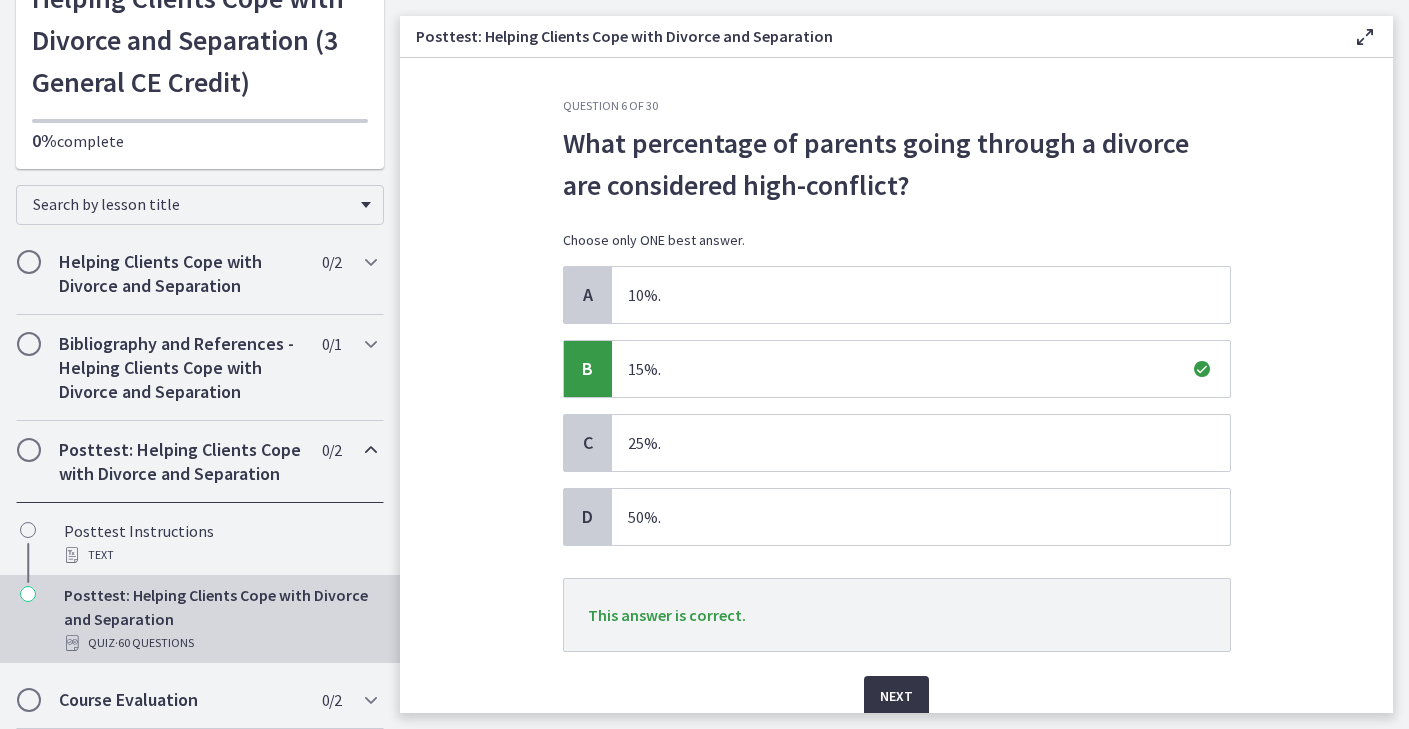 click on "Next" at bounding box center [896, 696] 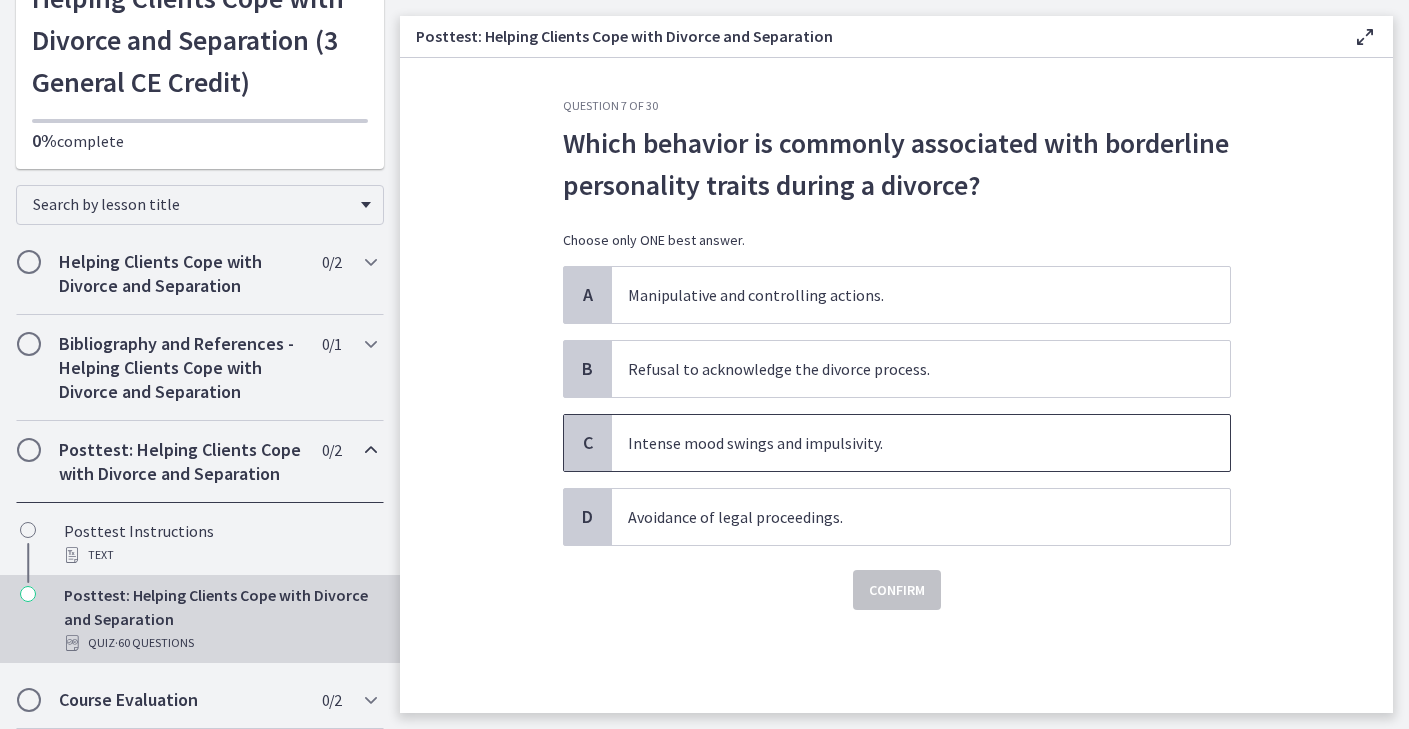 click on "Intense mood swings and impulsivity." at bounding box center (921, 443) 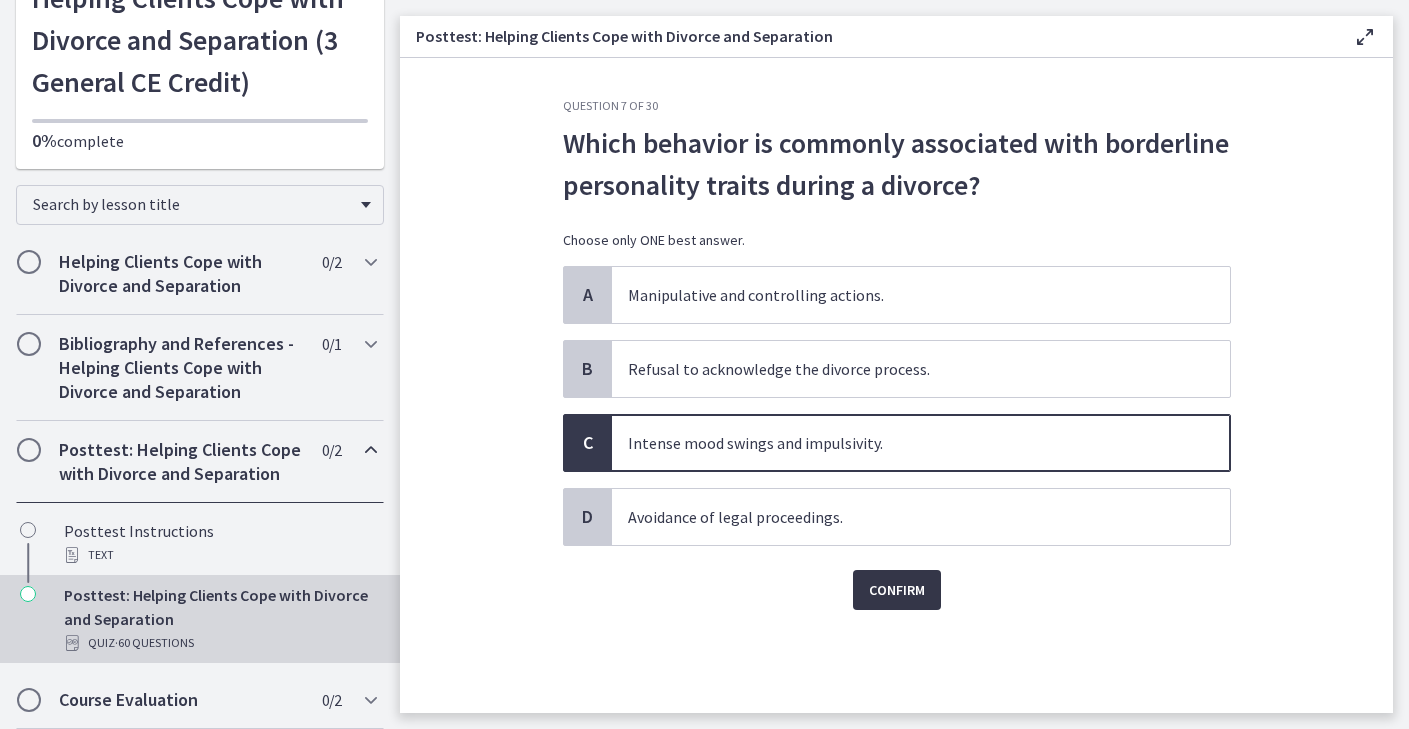 click on "Confirm" at bounding box center (897, 590) 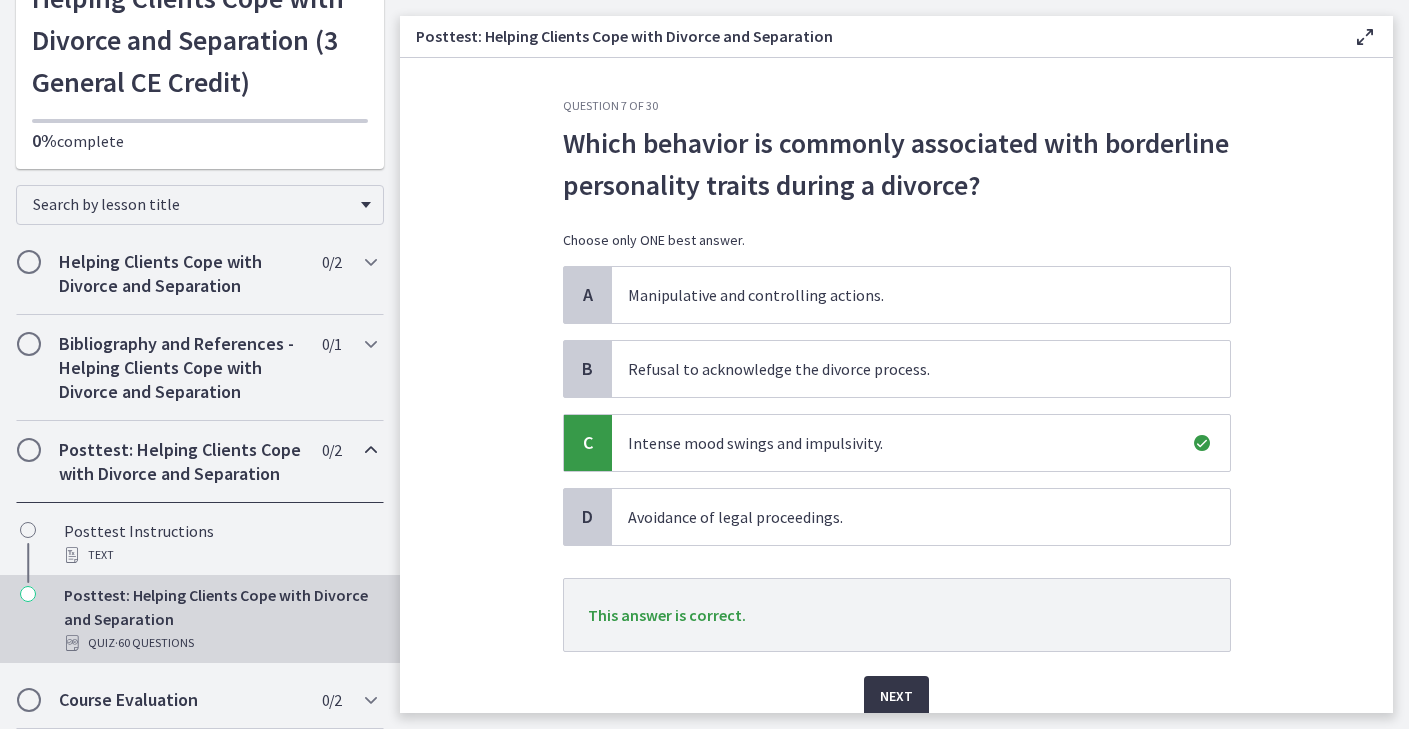 click on "Next" at bounding box center (896, 696) 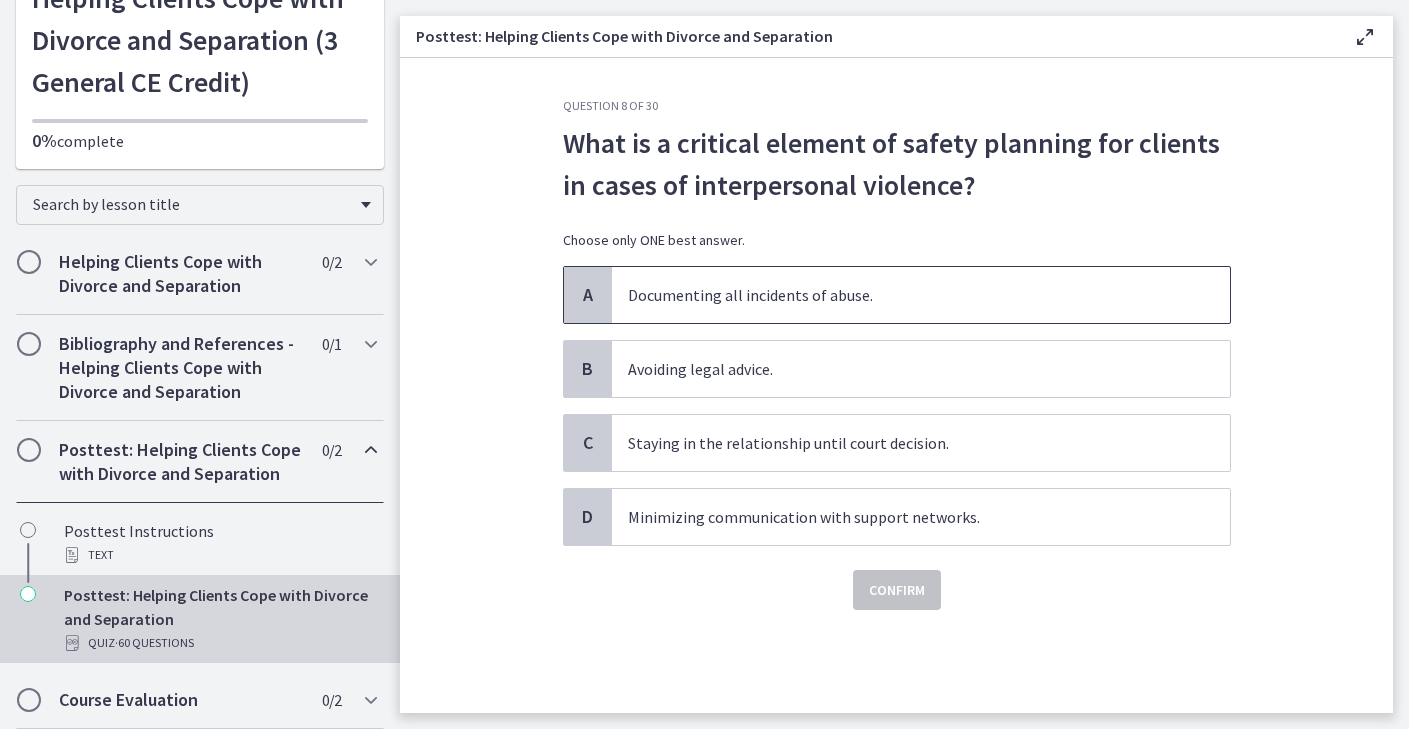 click on "Documenting all incidents of abuse." at bounding box center [921, 295] 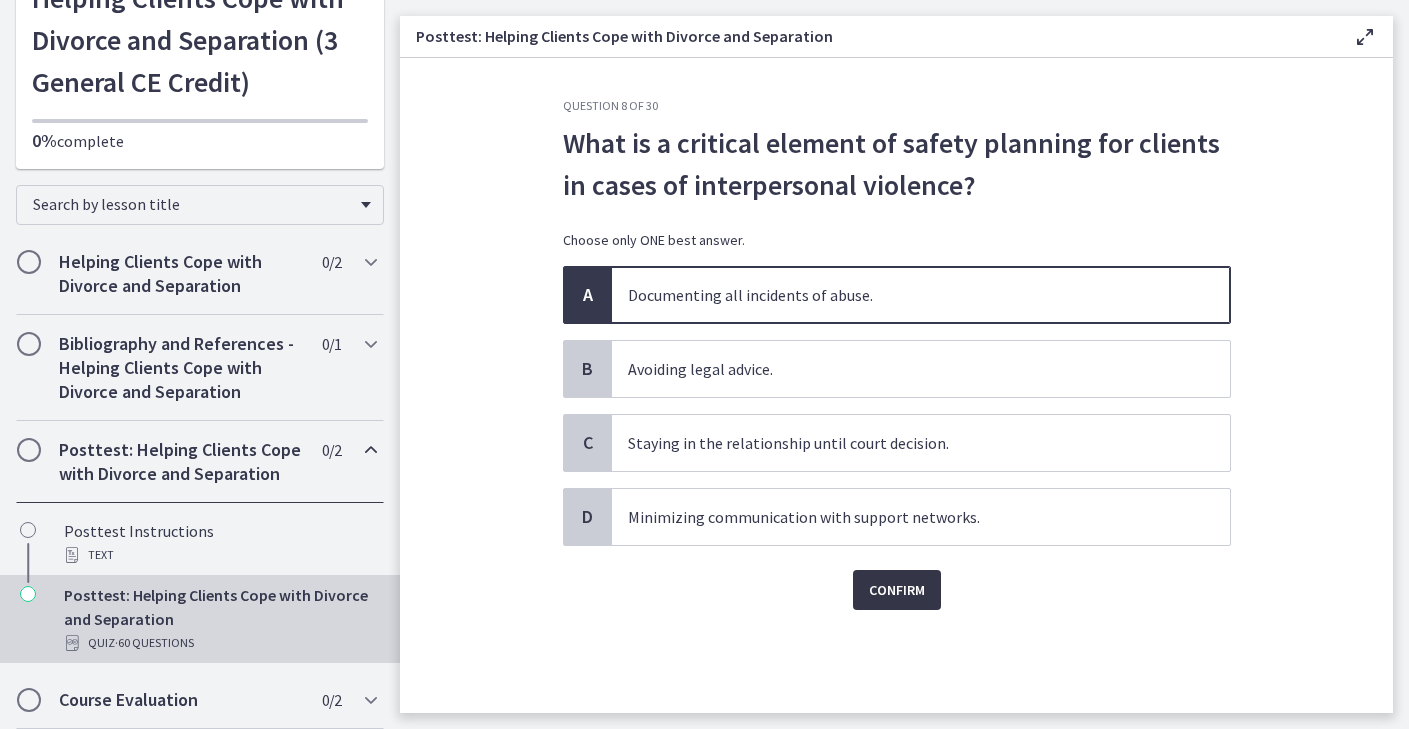 click on "Confirm" at bounding box center (897, 590) 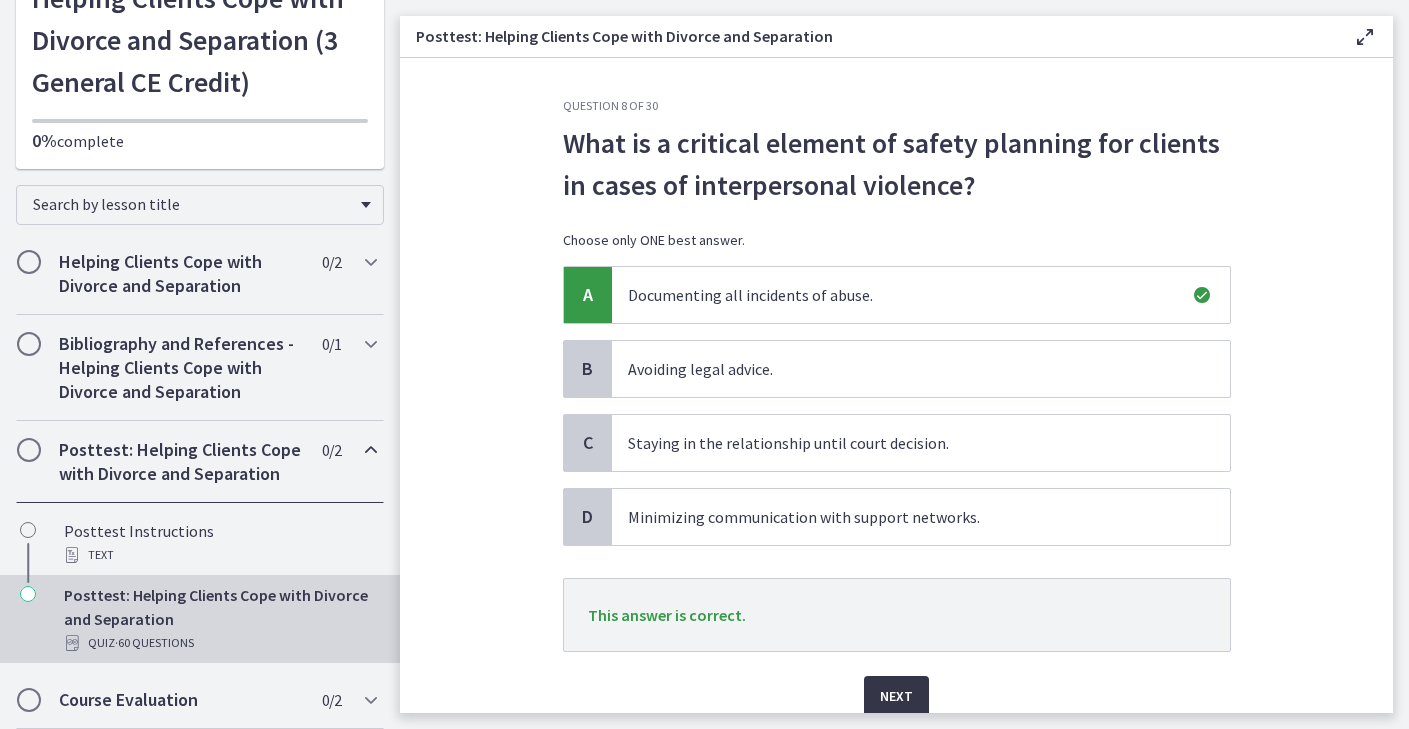 click on "Next" at bounding box center [896, 696] 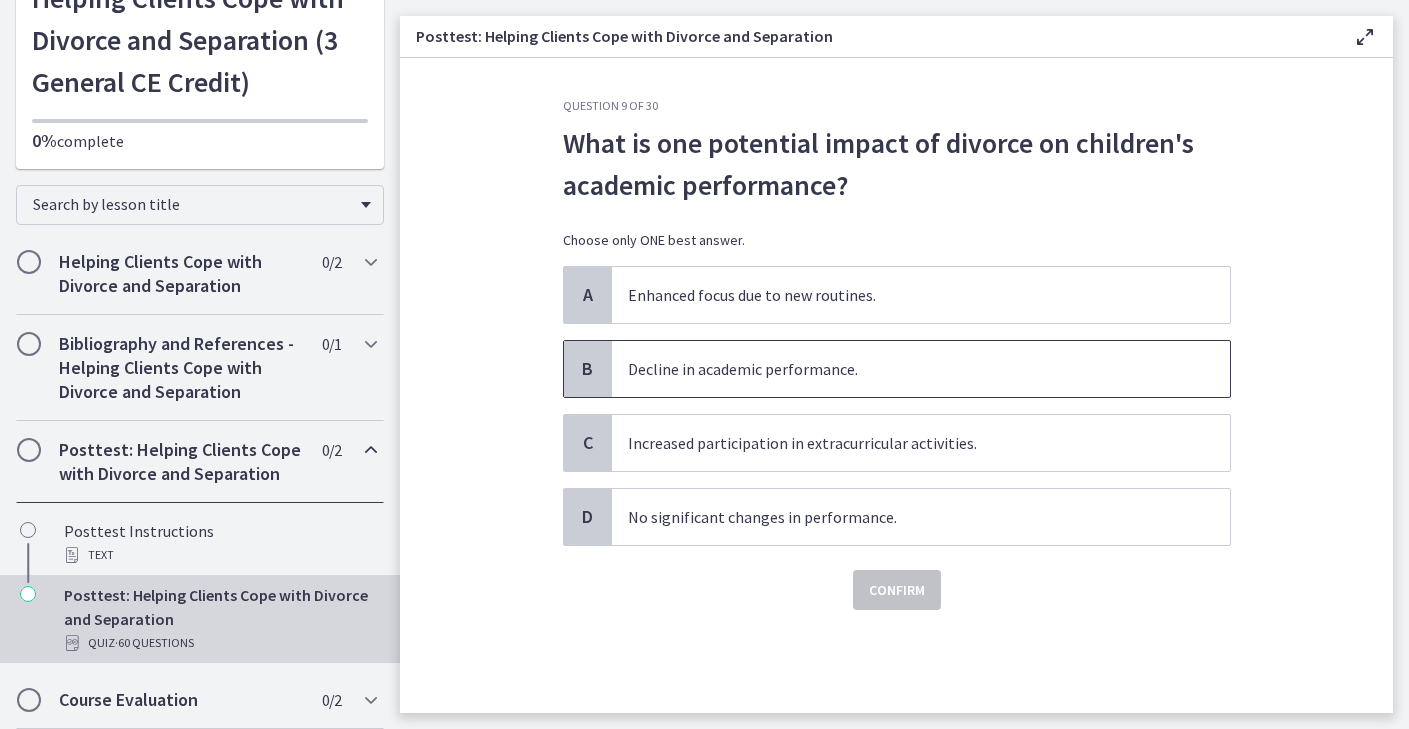click on "Decline in academic performance." at bounding box center (921, 369) 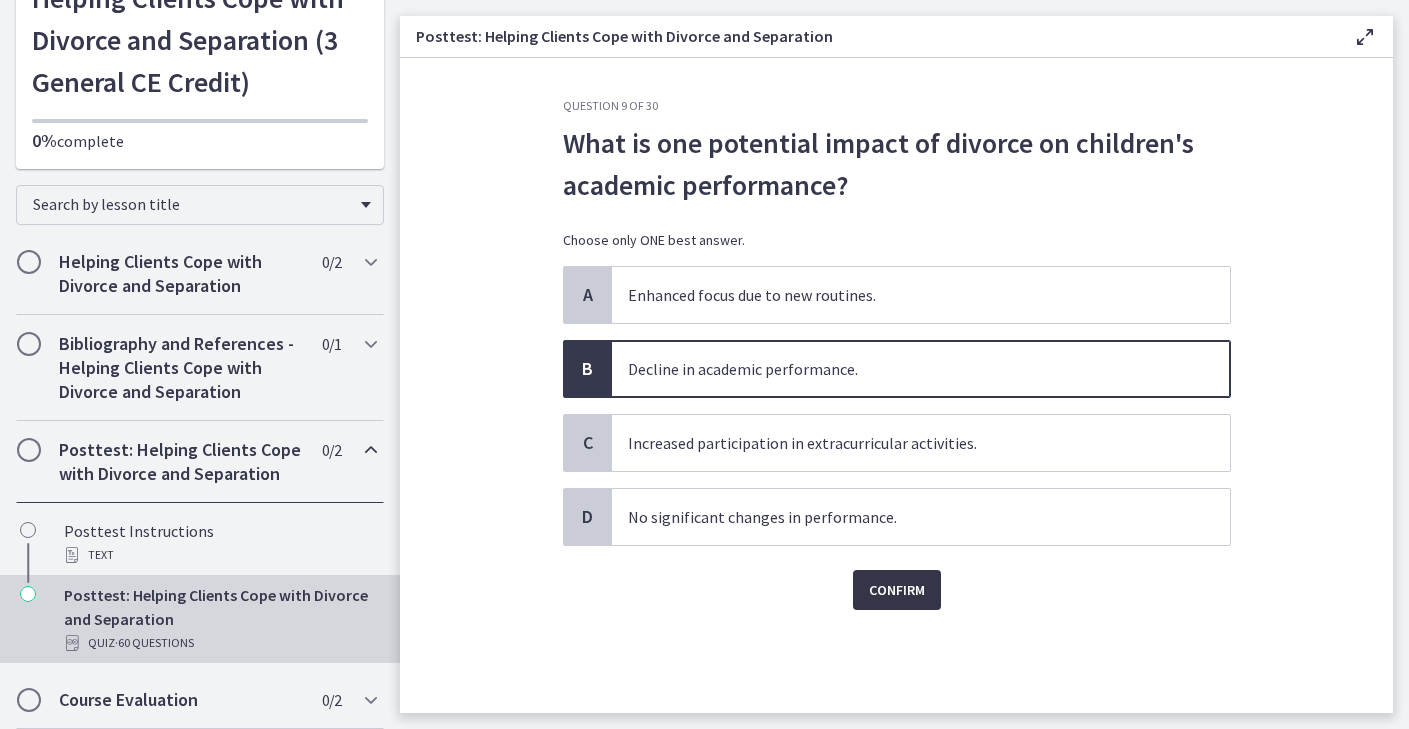 click on "Confirm" at bounding box center [897, 590] 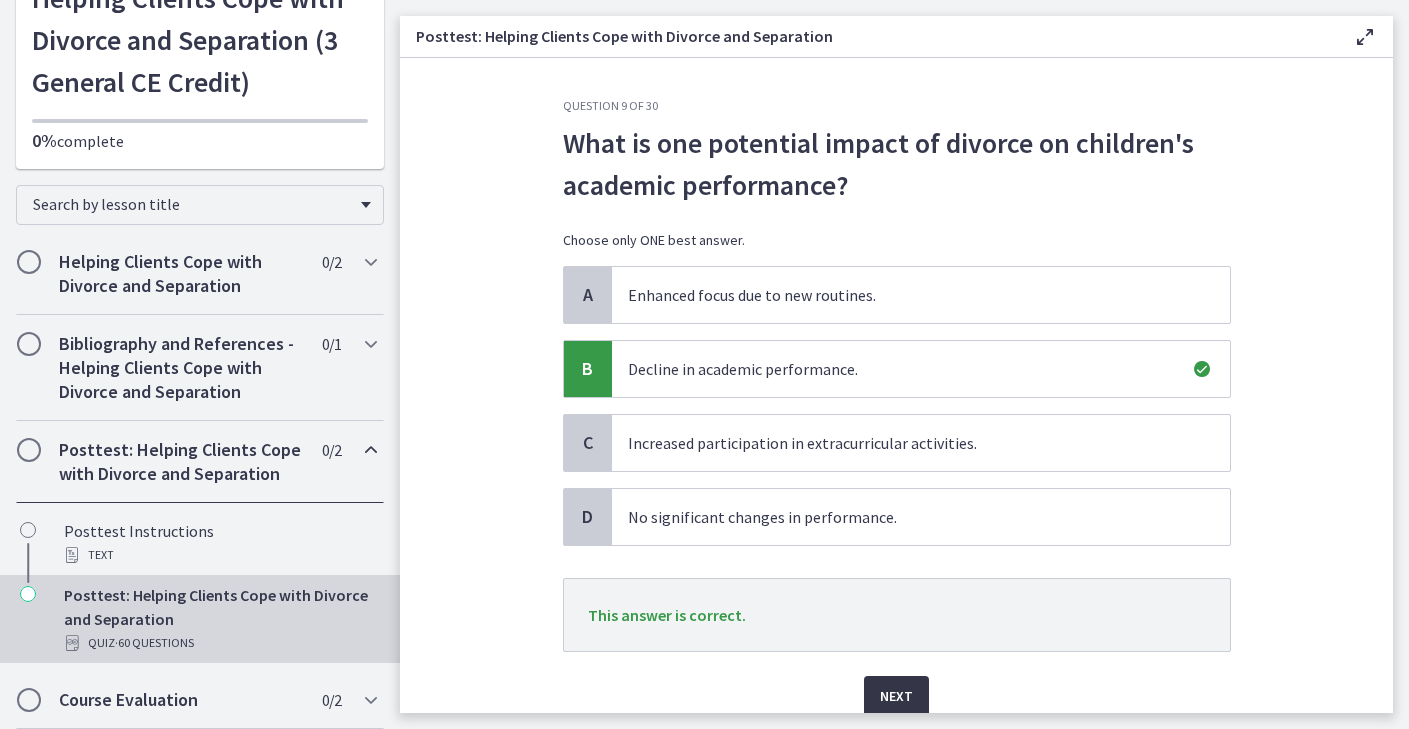 click on "Next" at bounding box center [896, 696] 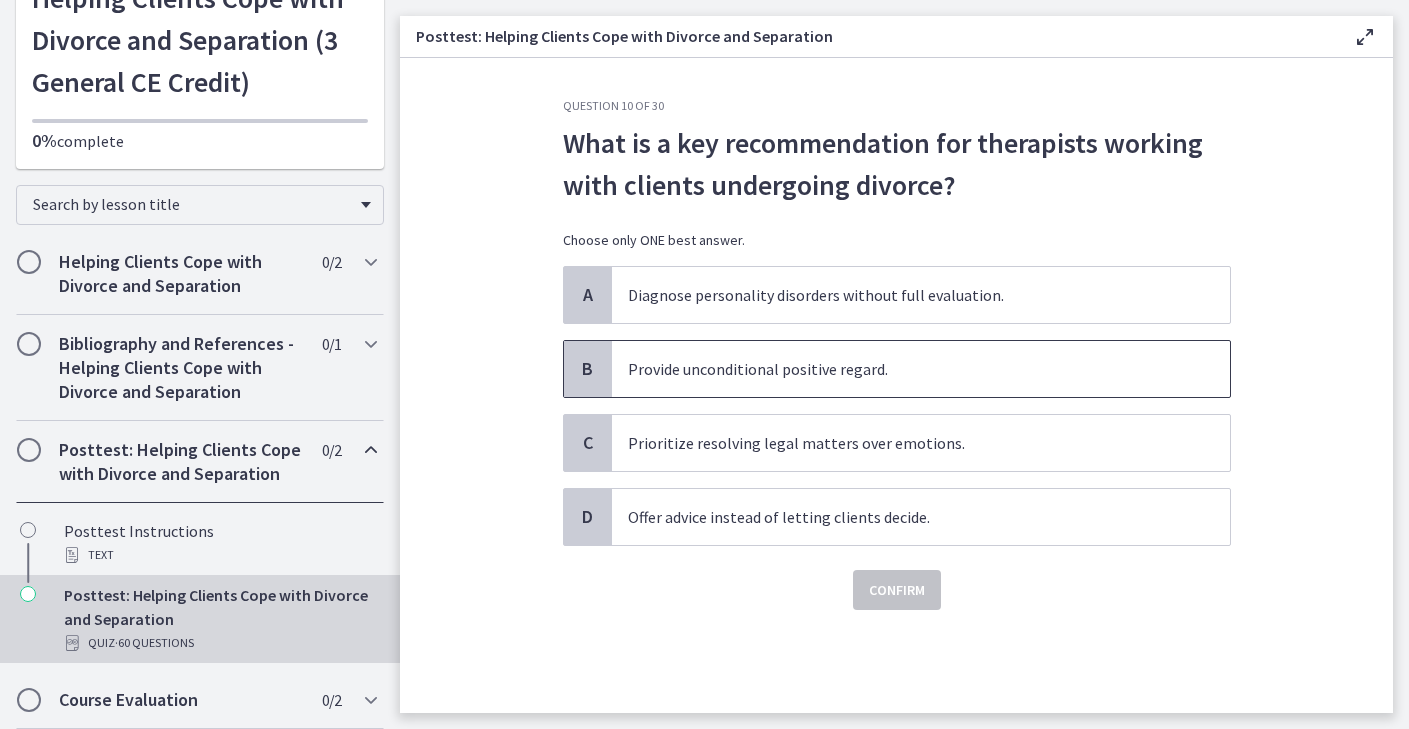 click on "Provide unconditional positive regard." at bounding box center [921, 369] 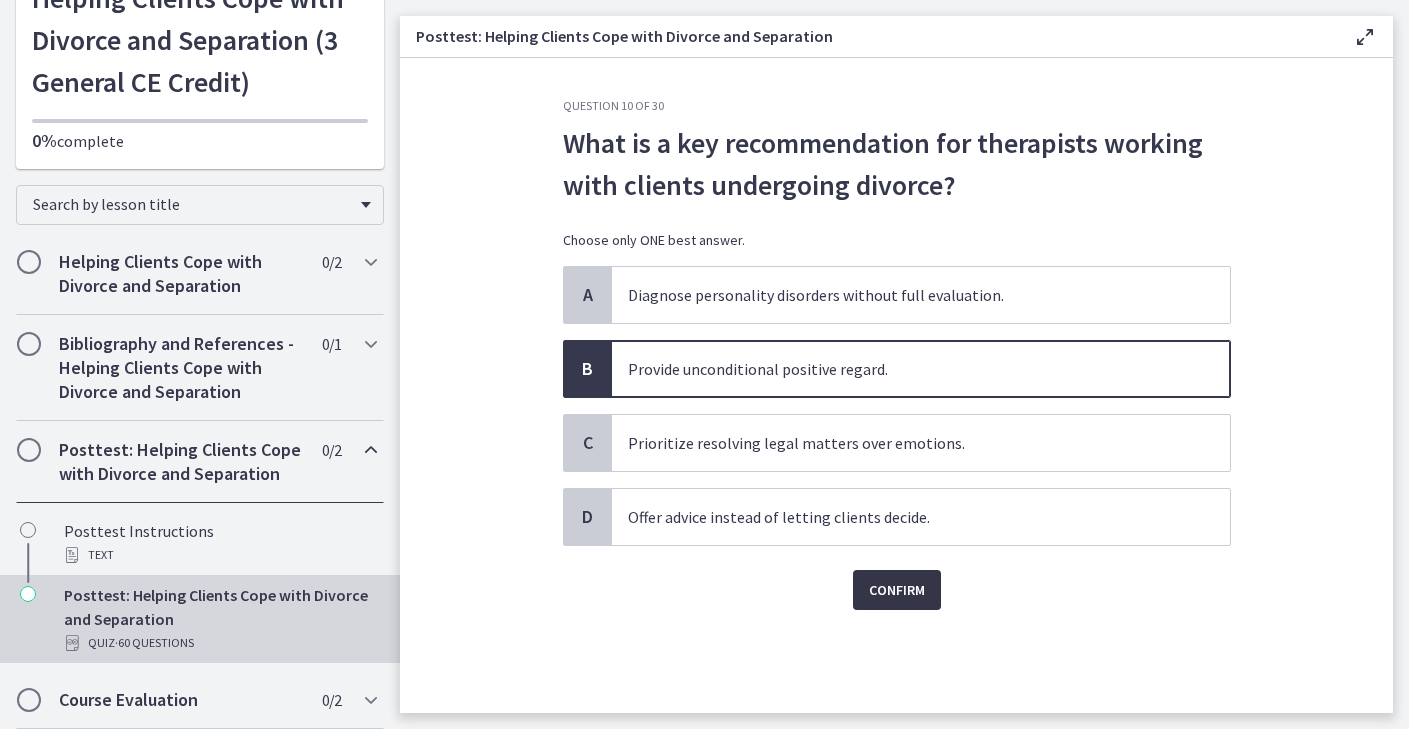 click on "Confirm" at bounding box center [897, 590] 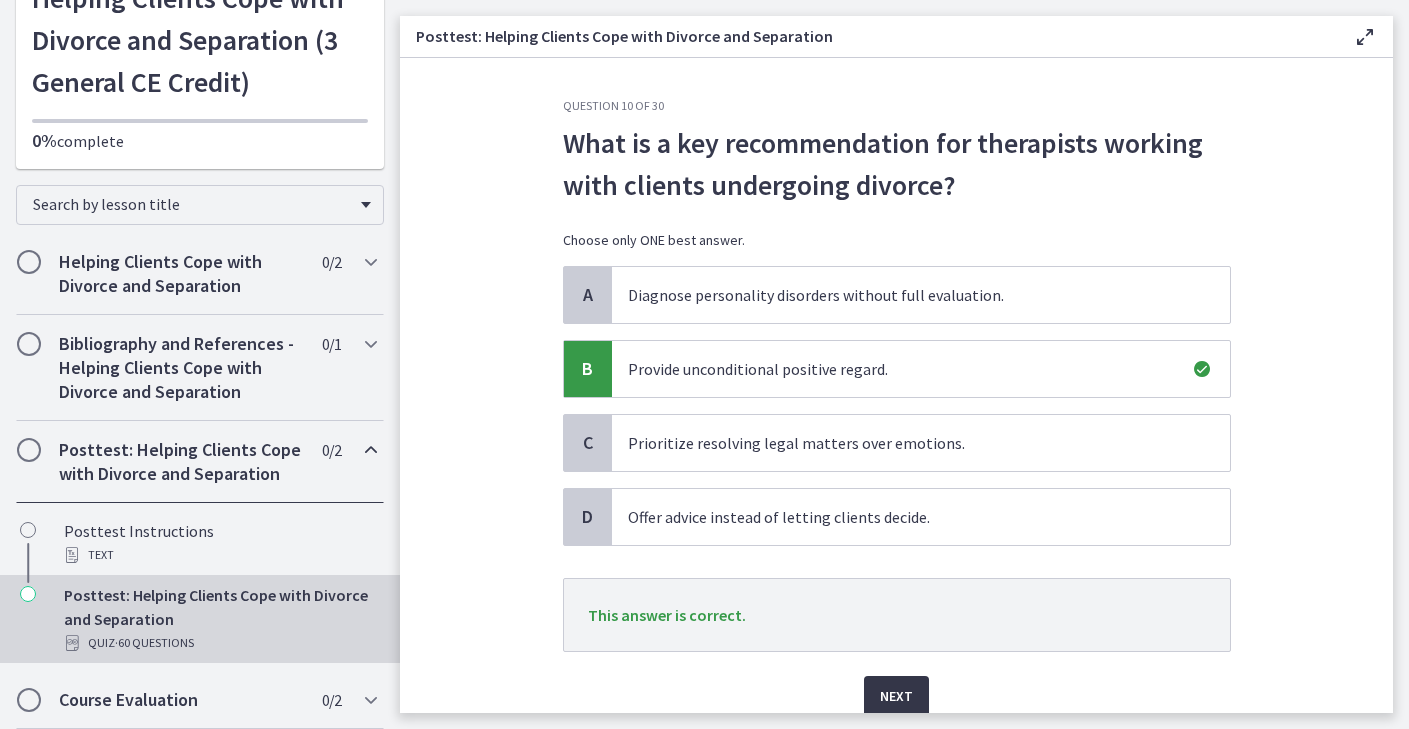 click on "Next" at bounding box center [896, 696] 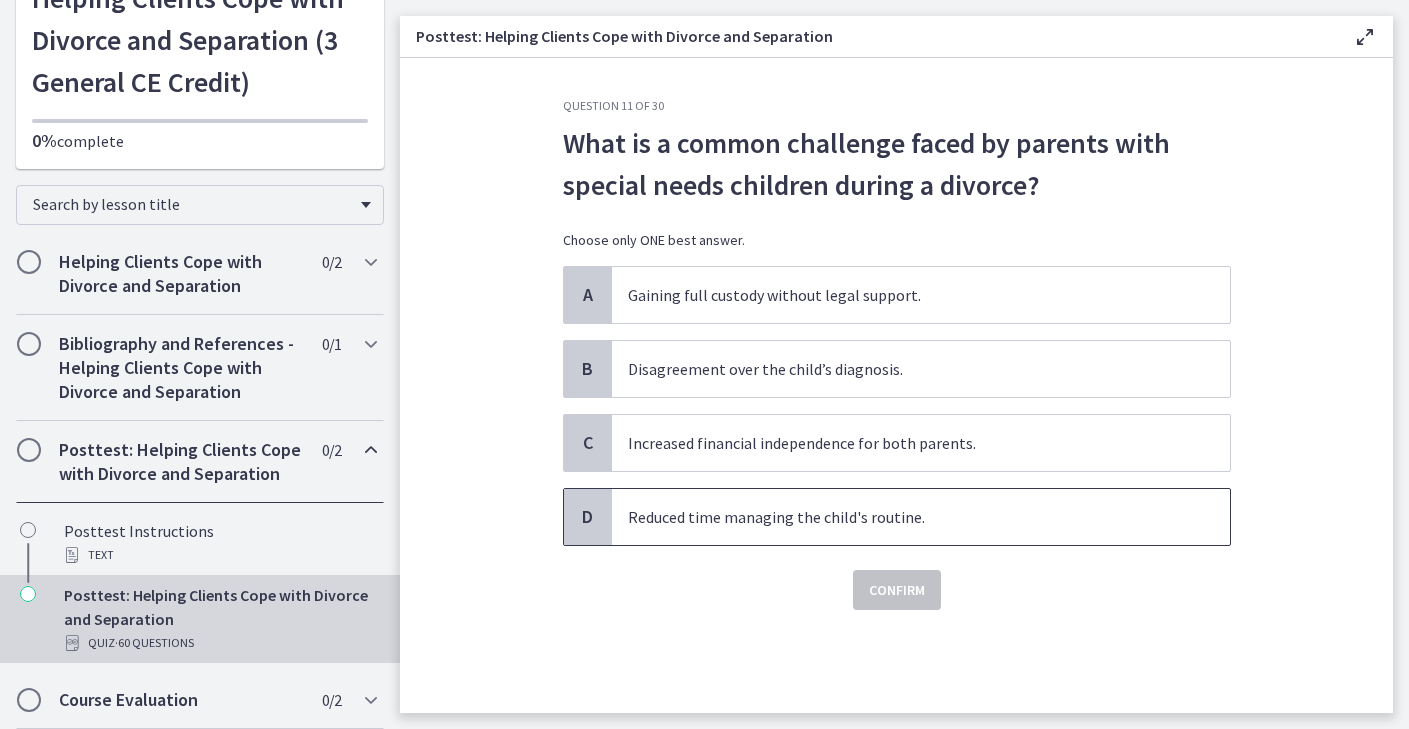 click on "Reduced time managing the child's routine." at bounding box center (921, 517) 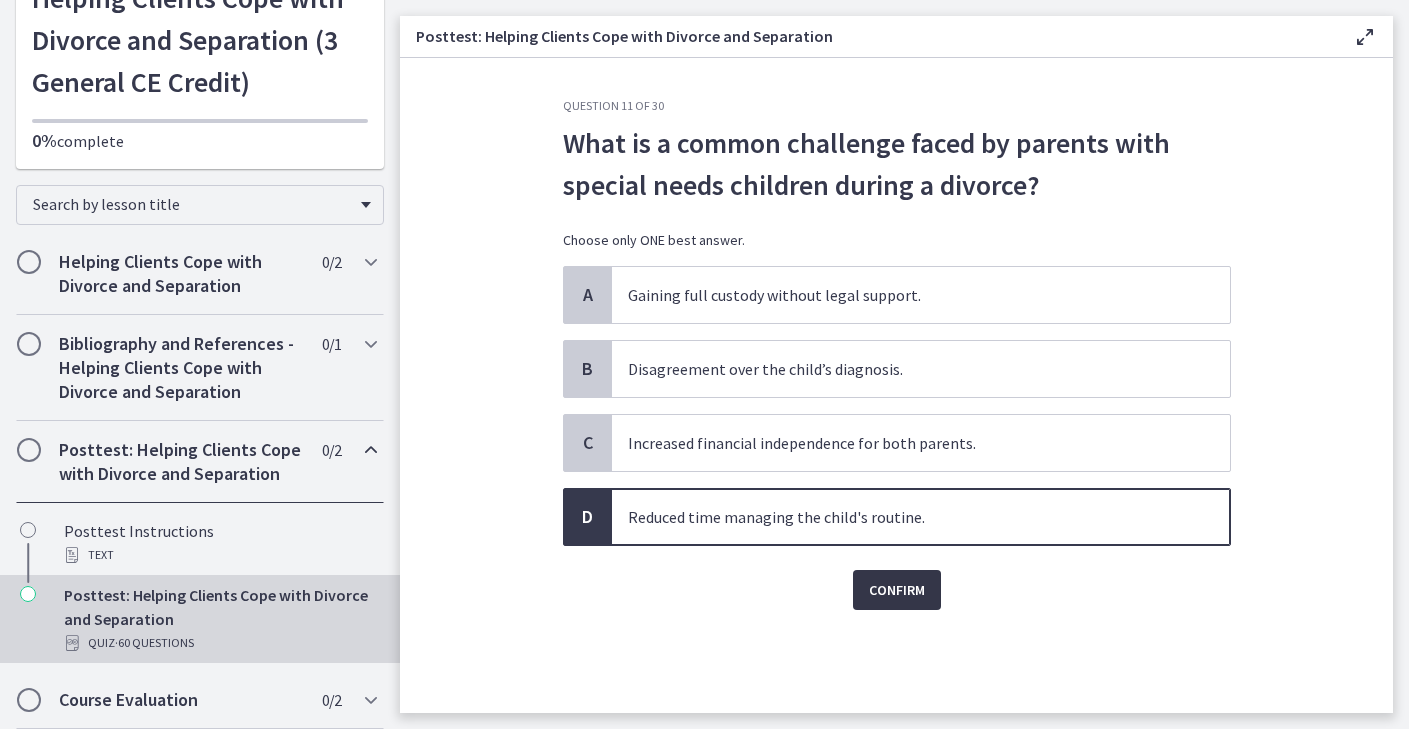 click on "Confirm" at bounding box center (897, 590) 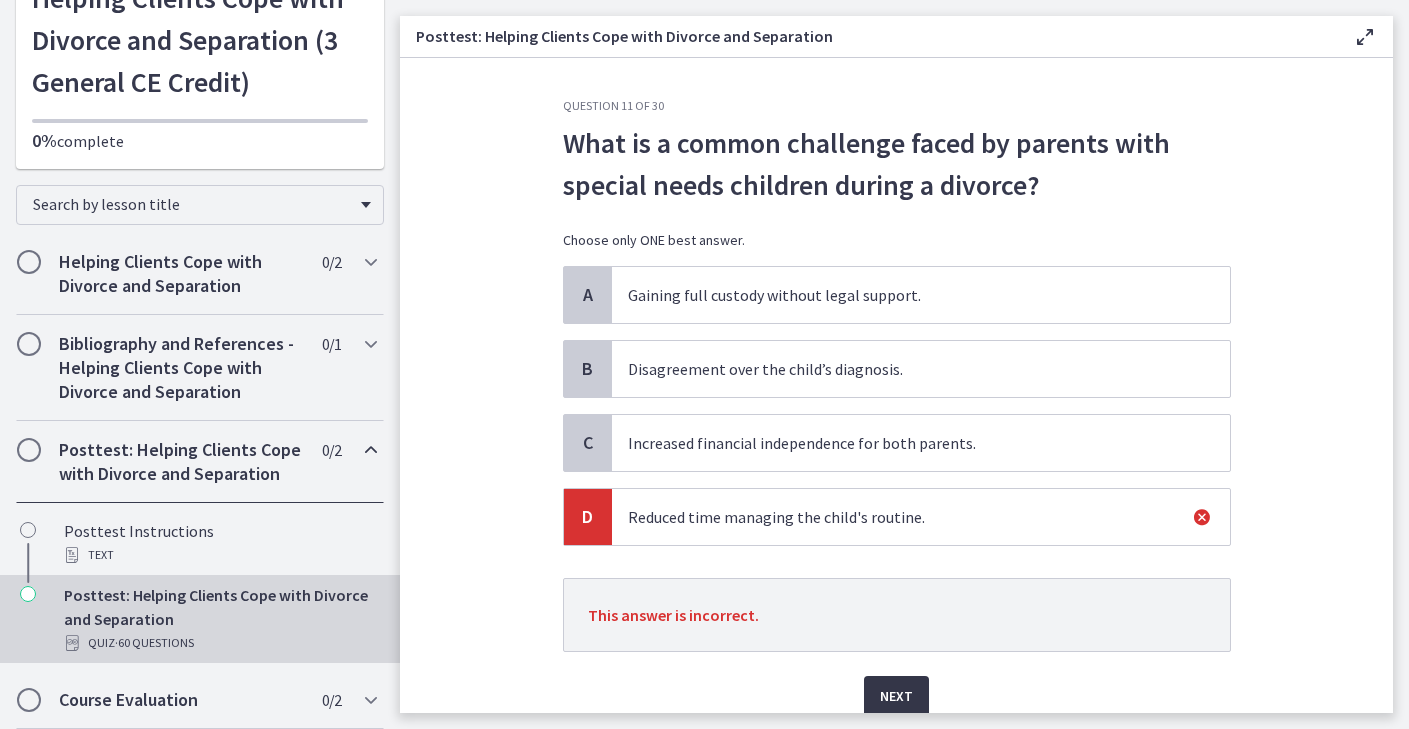 click on "Next" at bounding box center [896, 696] 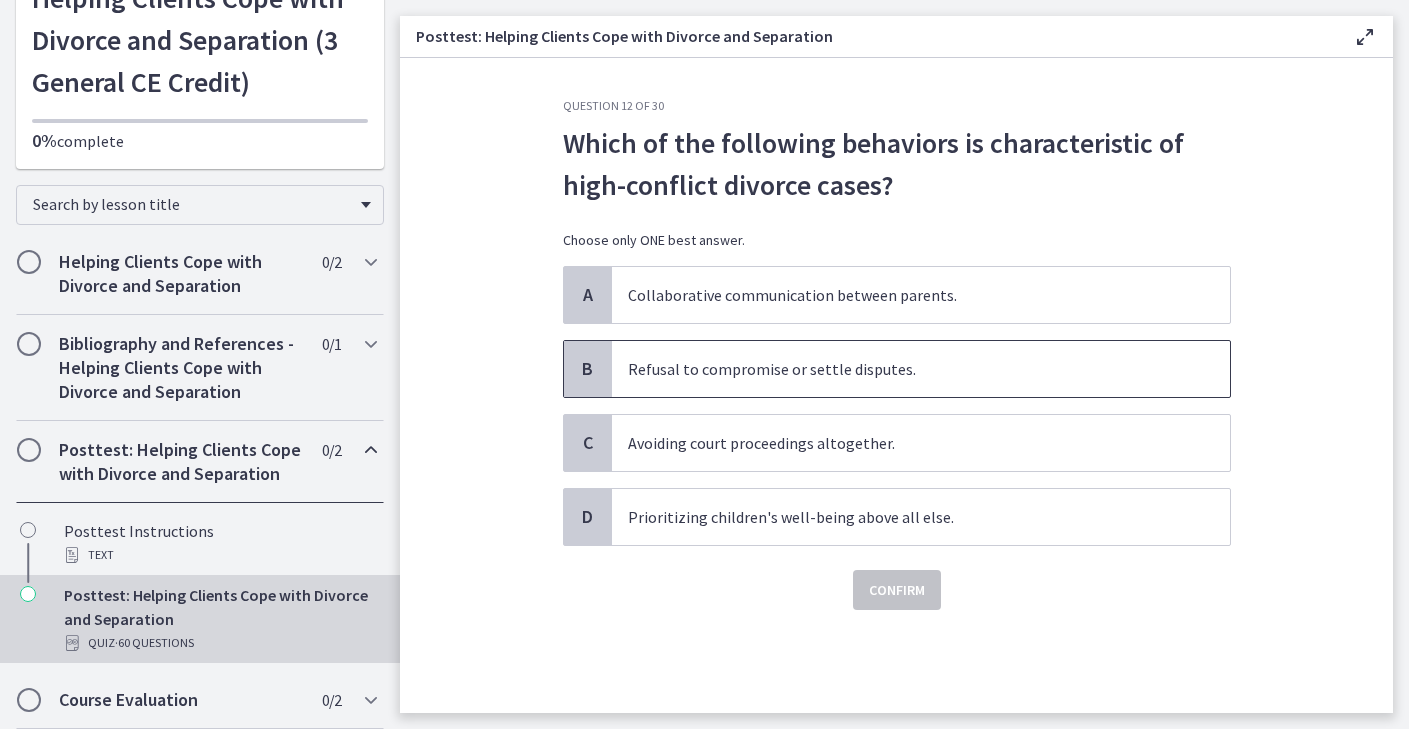 click on "Refusal to compromise or settle disputes." at bounding box center [921, 369] 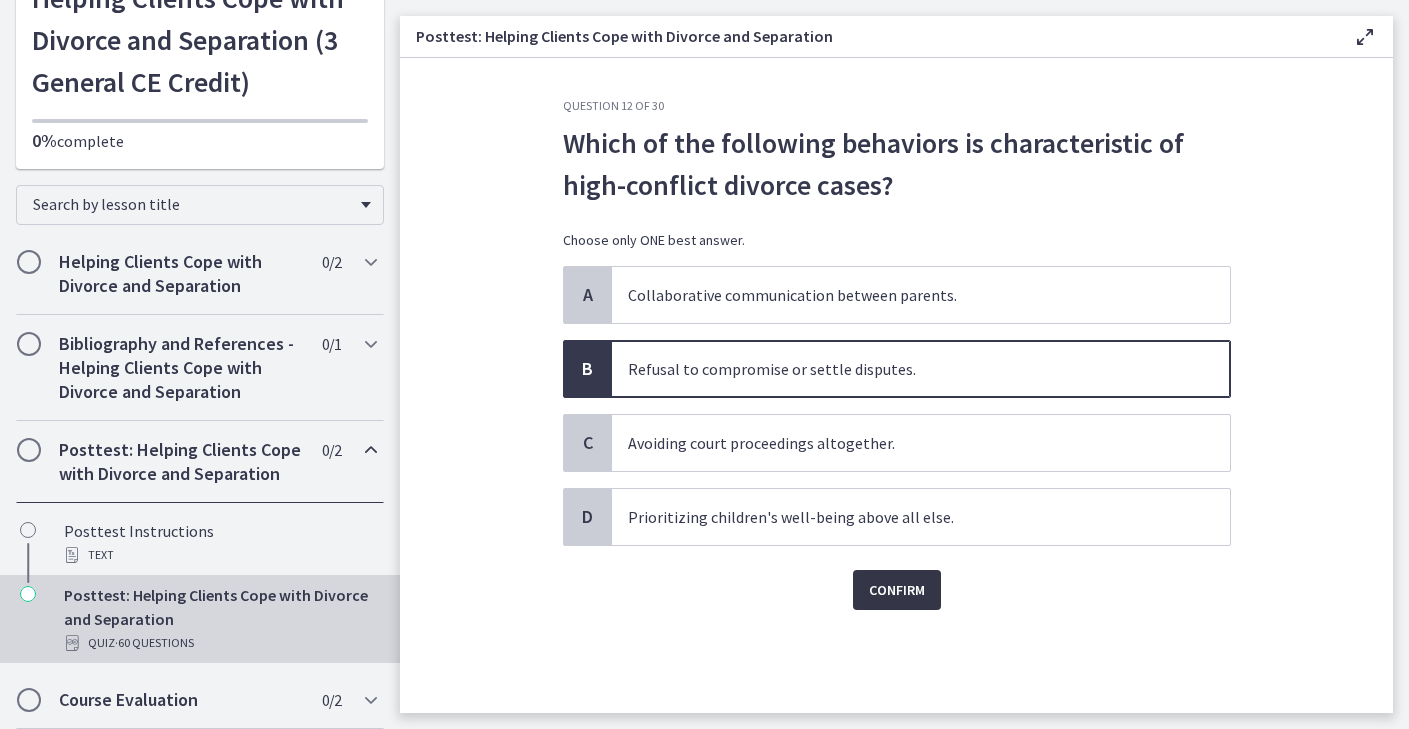click on "Confirm" at bounding box center (897, 590) 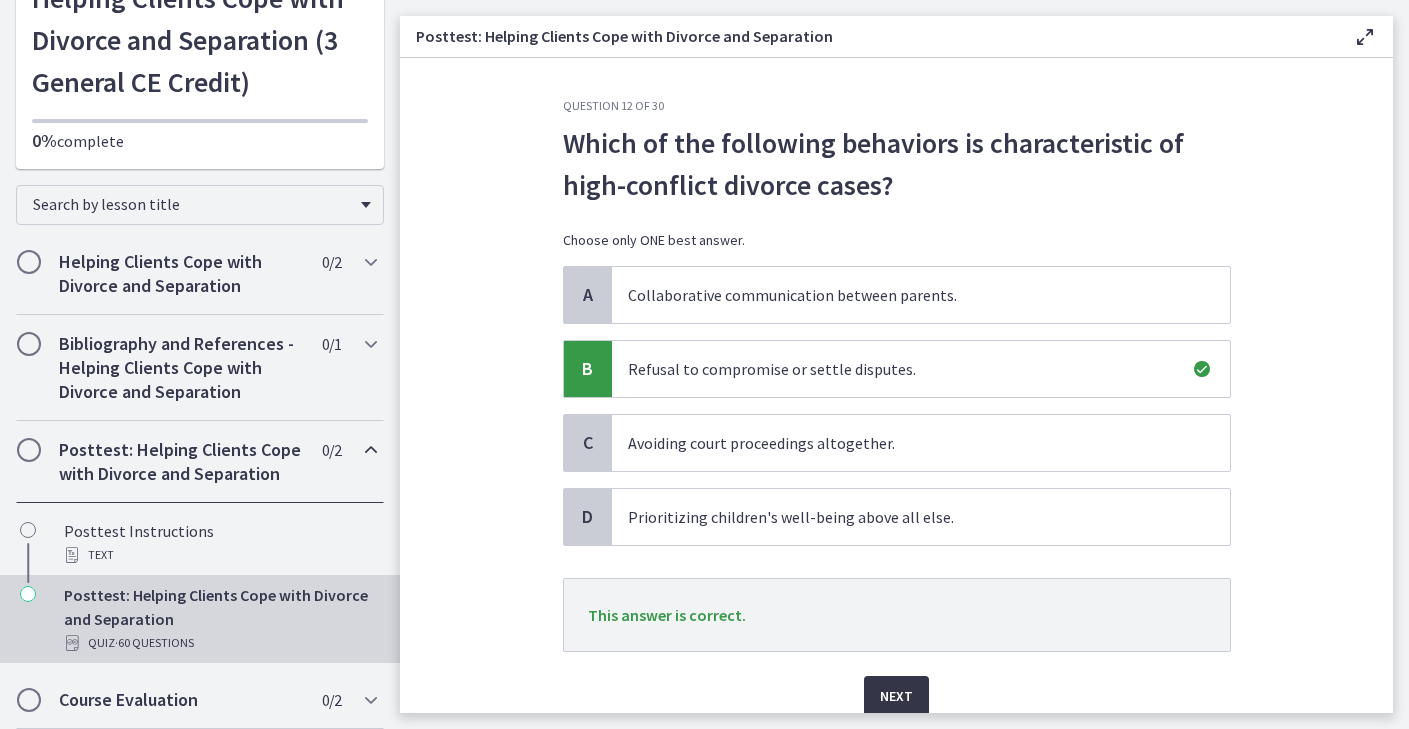 click on "Next" at bounding box center (896, 696) 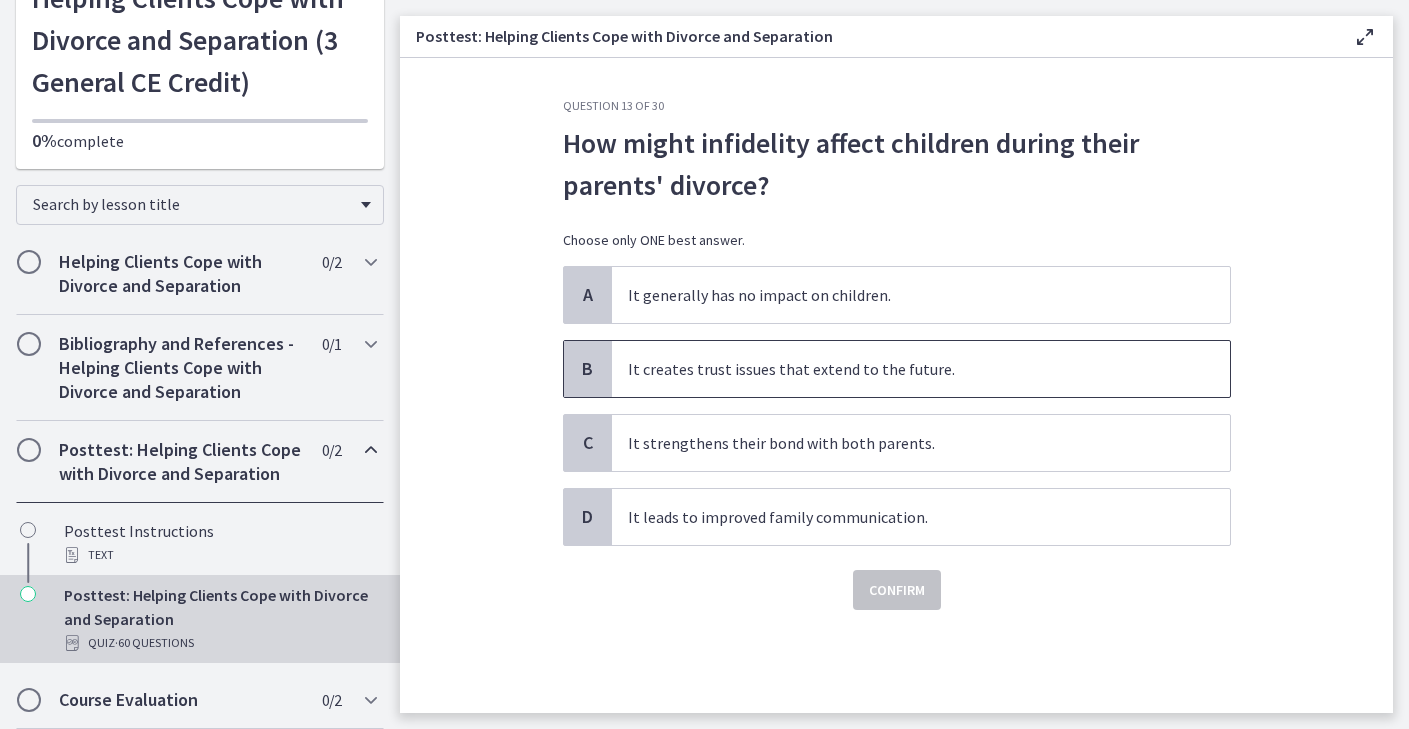 click on "It creates trust issues that extend to the future." at bounding box center (921, 369) 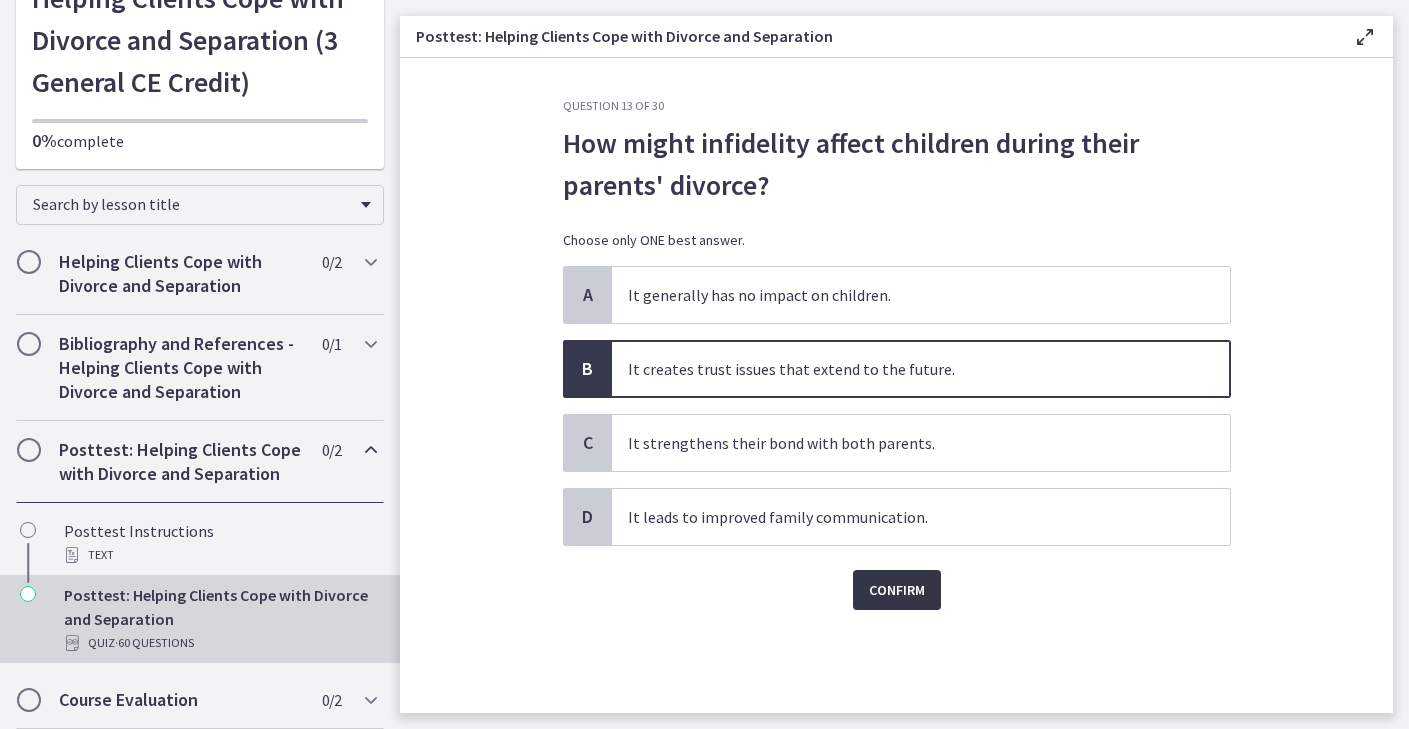 click on "Confirm" at bounding box center [897, 590] 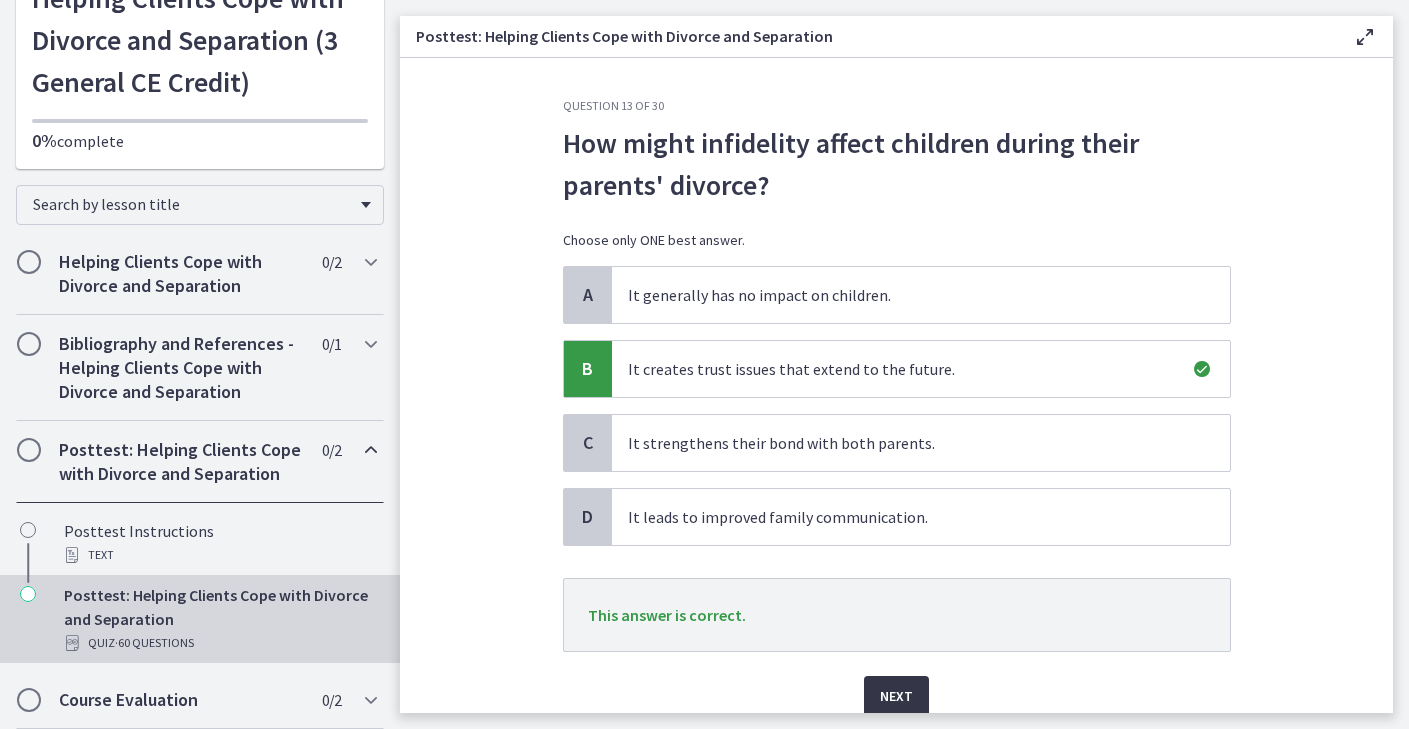 click on "Next" at bounding box center [896, 696] 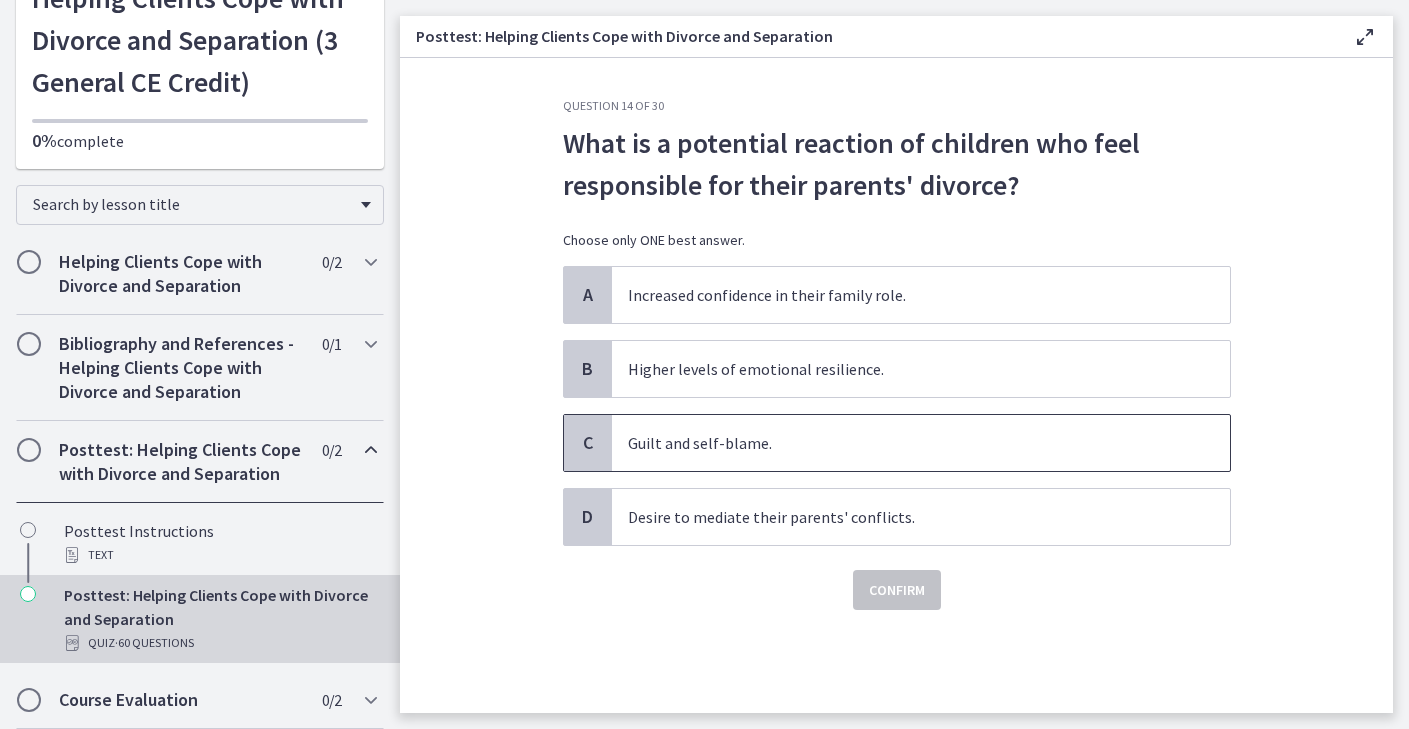 click on "Guilt and self-blame." at bounding box center (921, 443) 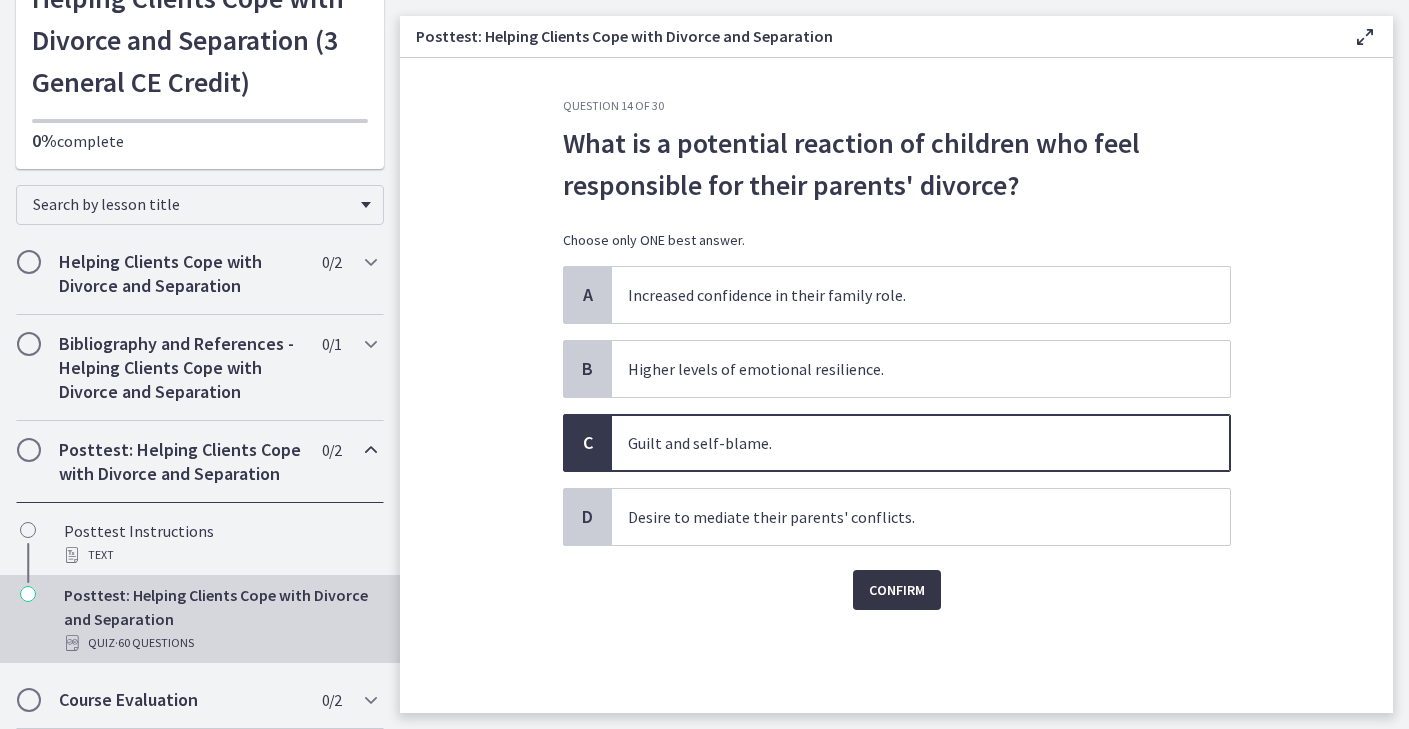 click on "Confirm" at bounding box center (897, 590) 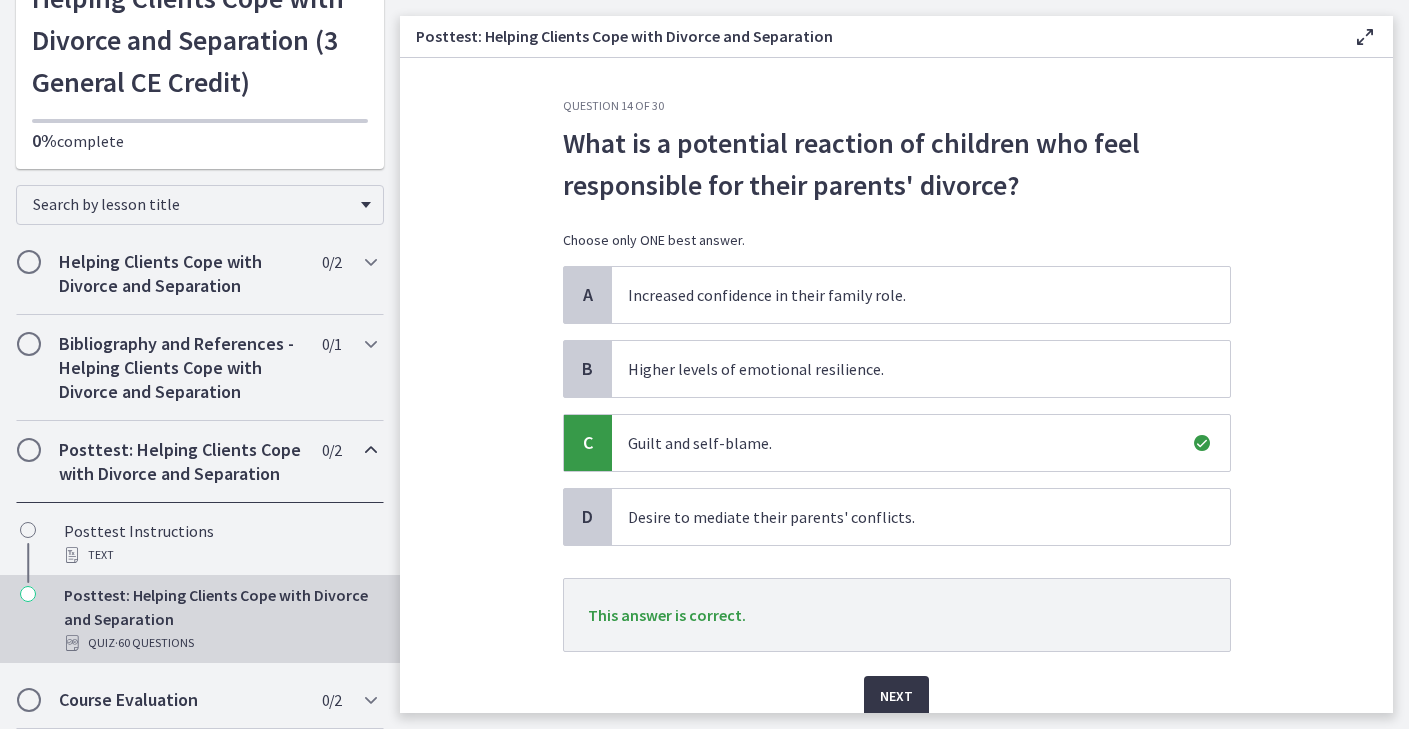 click on "Next" at bounding box center [896, 696] 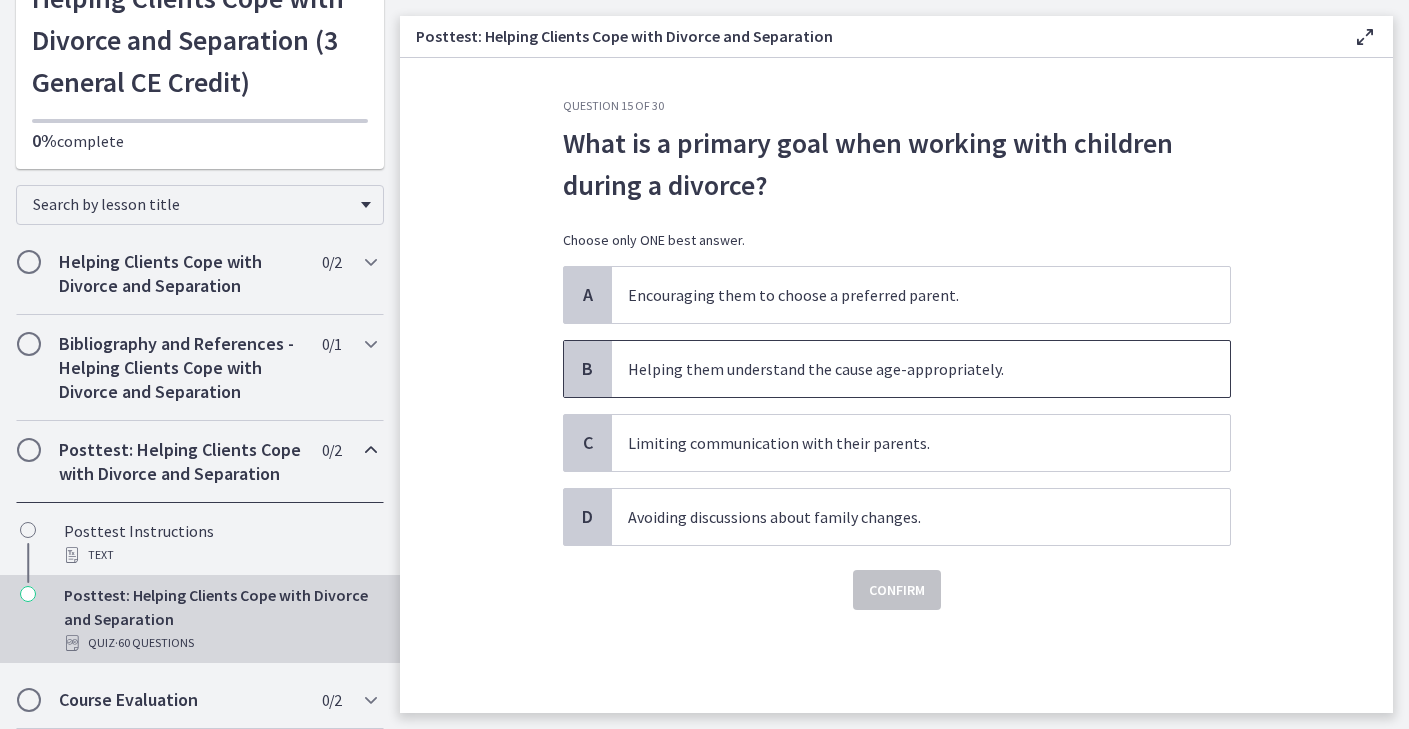 click on "Helping them understand the cause age-appropriately." at bounding box center [921, 369] 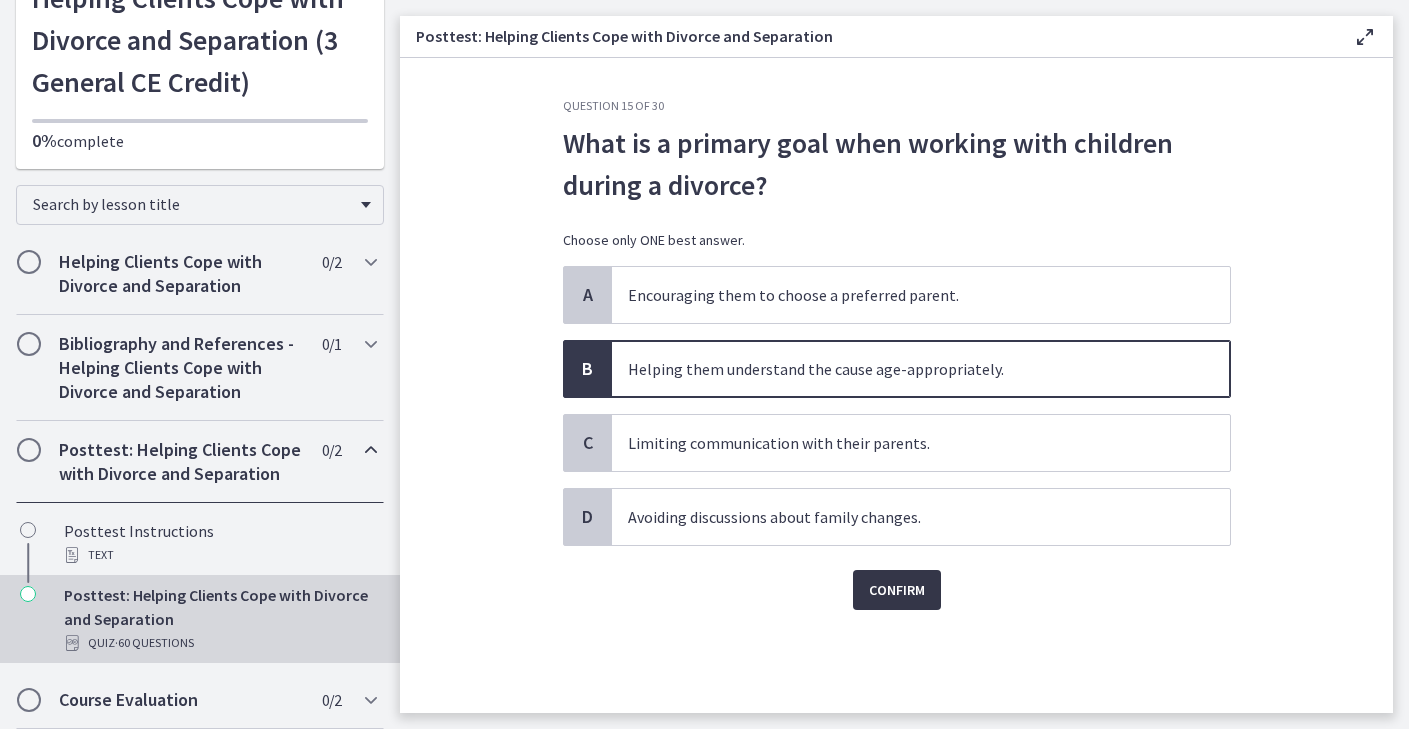 click on "Confirm" at bounding box center [897, 590] 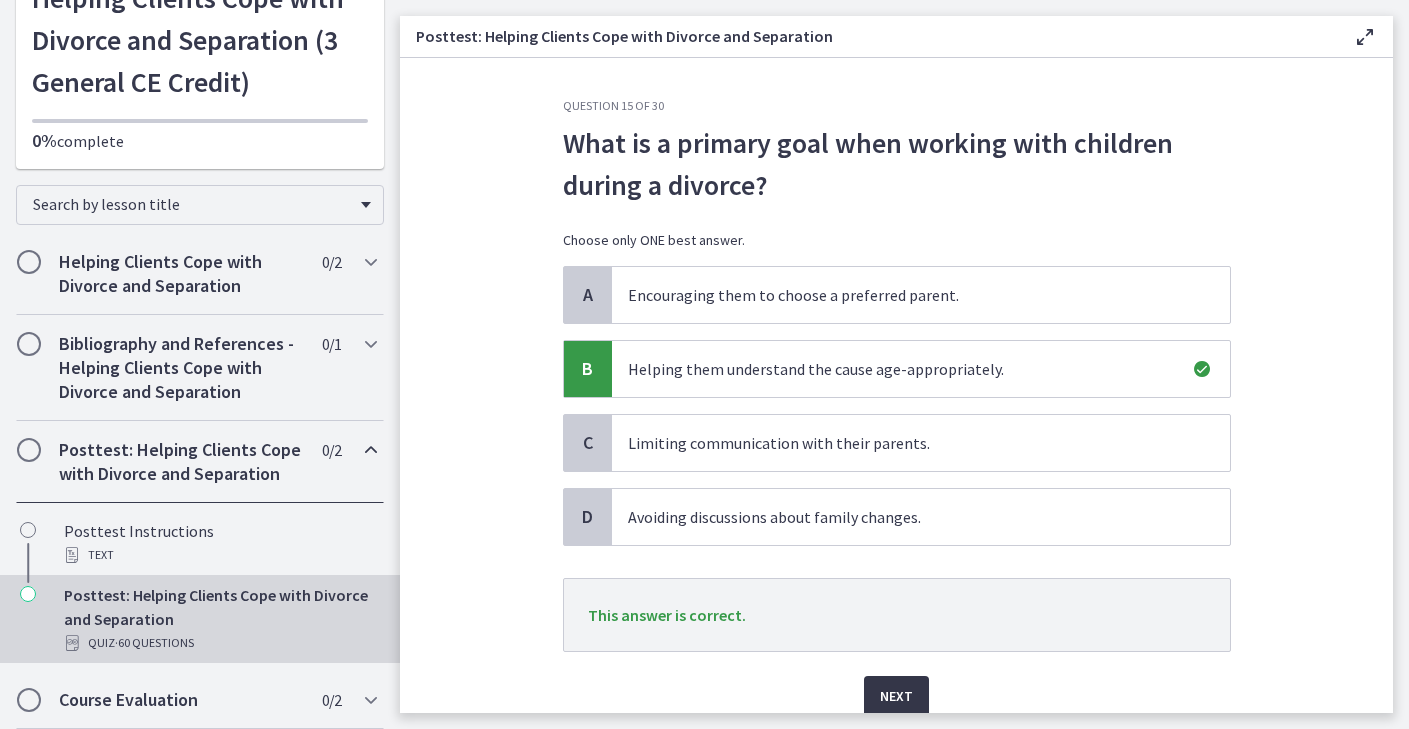 click on "Next" at bounding box center (896, 696) 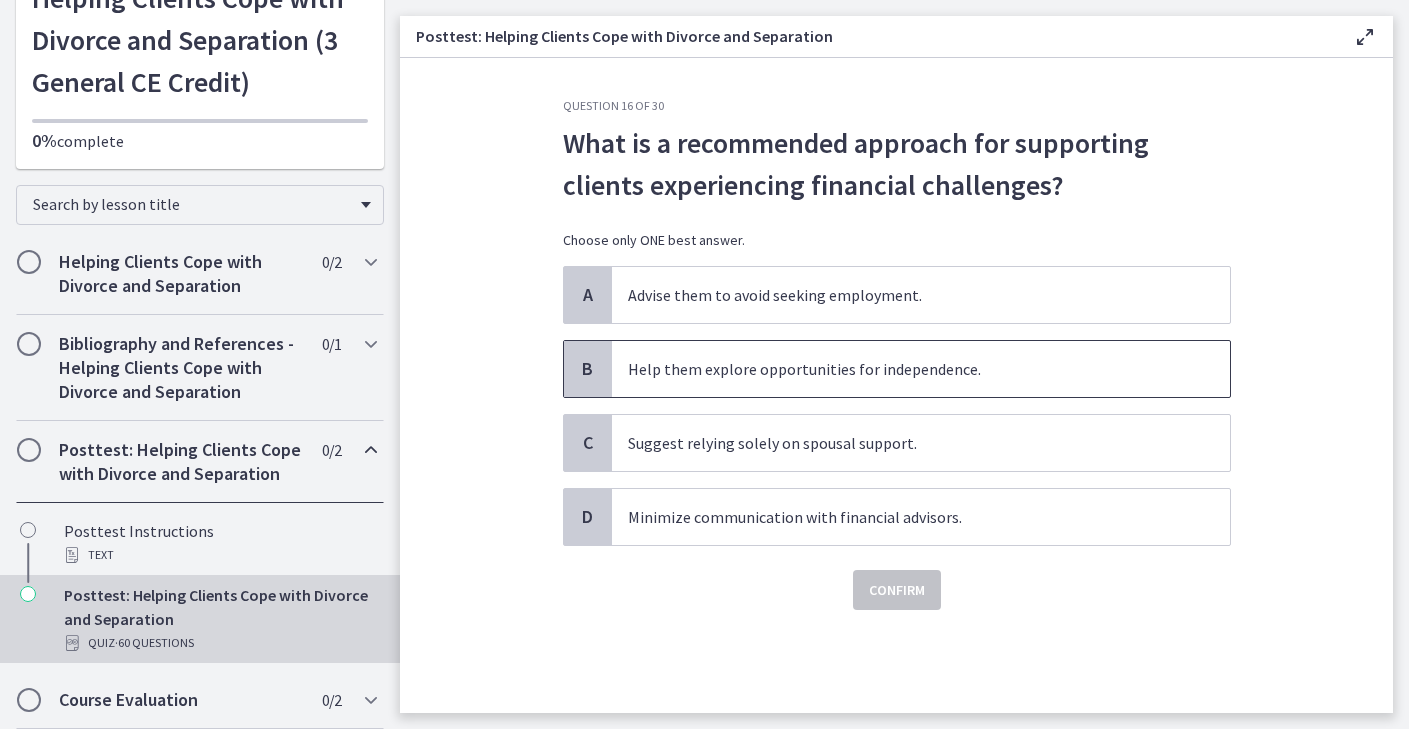 click on "Help them explore opportunities for independence." at bounding box center (921, 369) 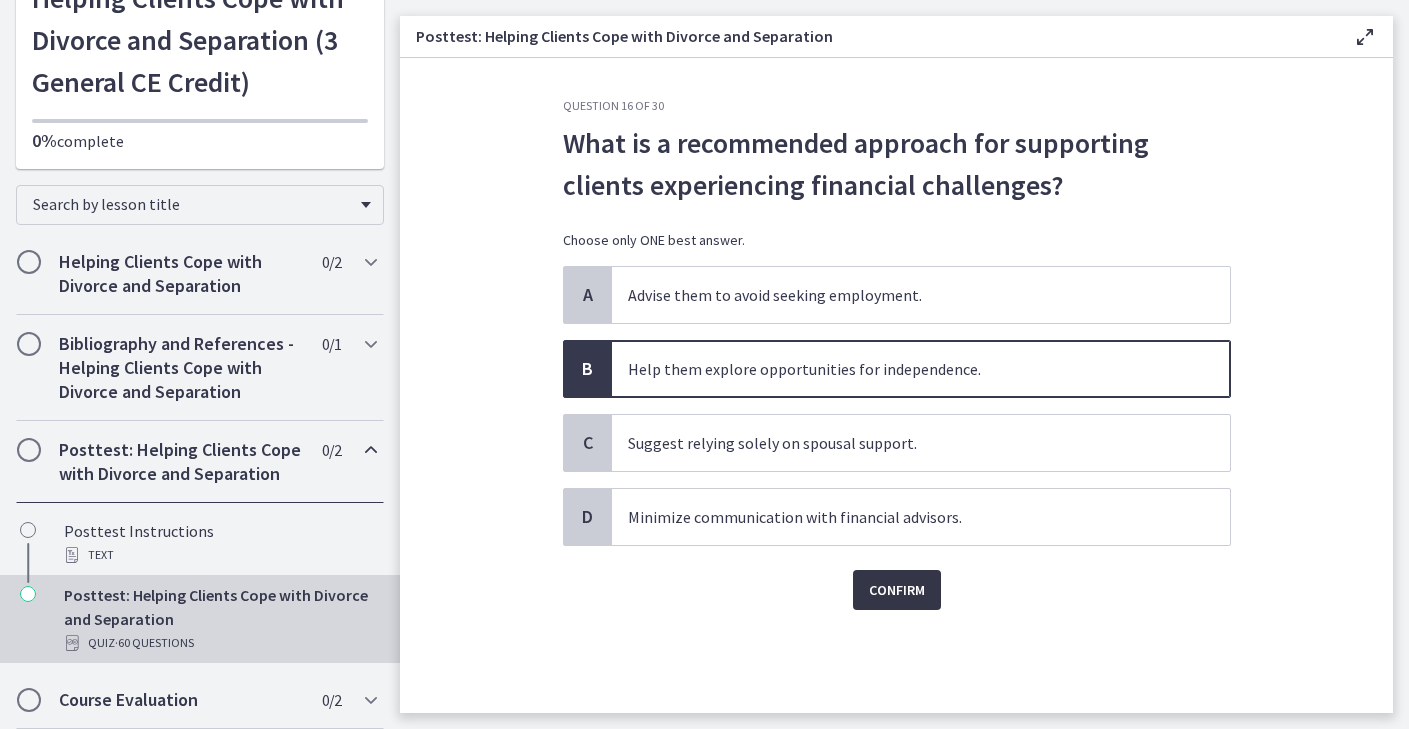 click on "Confirm" at bounding box center [897, 590] 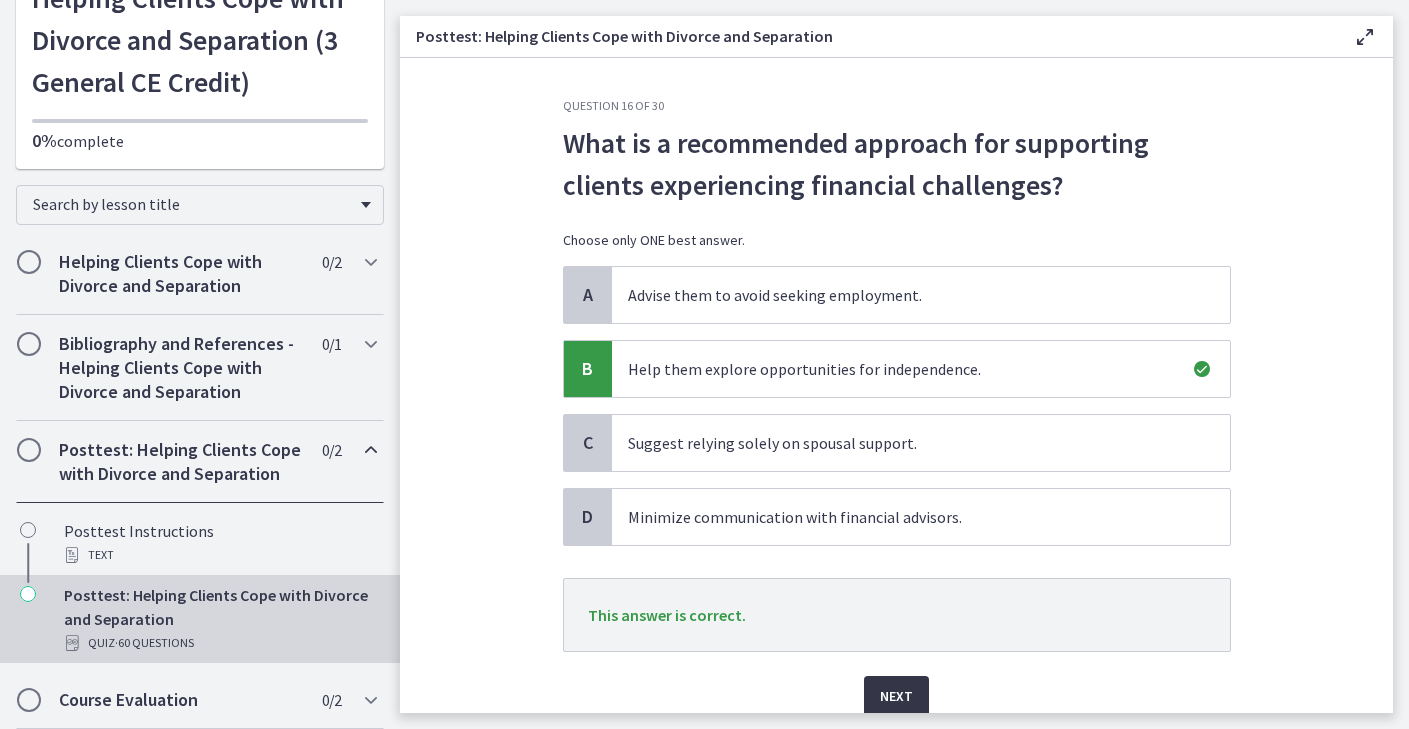 click on "Next" at bounding box center (896, 696) 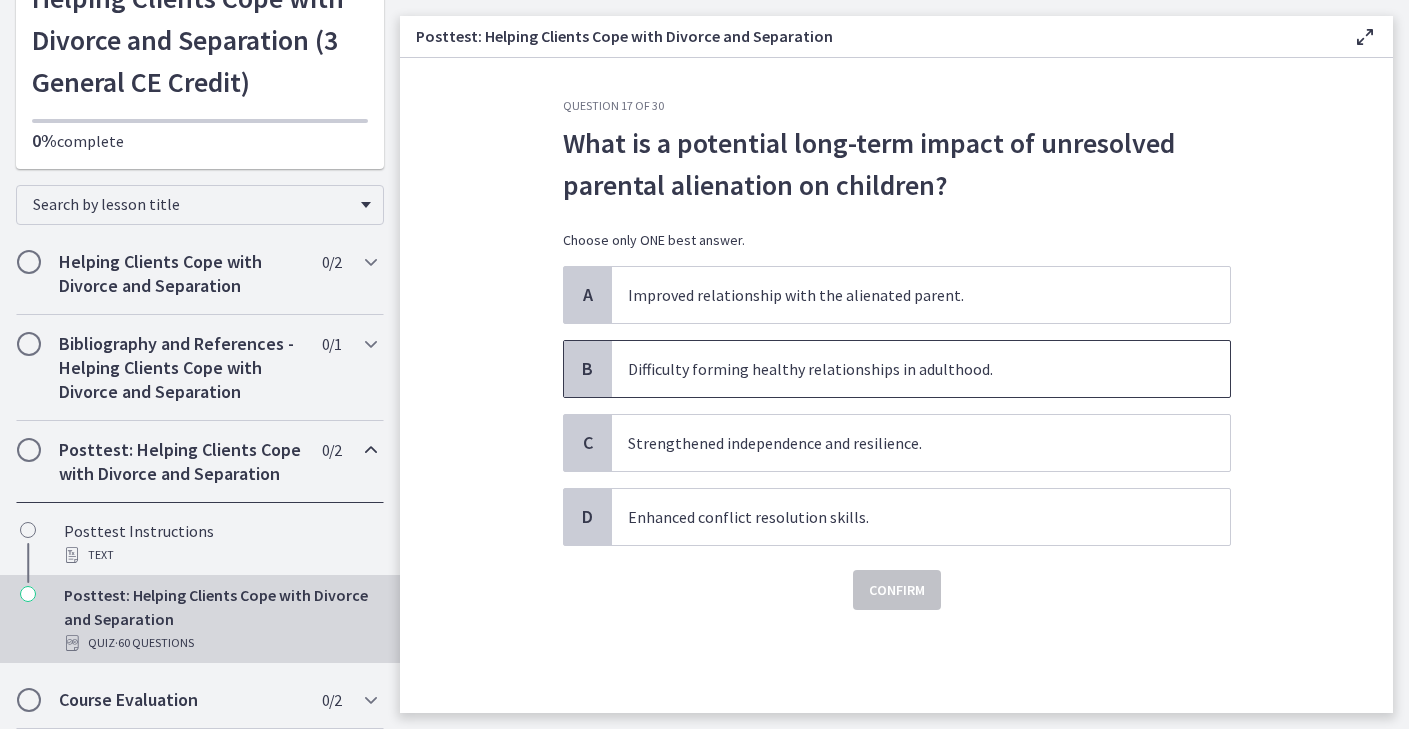 click on "Difficulty forming healthy relationships in adulthood." at bounding box center (921, 369) 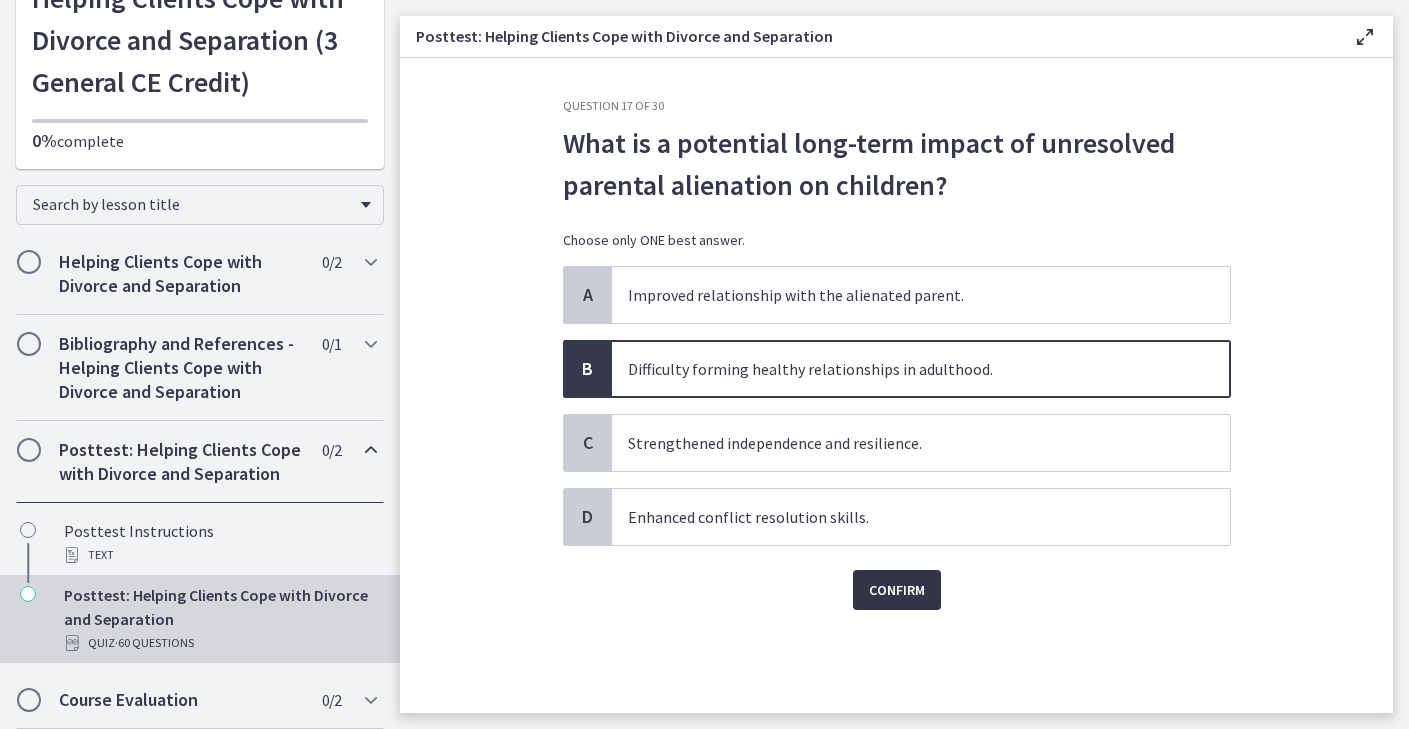 click on "Confirm" at bounding box center (897, 590) 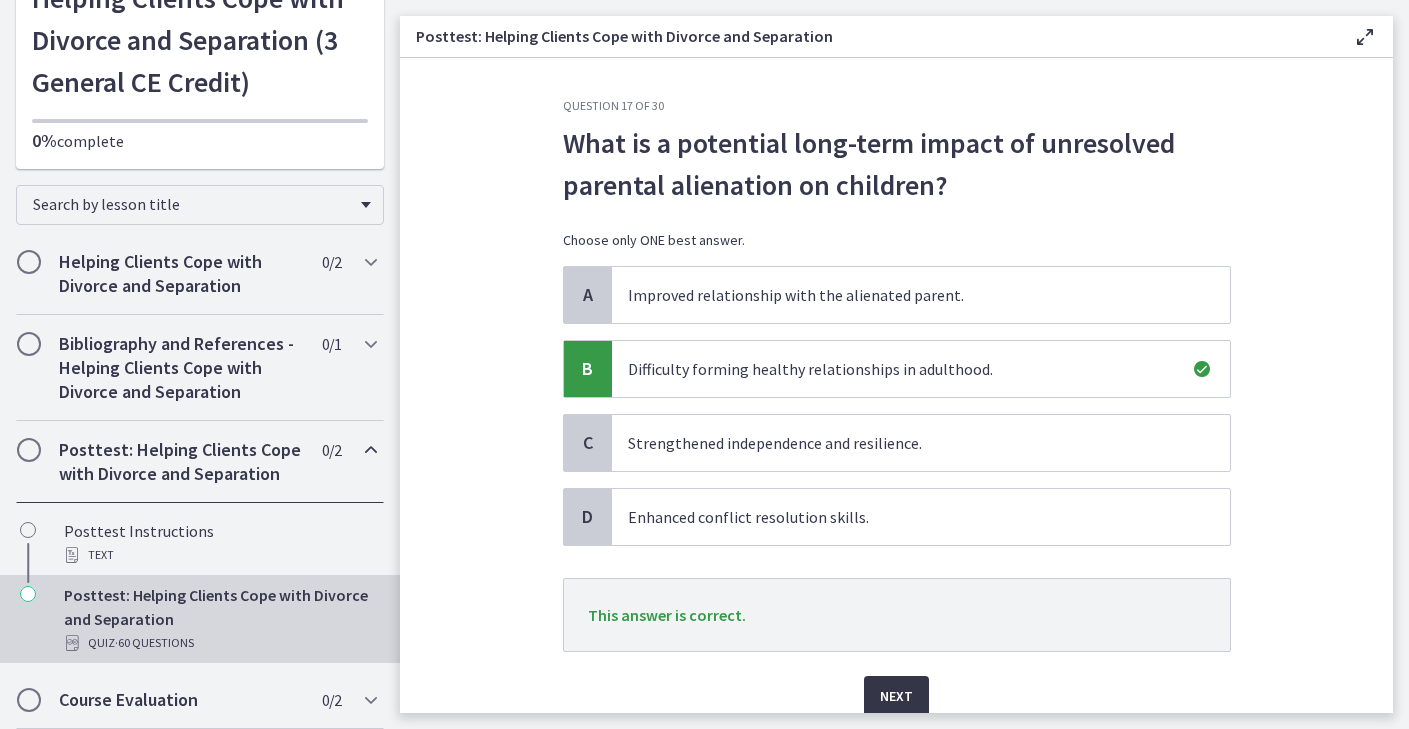 click on "Next" at bounding box center [896, 696] 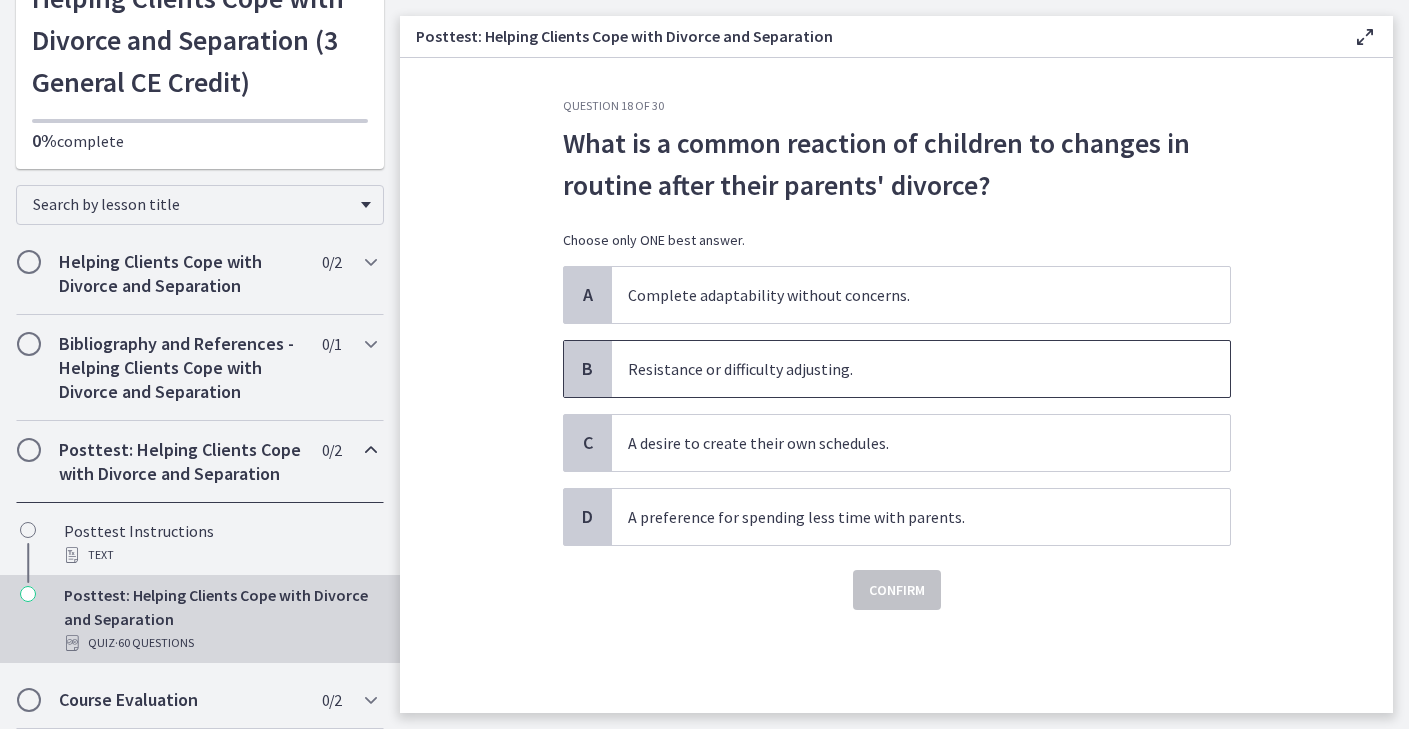 click on "Resistance or difficulty adjusting." at bounding box center (921, 369) 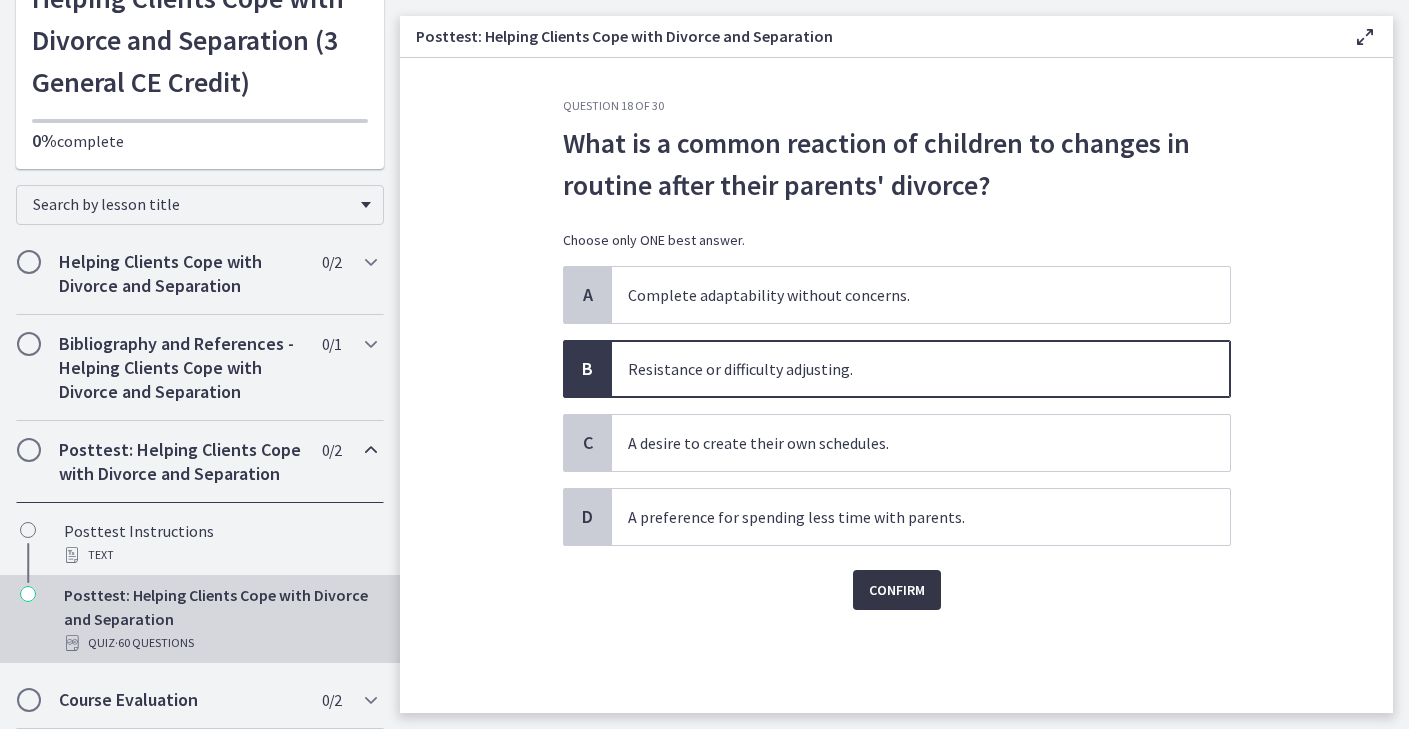 click on "Confirm" at bounding box center (897, 590) 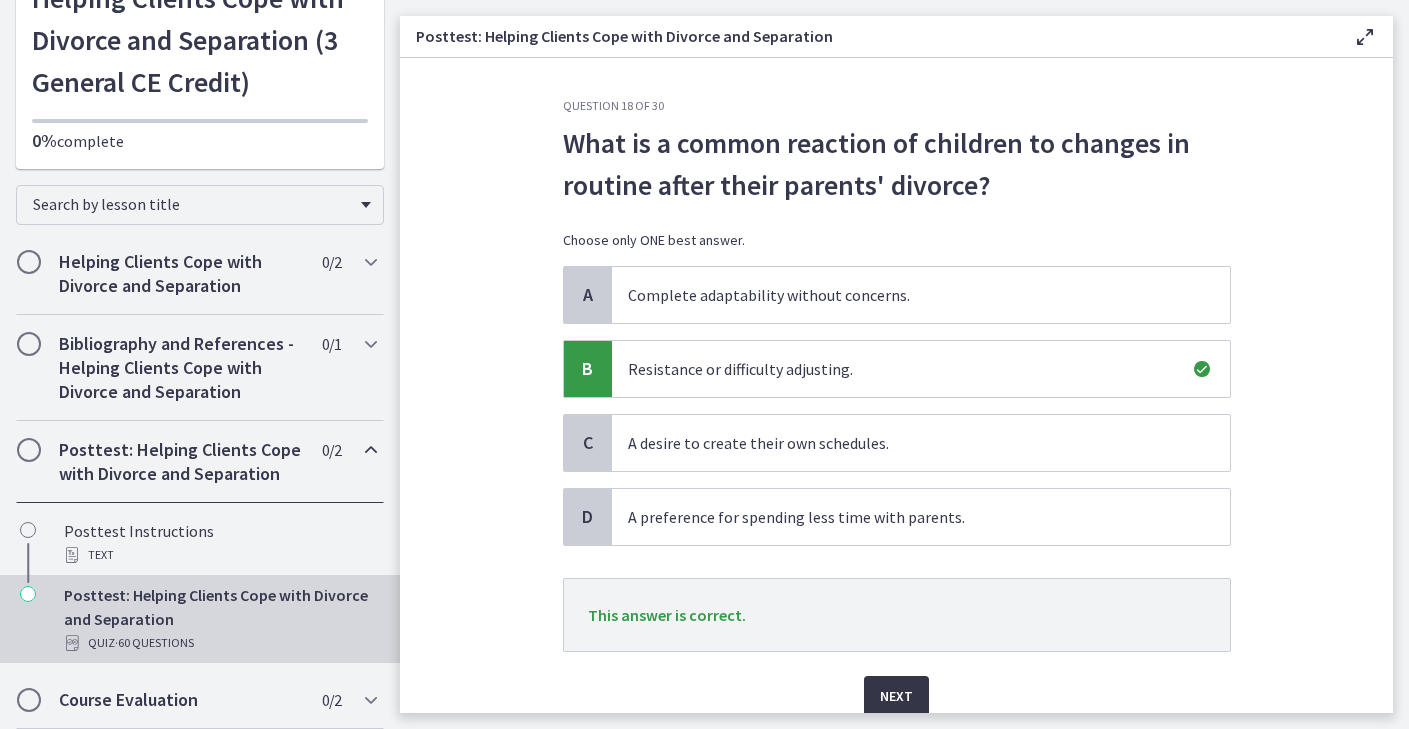 click on "Next" at bounding box center (896, 696) 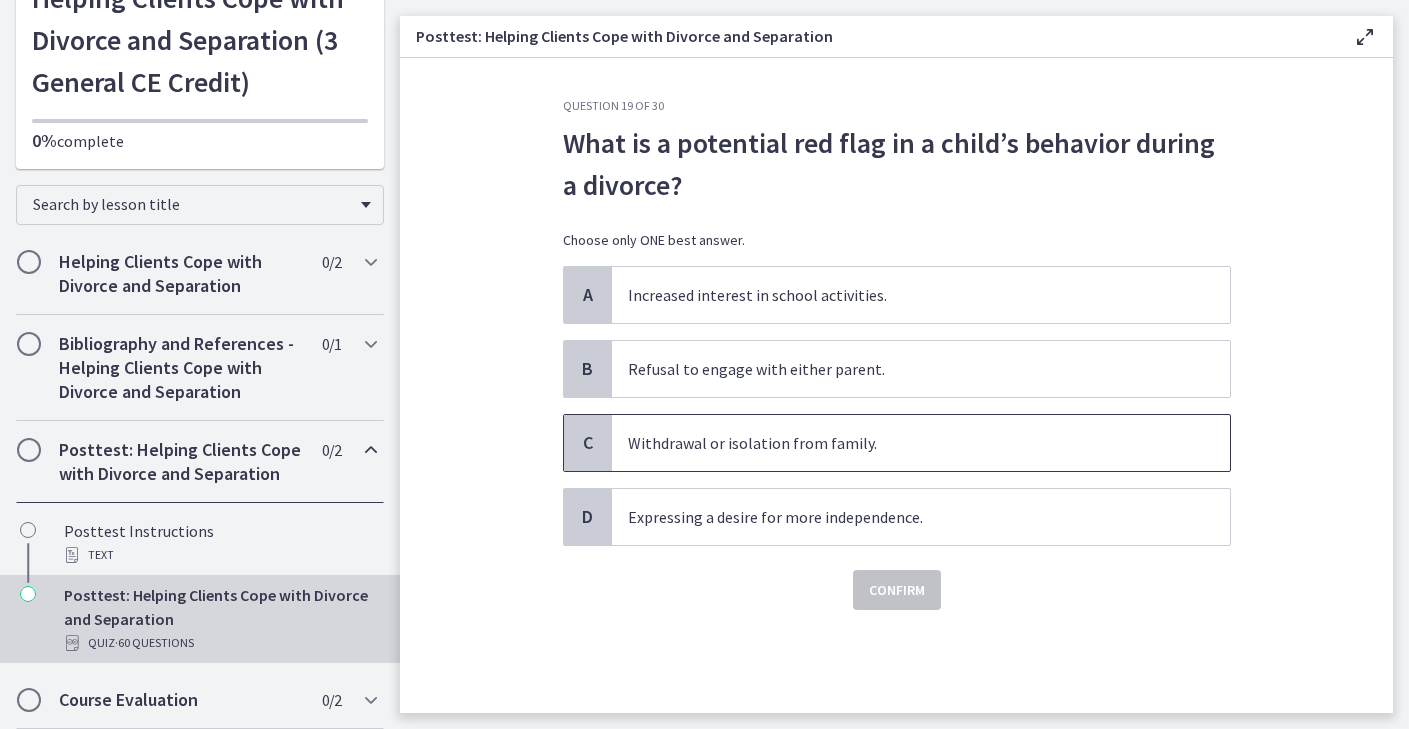 click on "Withdrawal or isolation from family." at bounding box center (921, 443) 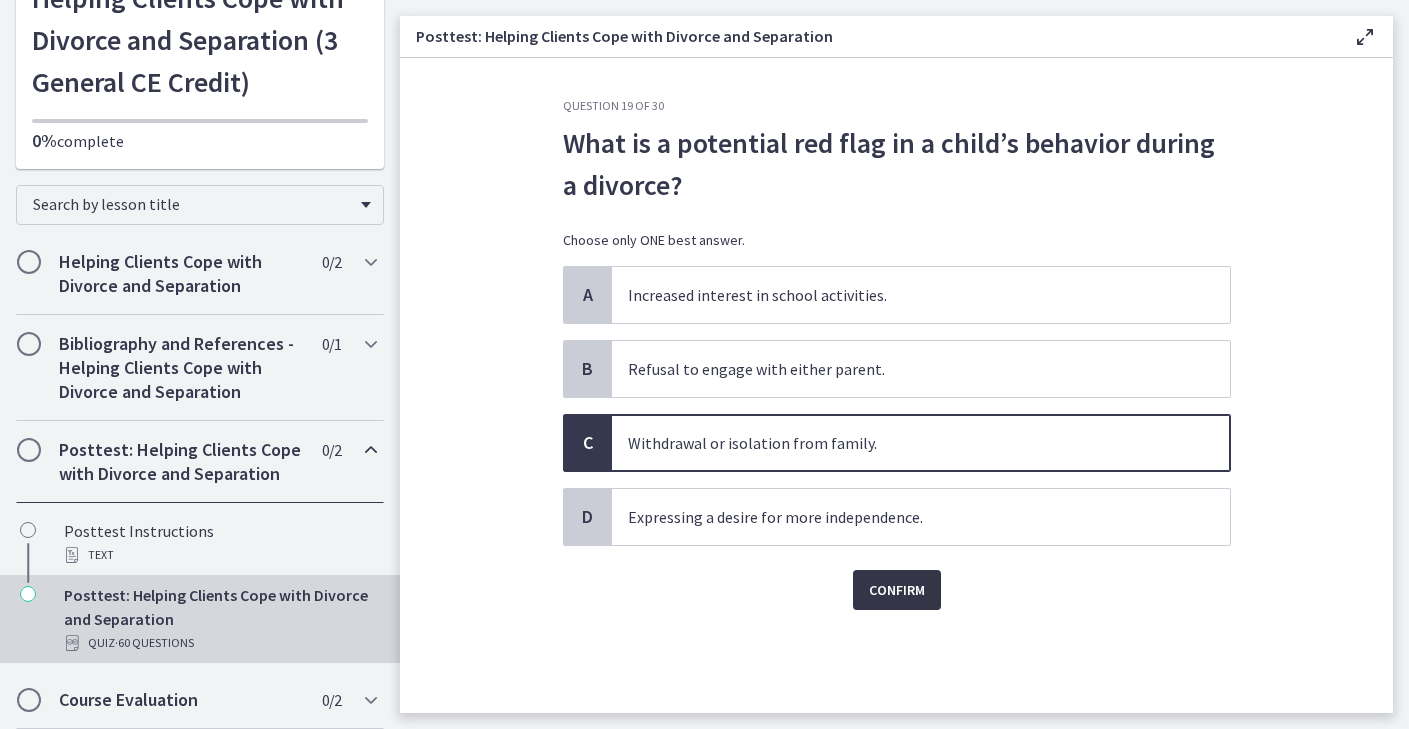 click on "Confirm" at bounding box center (897, 590) 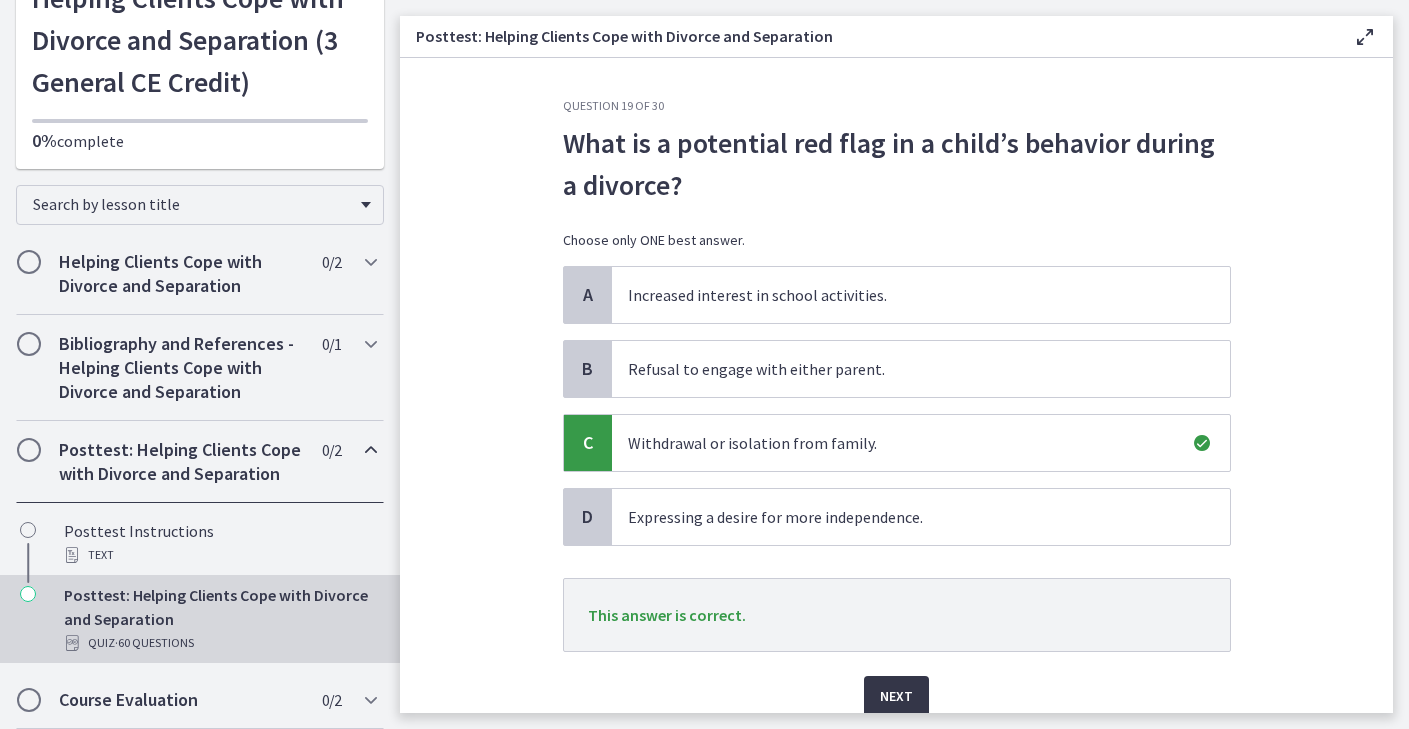 click on "Next" at bounding box center [896, 696] 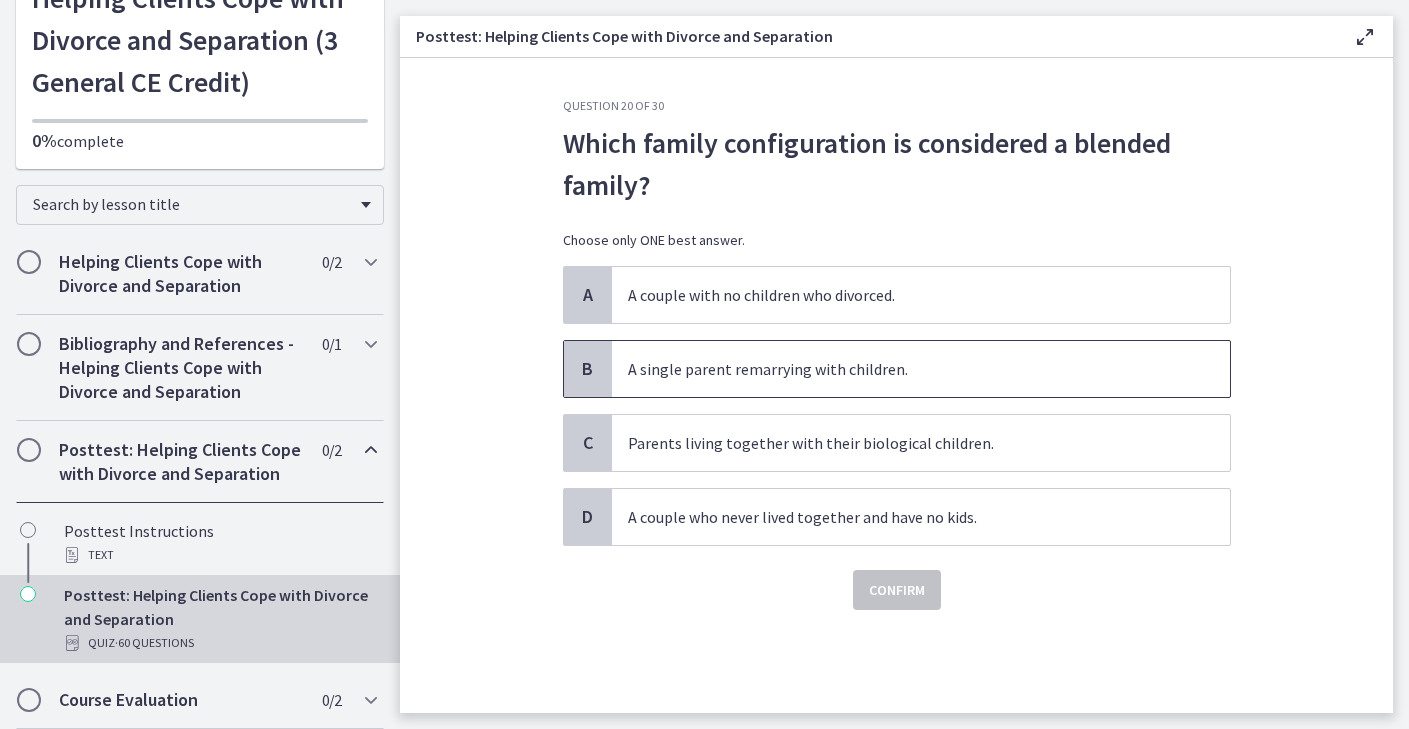 click on "A single parent remarrying with children." at bounding box center [921, 369] 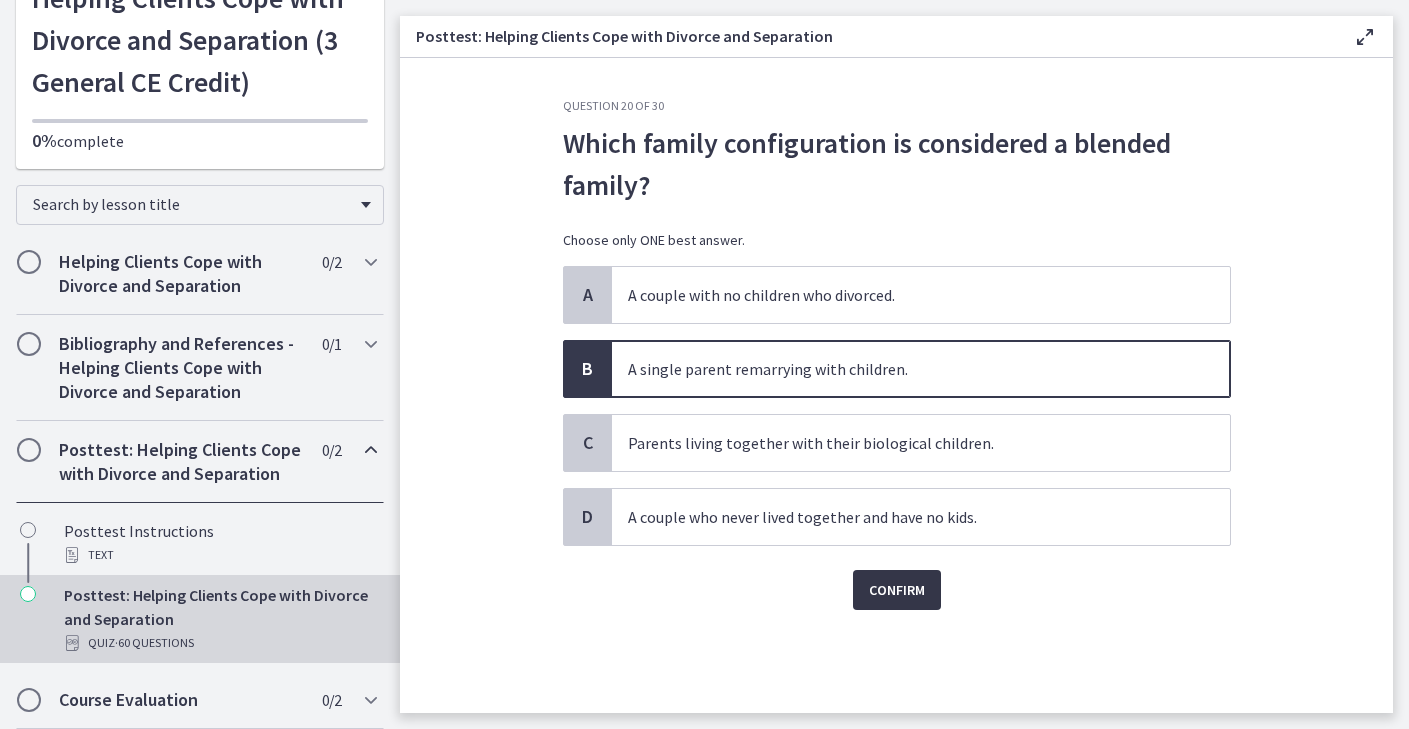 click on "Confirm" at bounding box center (897, 590) 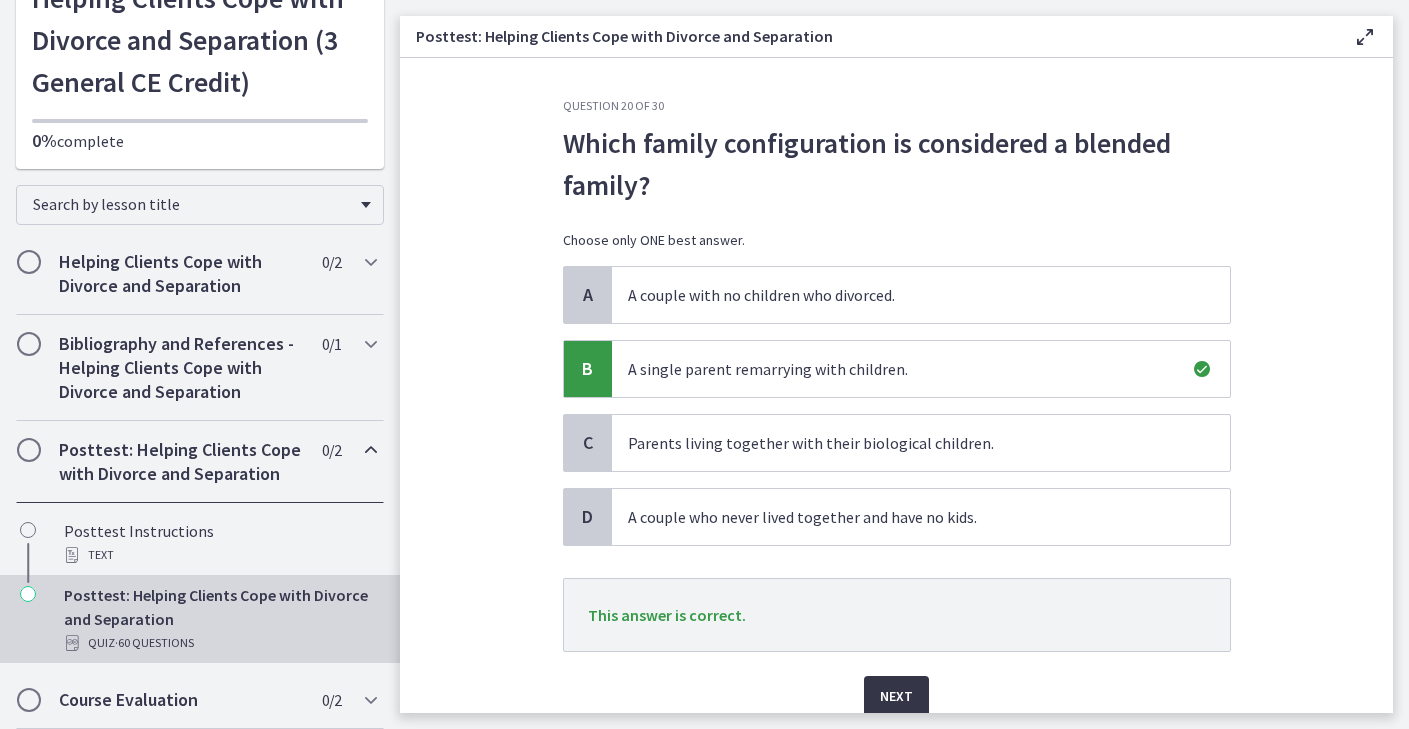 click on "Next" at bounding box center (896, 696) 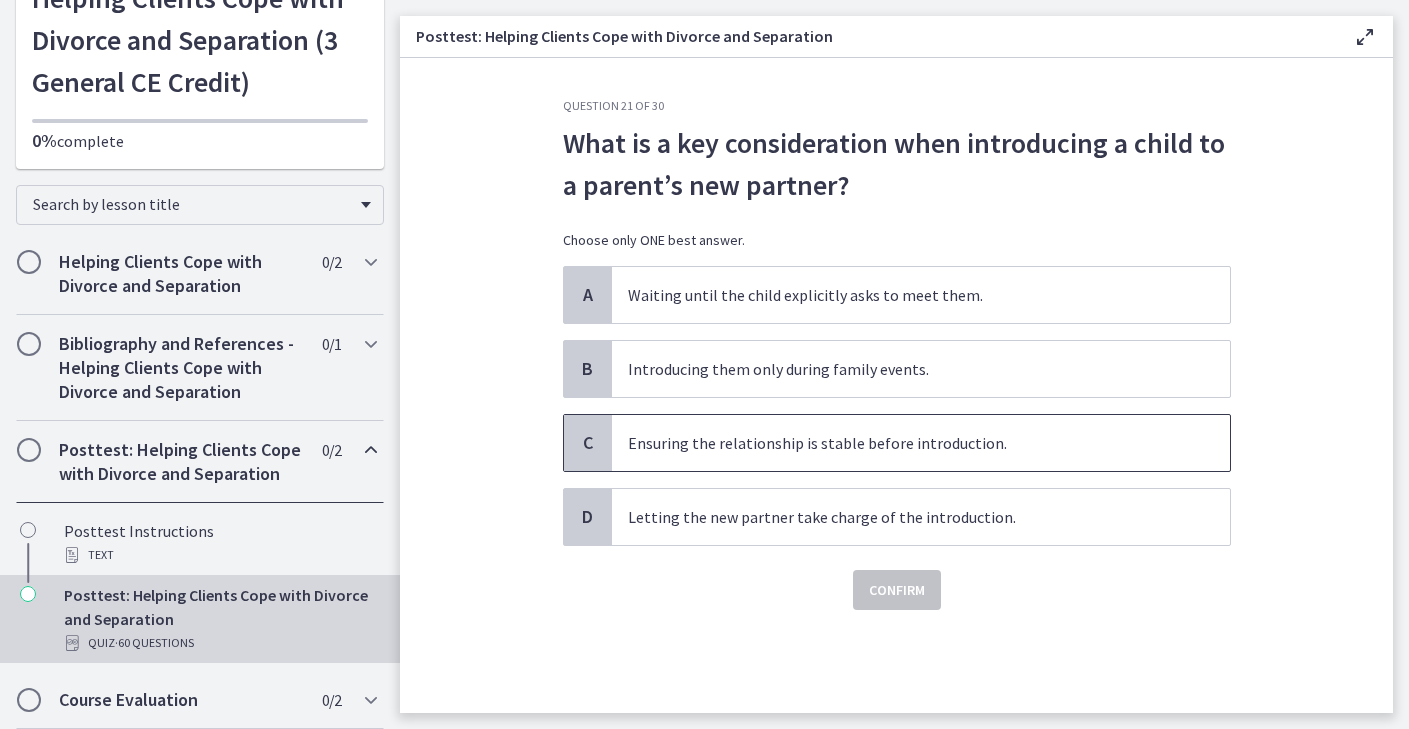 click on "Ensuring the relationship is stable before introduction." at bounding box center (921, 443) 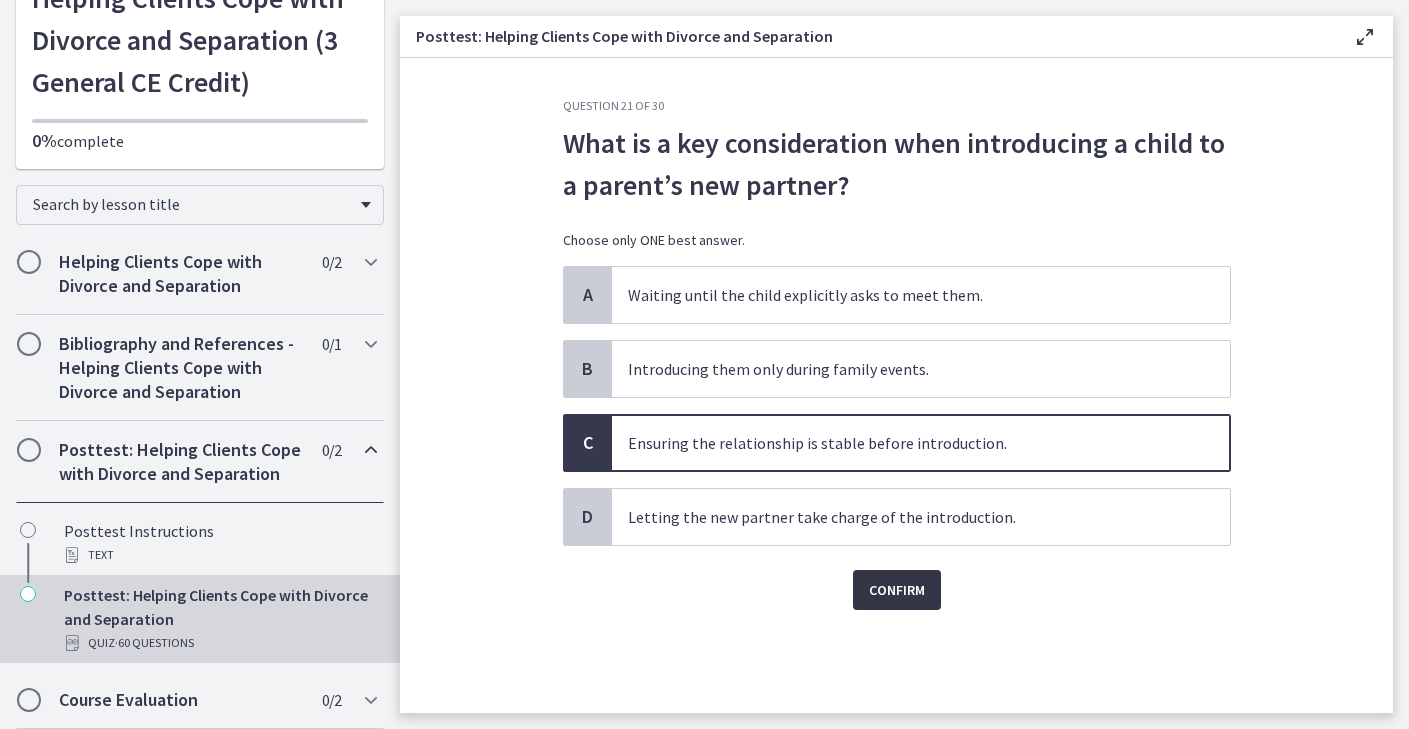click on "Confirm" at bounding box center (897, 590) 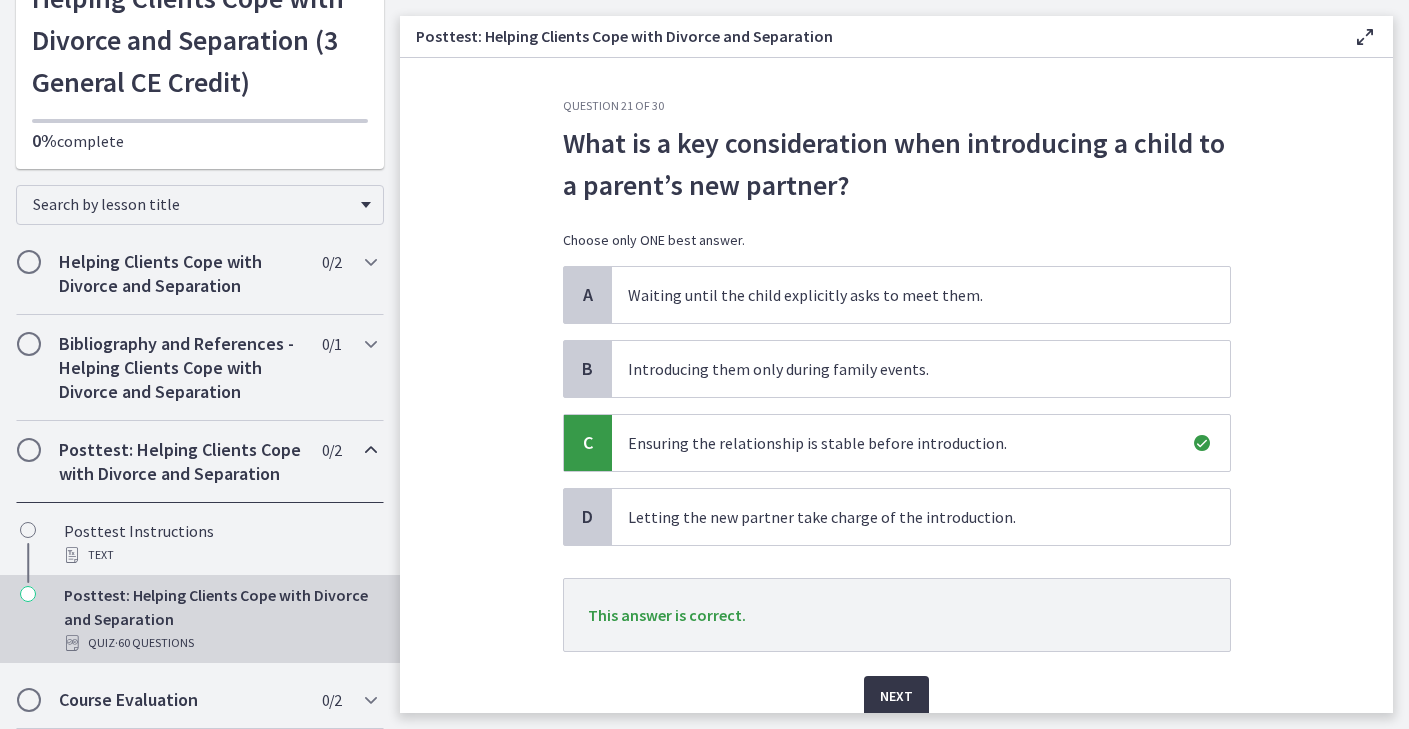 click on "Next" at bounding box center [896, 696] 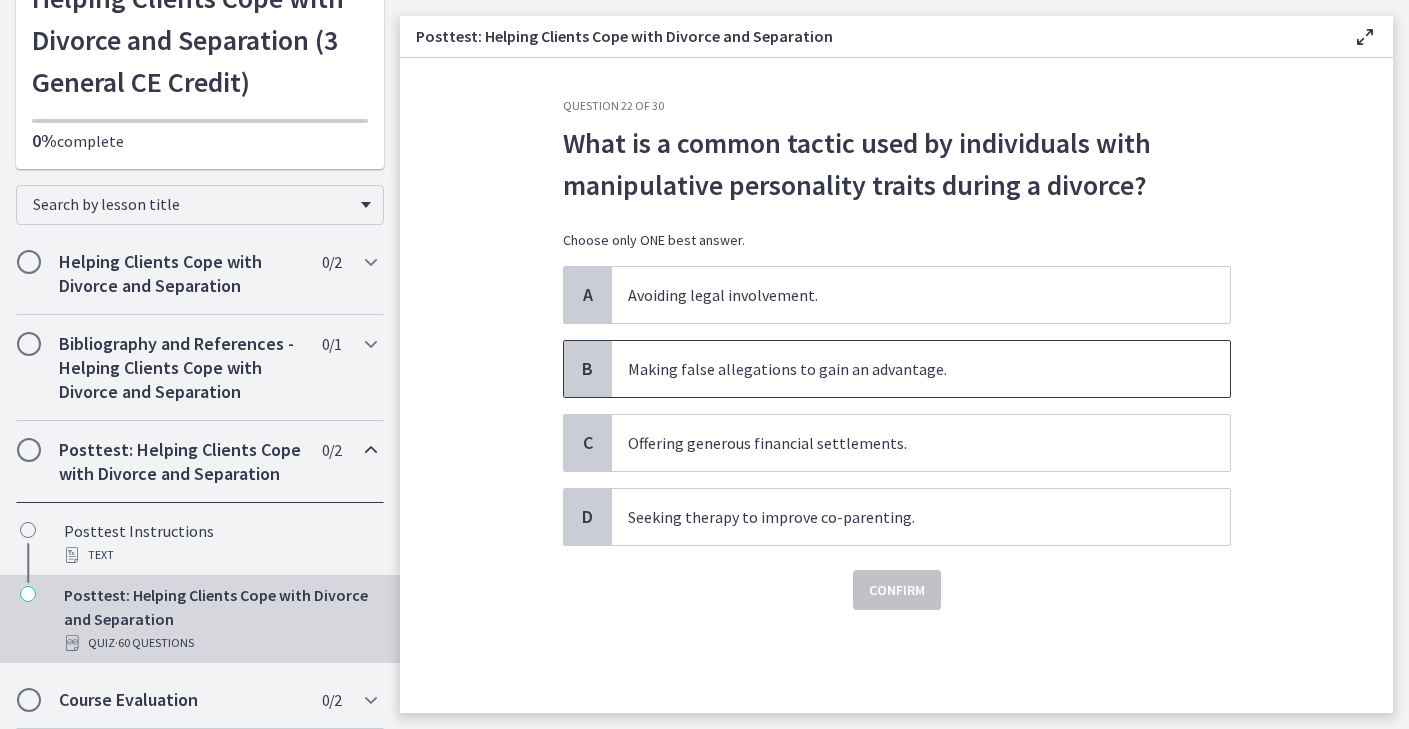 click on "Making false allegations to gain an advantage." at bounding box center [921, 369] 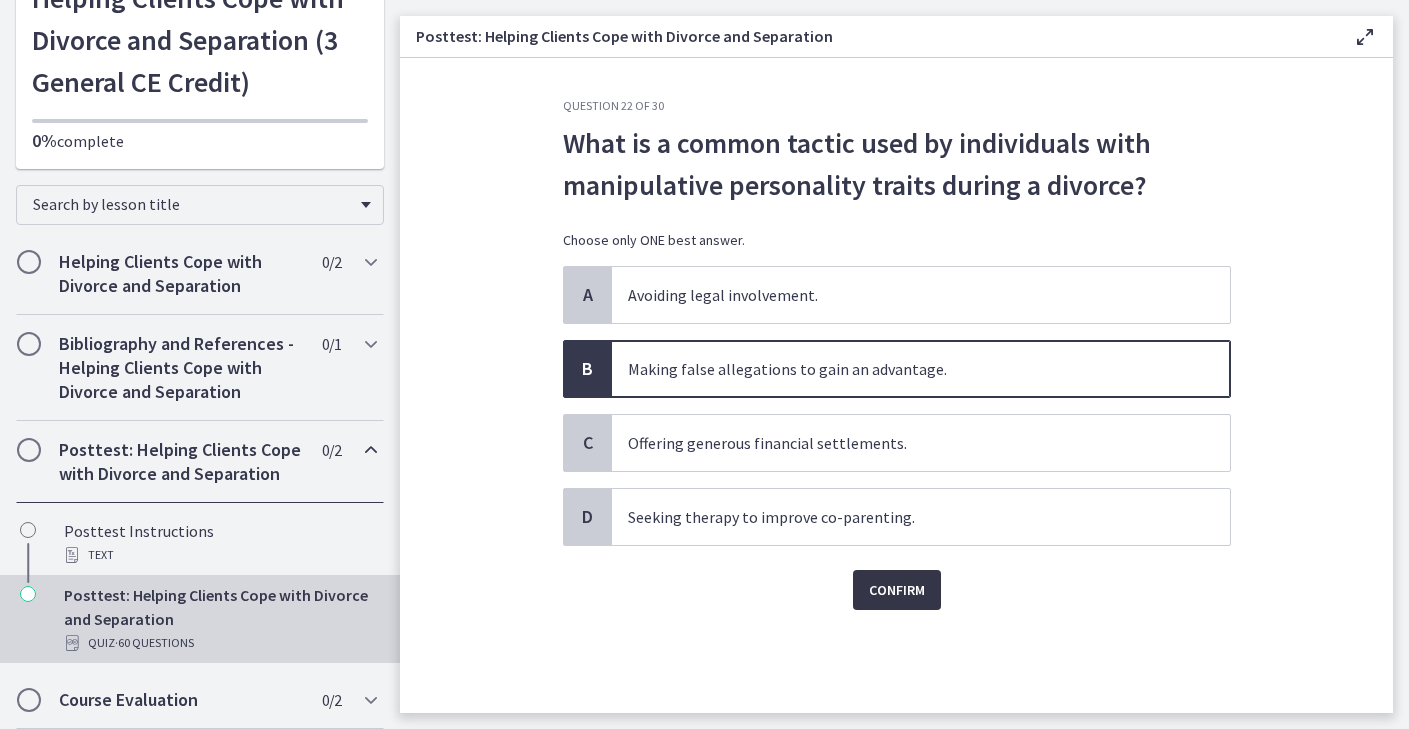 click on "Confirm" at bounding box center [897, 590] 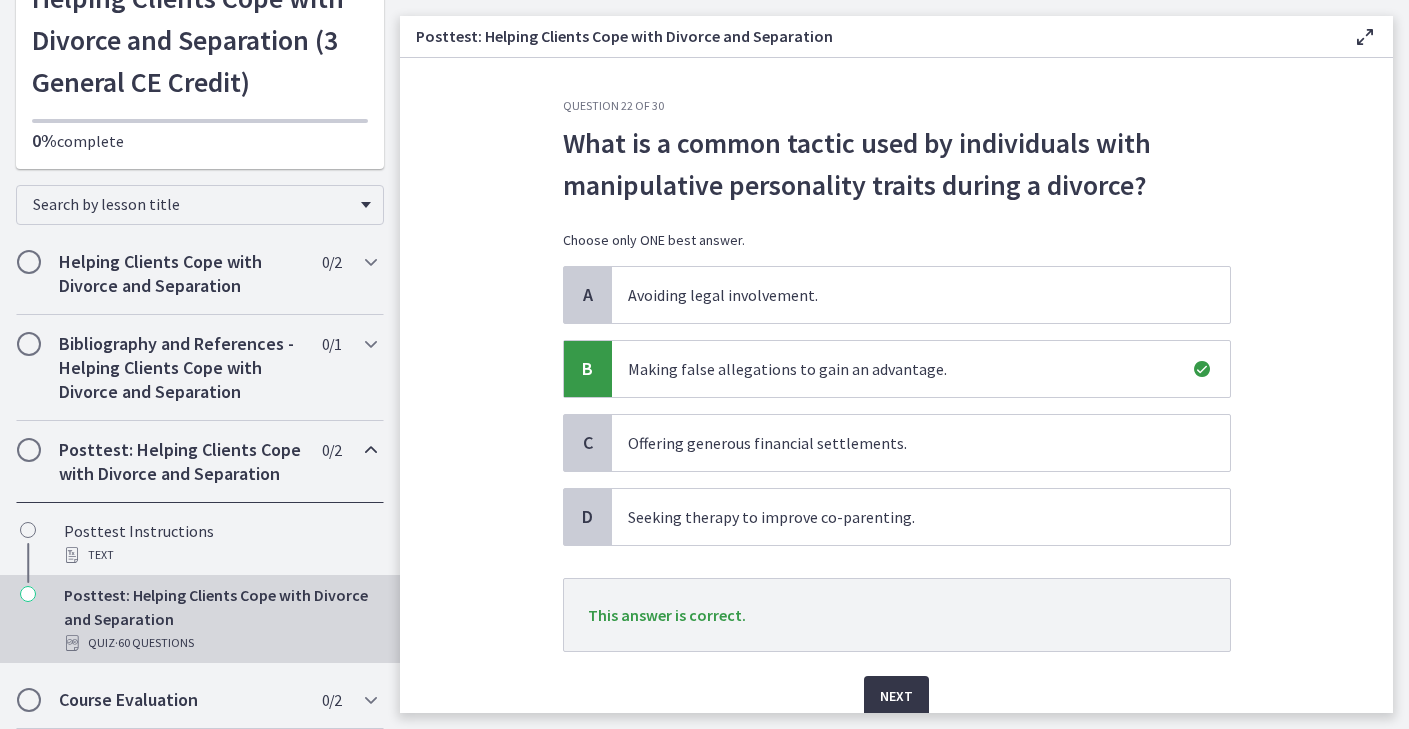 click on "Next" at bounding box center [896, 696] 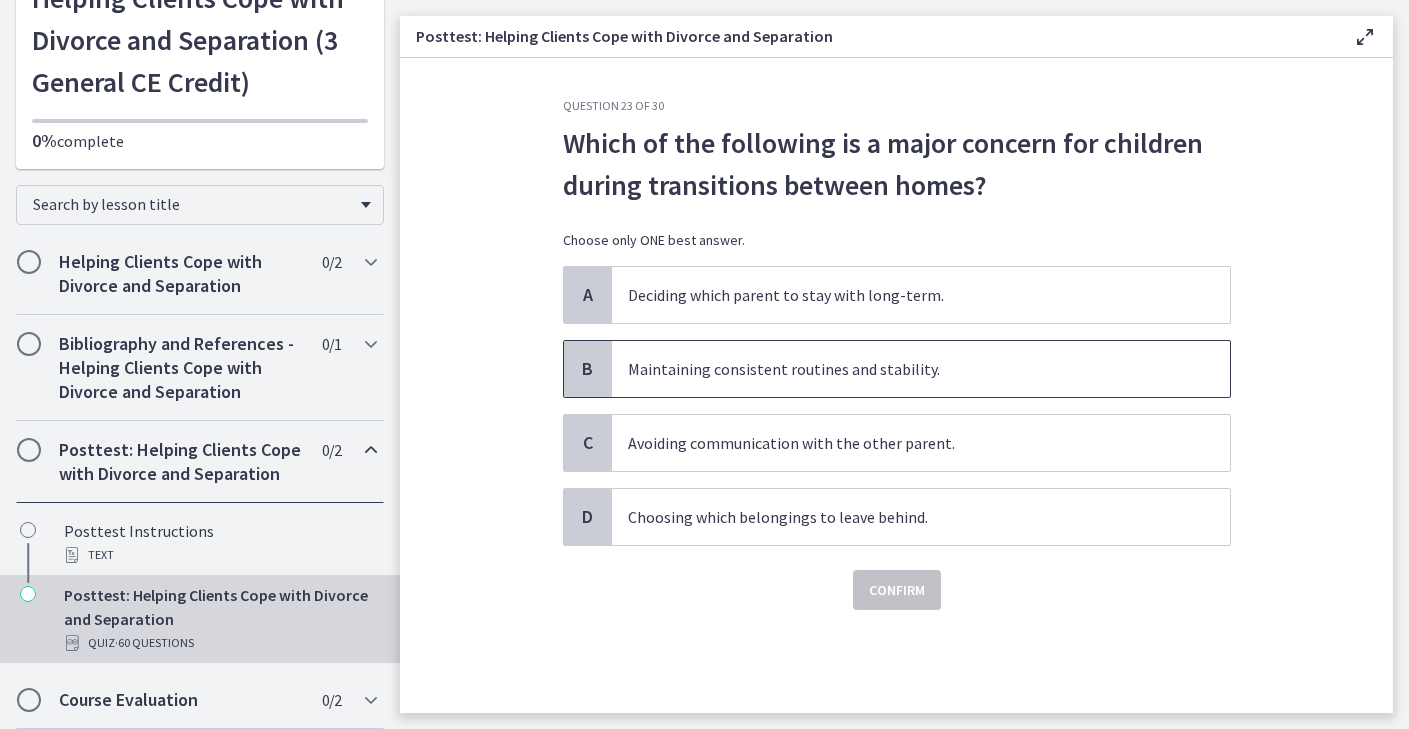 click on "Maintaining consistent routines and stability." at bounding box center [921, 369] 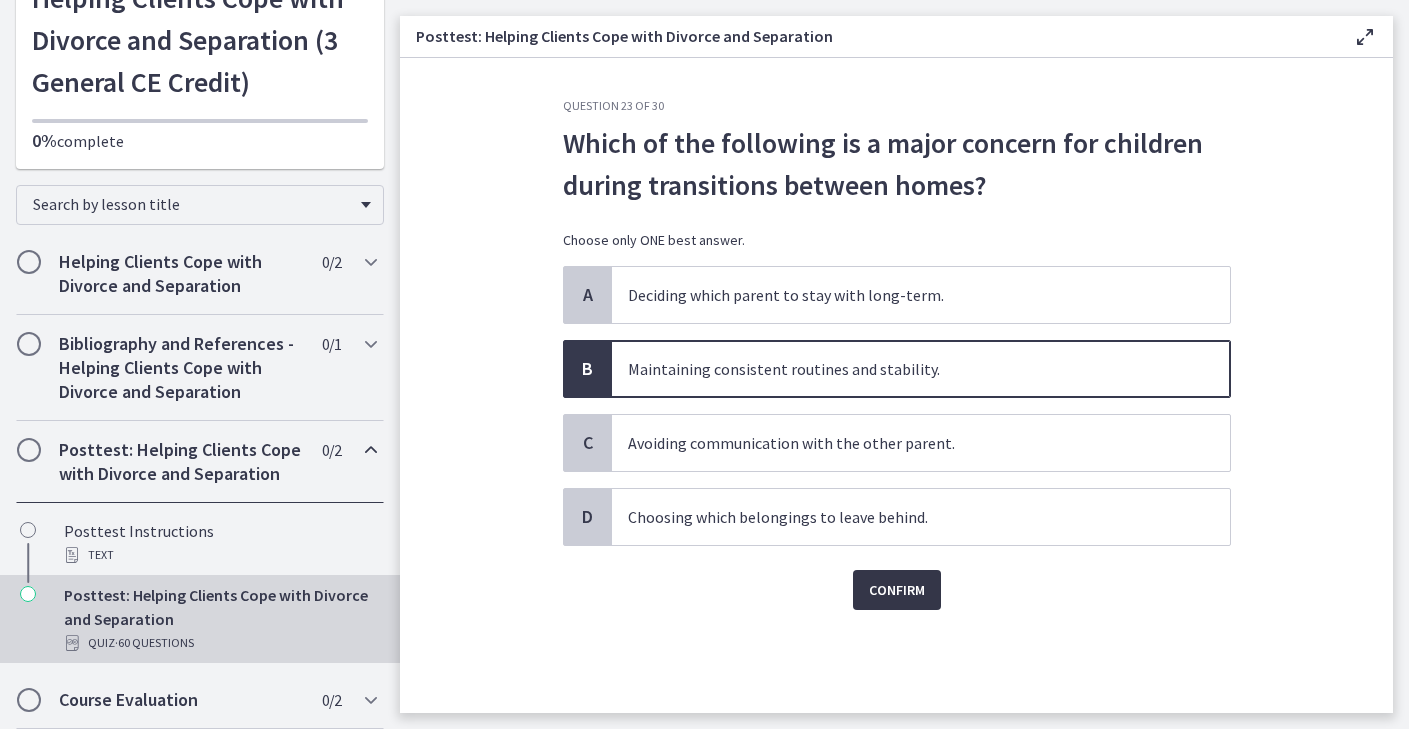 click on "Confirm" at bounding box center (897, 590) 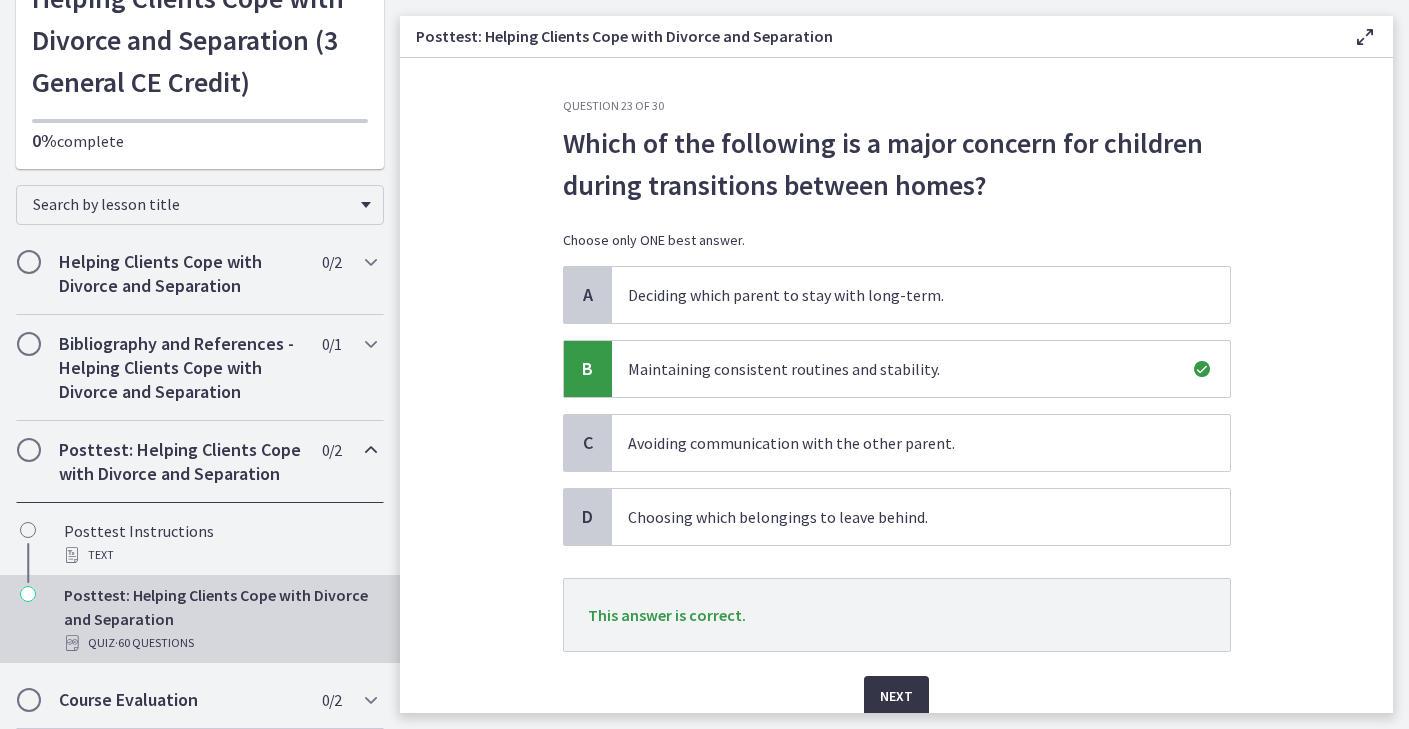 click on "Next" at bounding box center (896, 696) 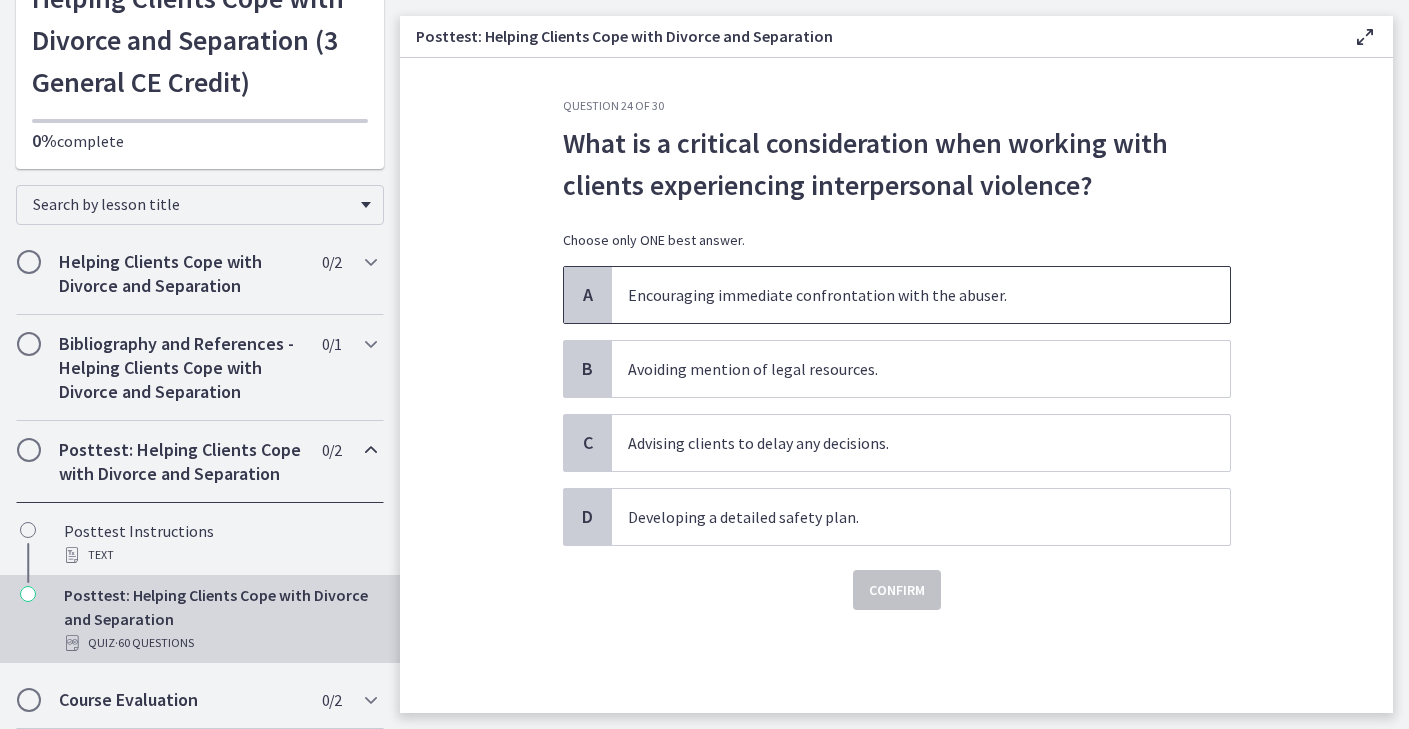 click on "Encouraging immediate confrontation with the abuser." at bounding box center (921, 295) 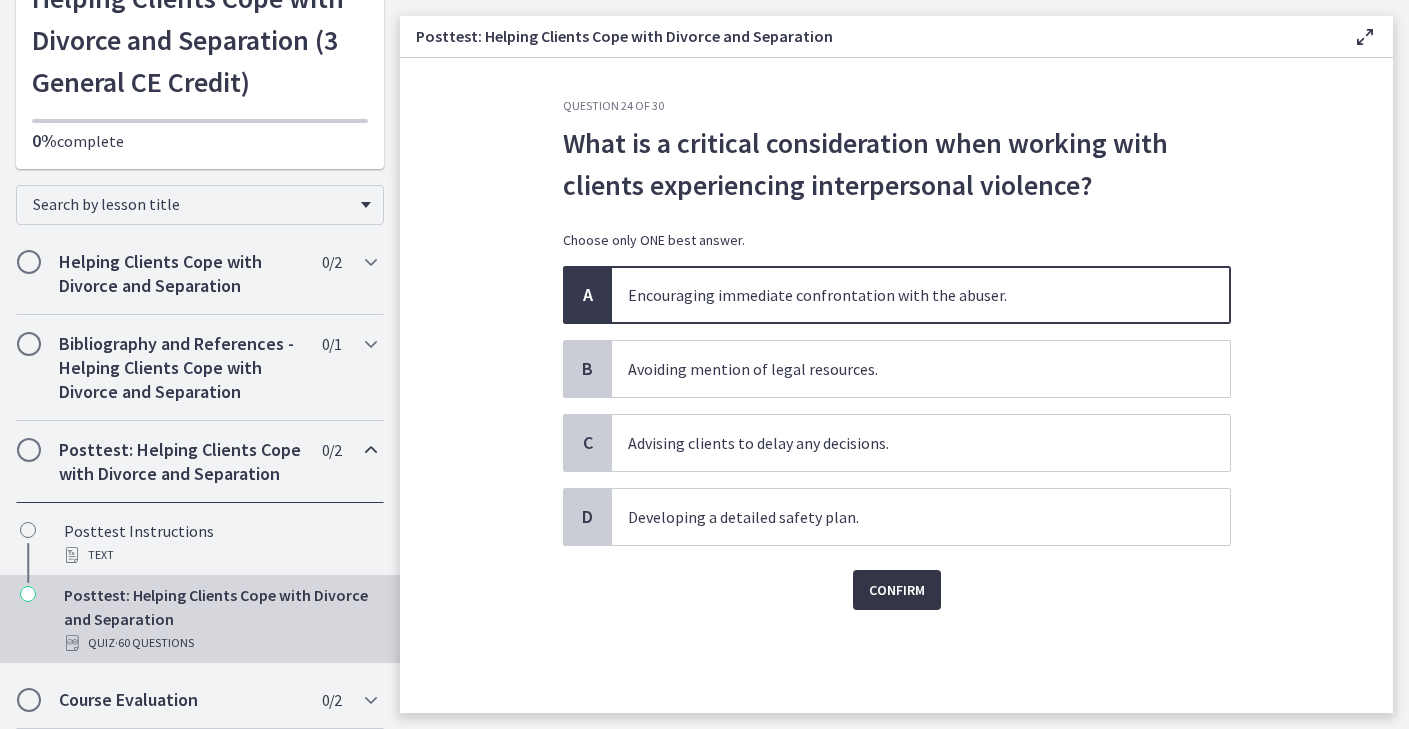 click on "Confirm" at bounding box center (897, 590) 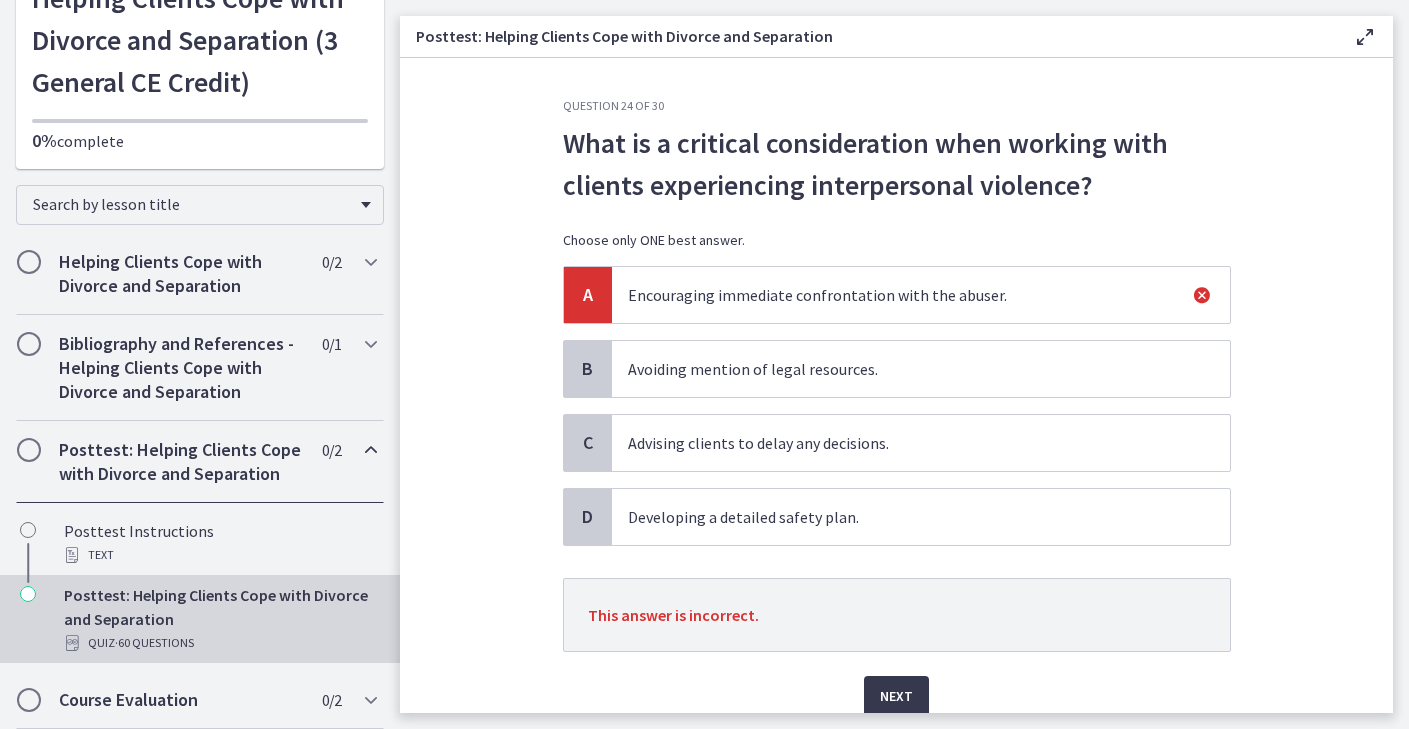 click on "Developing a detailed safety plan." at bounding box center [921, 517] 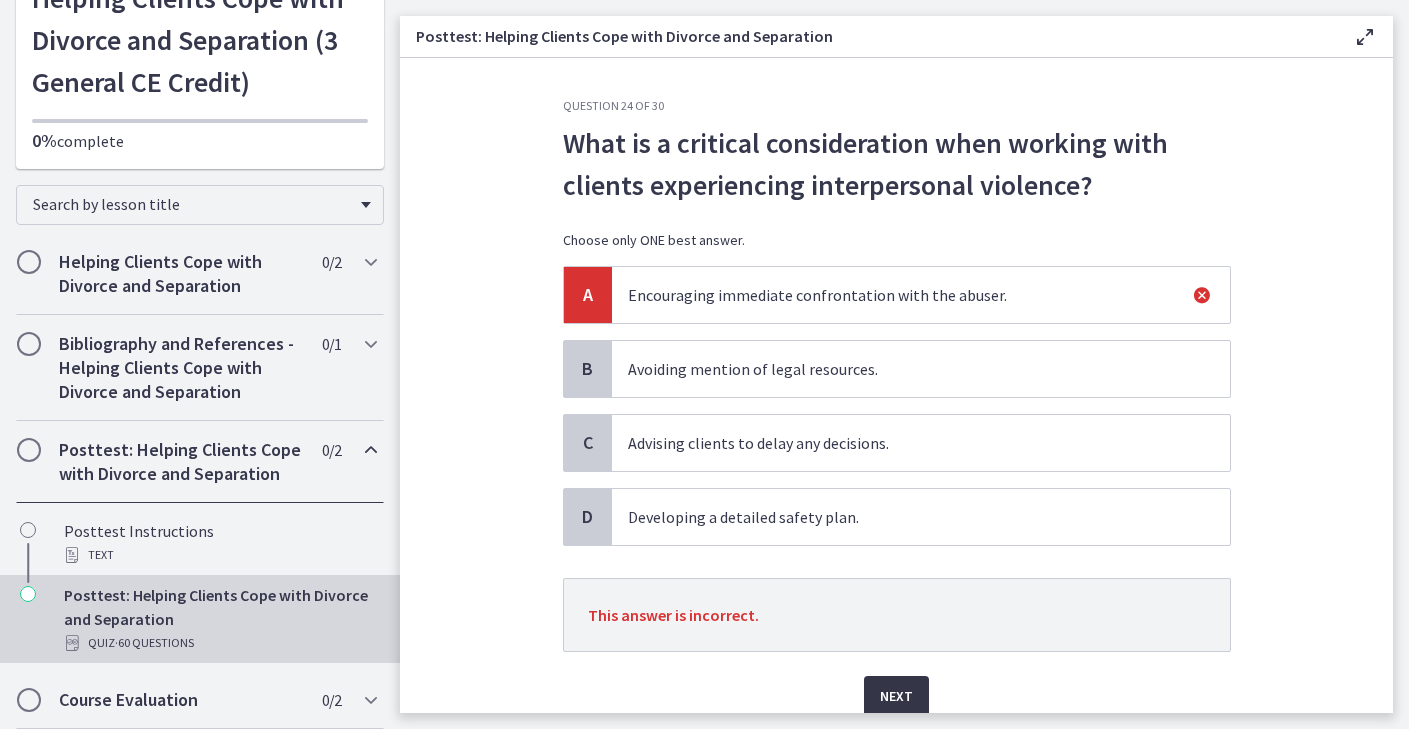 click on "Next" at bounding box center [896, 696] 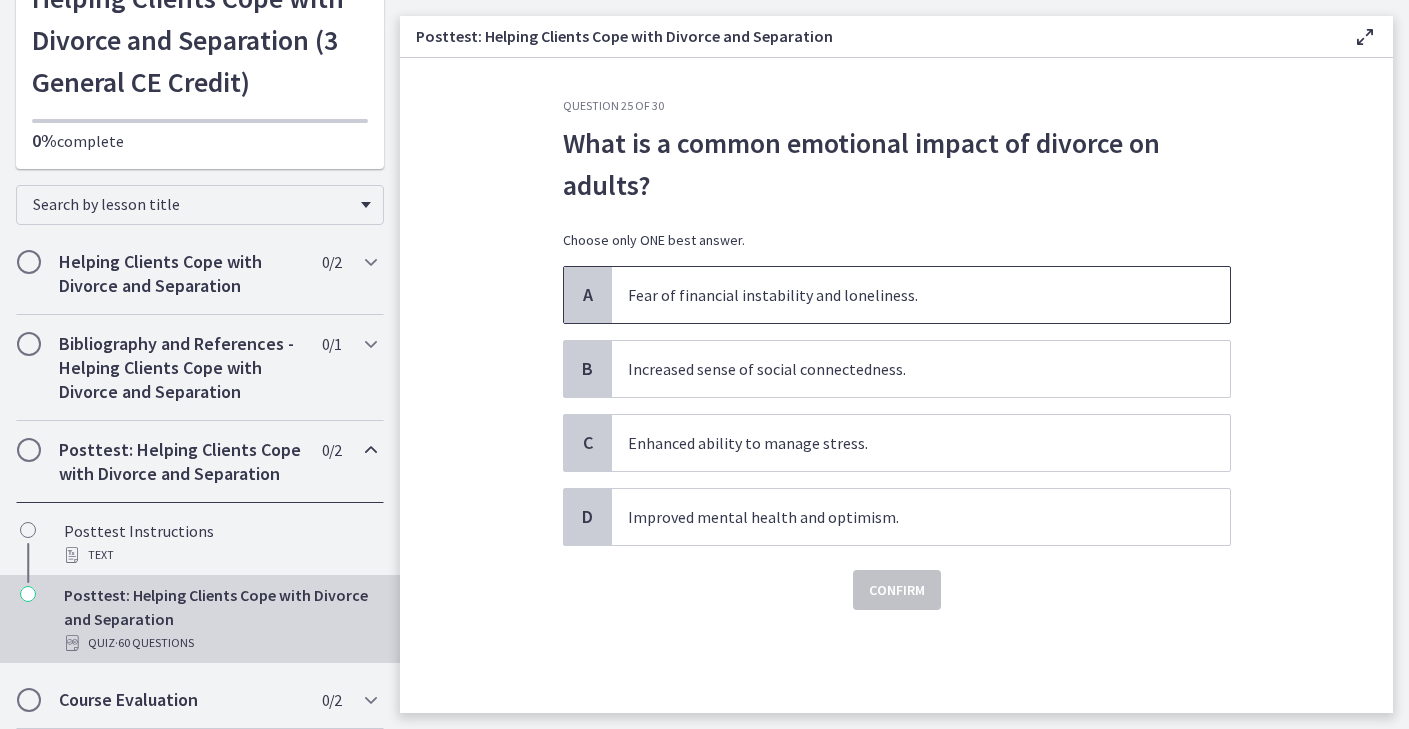 click on "Fear of financial instability and loneliness." at bounding box center [921, 295] 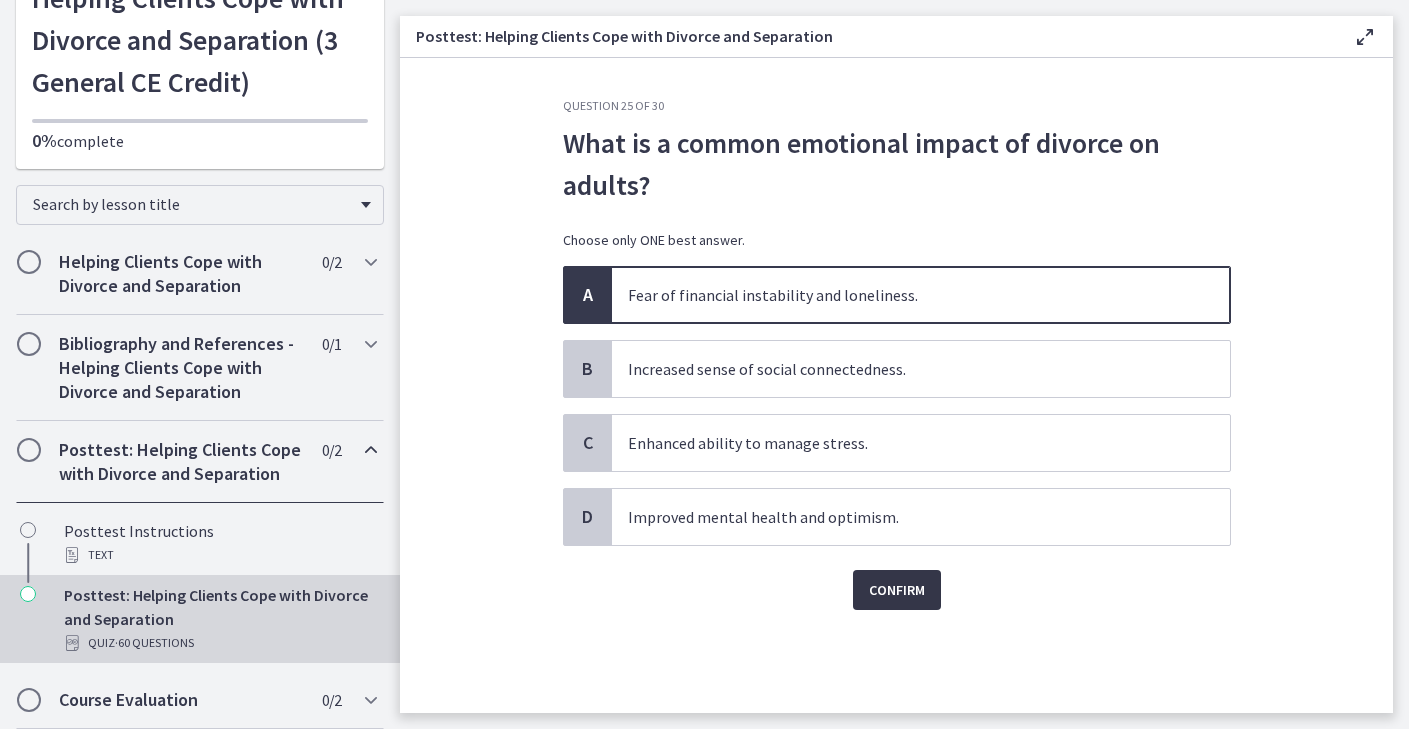 click on "Confirm" at bounding box center (897, 590) 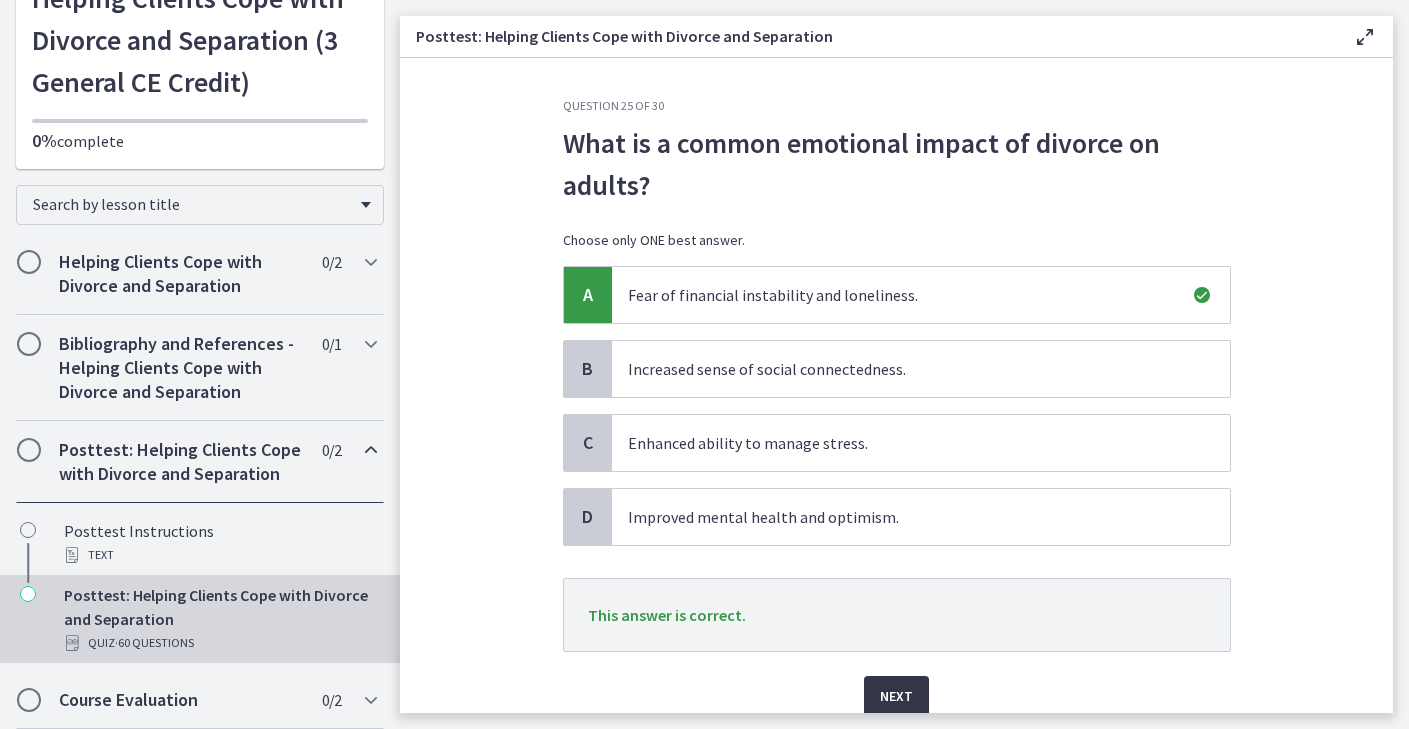 click on "Next" at bounding box center (896, 696) 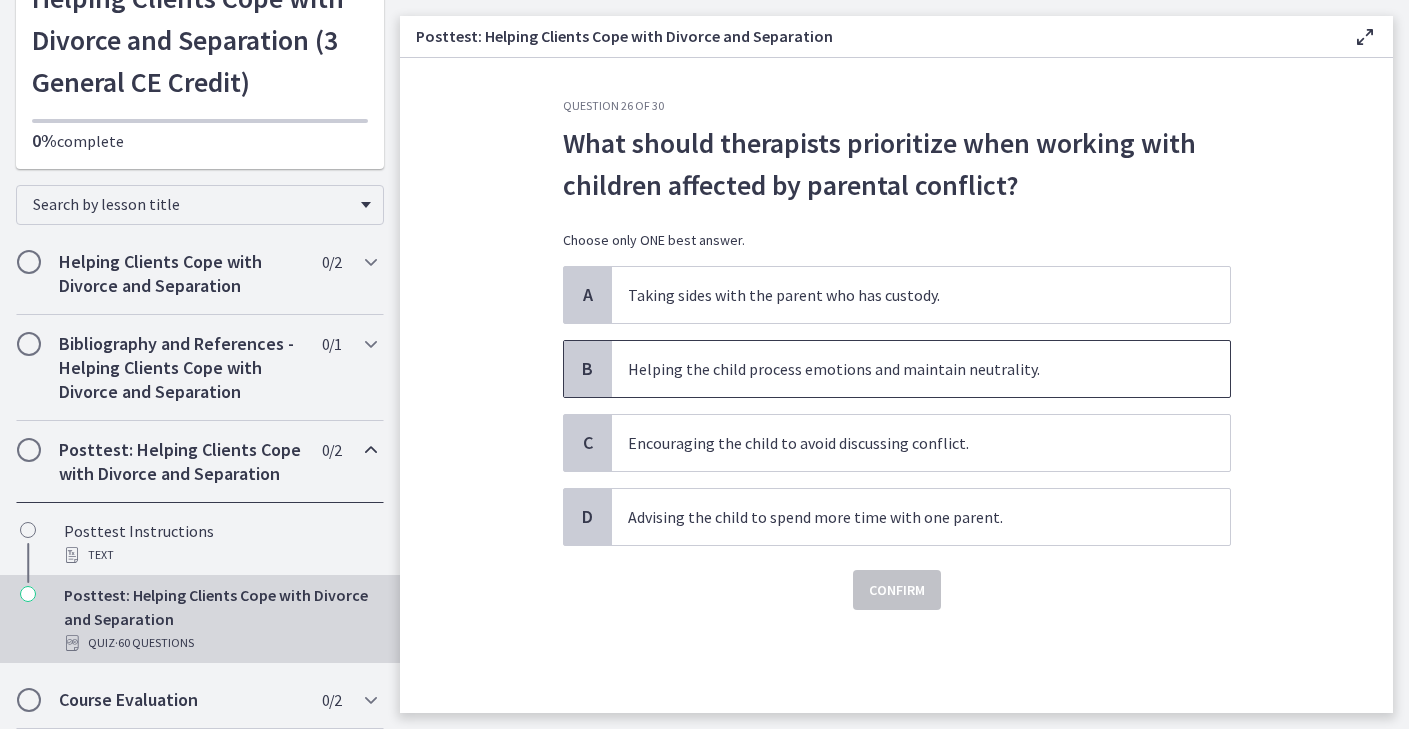 click on "Helping the child process emotions and maintain neutrality." at bounding box center [921, 369] 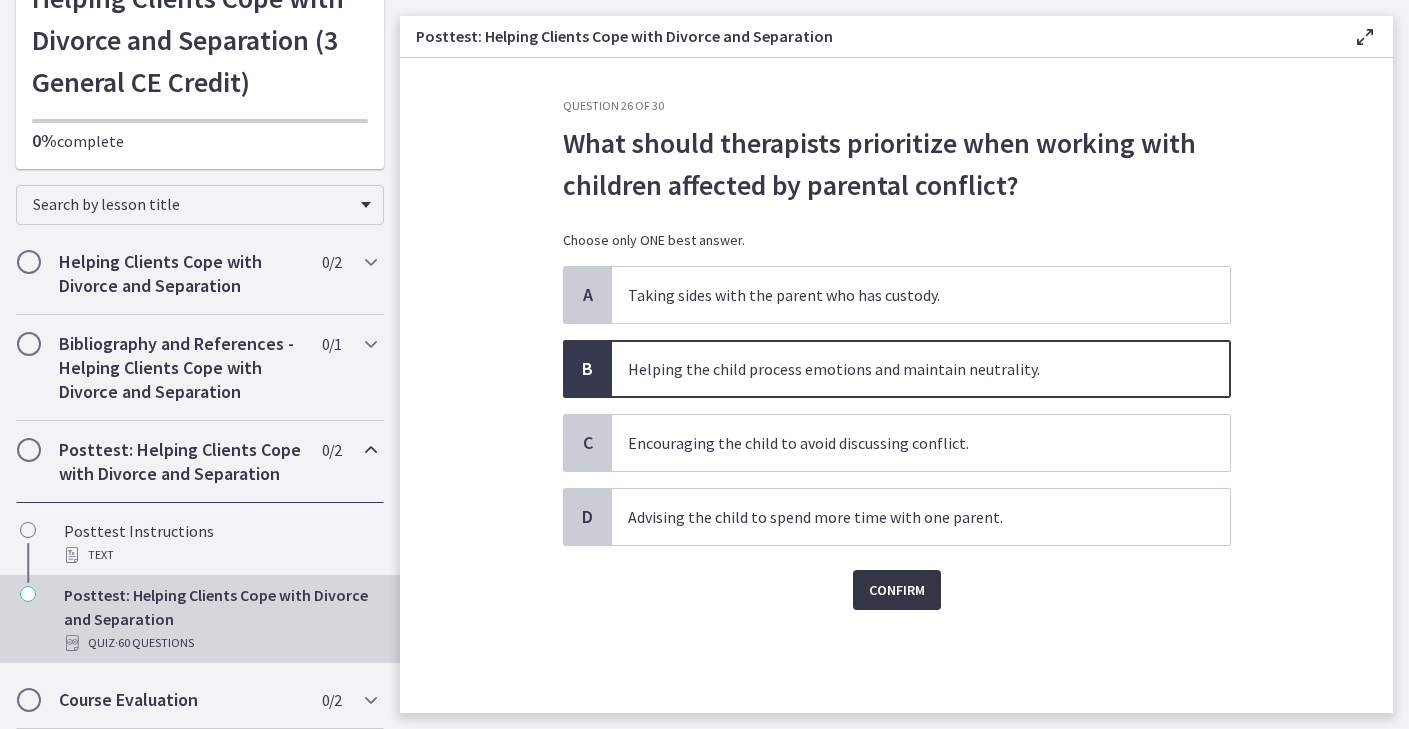 click on "Confirm" at bounding box center [897, 590] 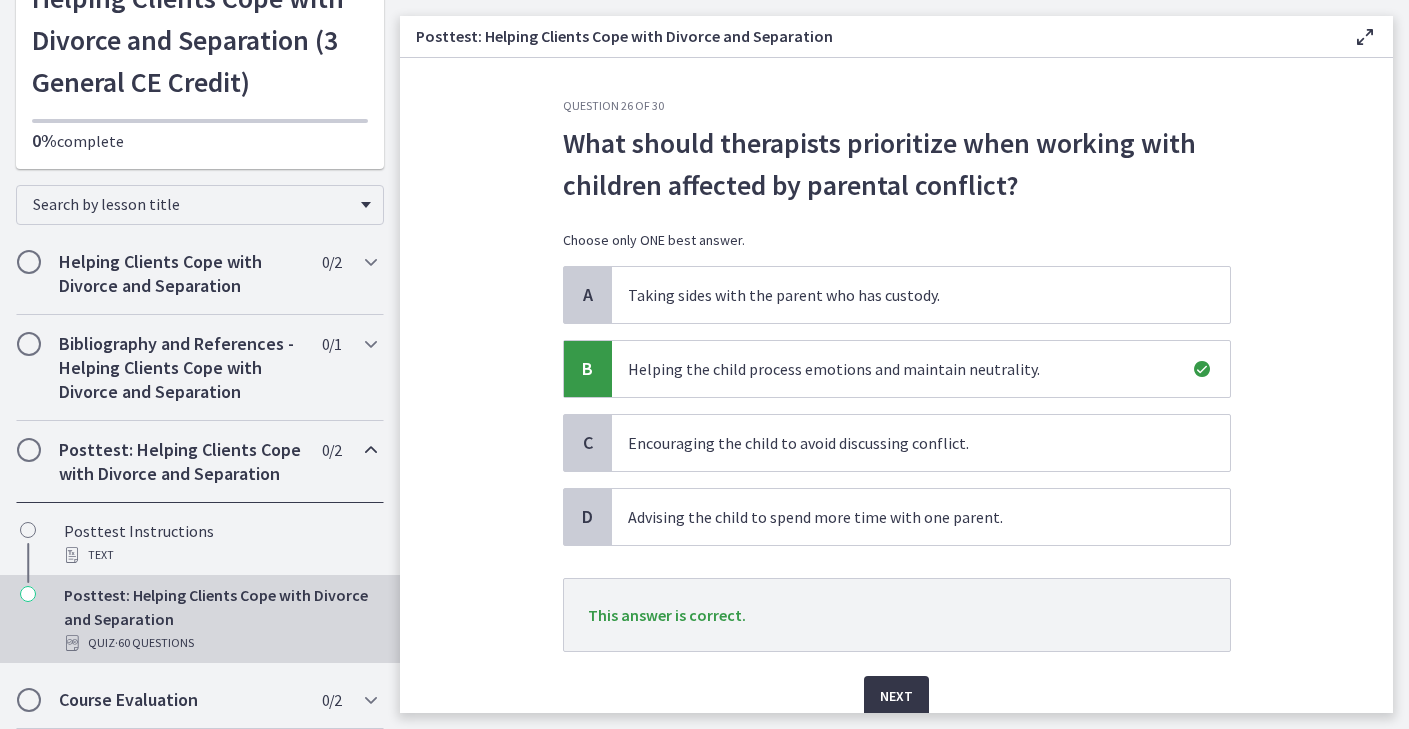 click on "Next" at bounding box center [896, 696] 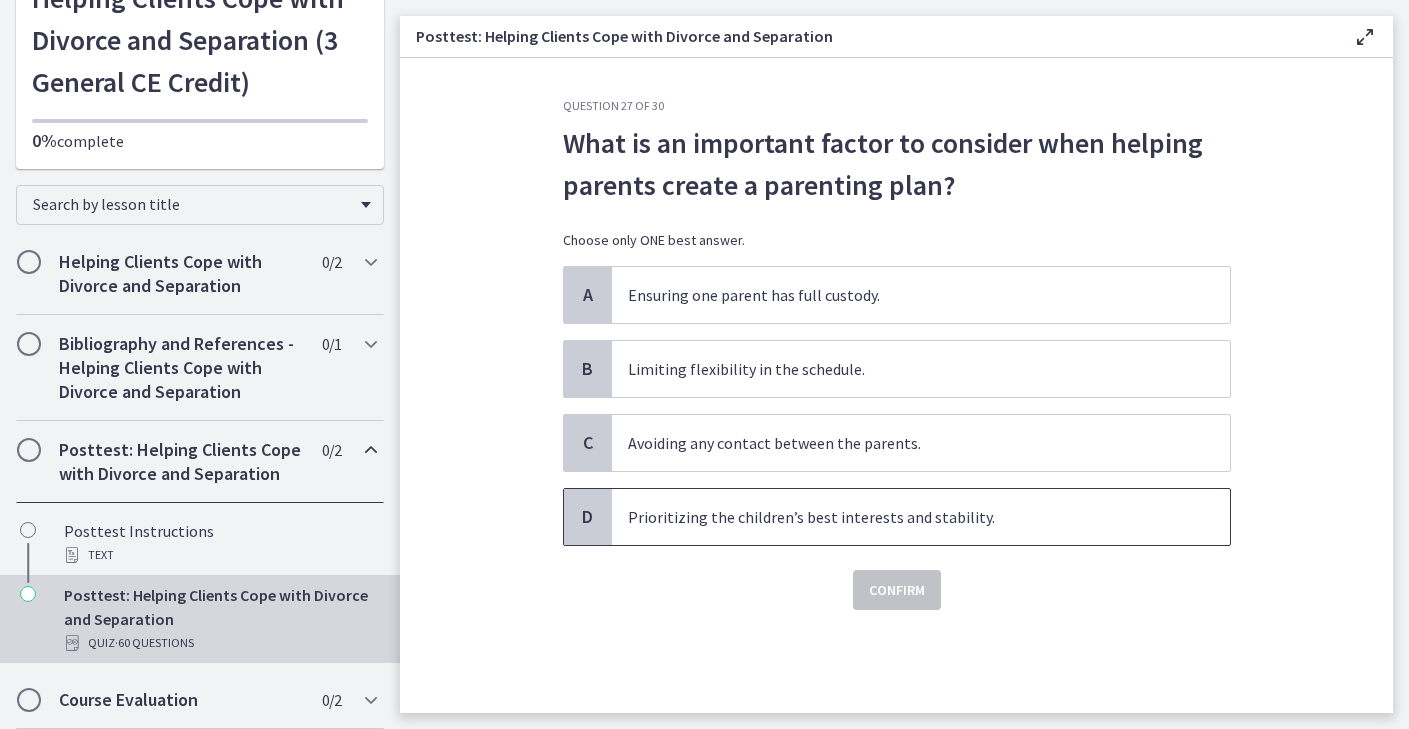 click on "Prioritizing the children’s best interests and stability." at bounding box center [921, 517] 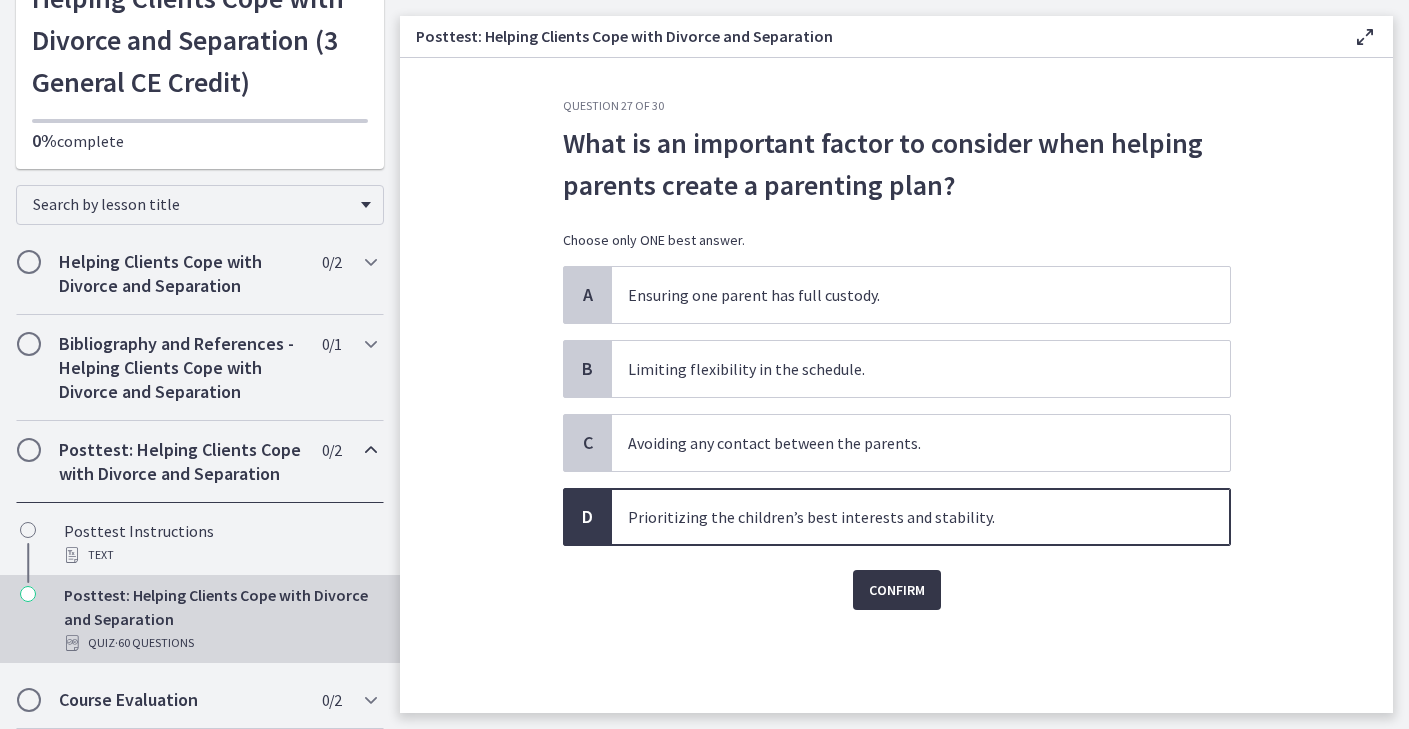 click on "Confirm" at bounding box center [897, 590] 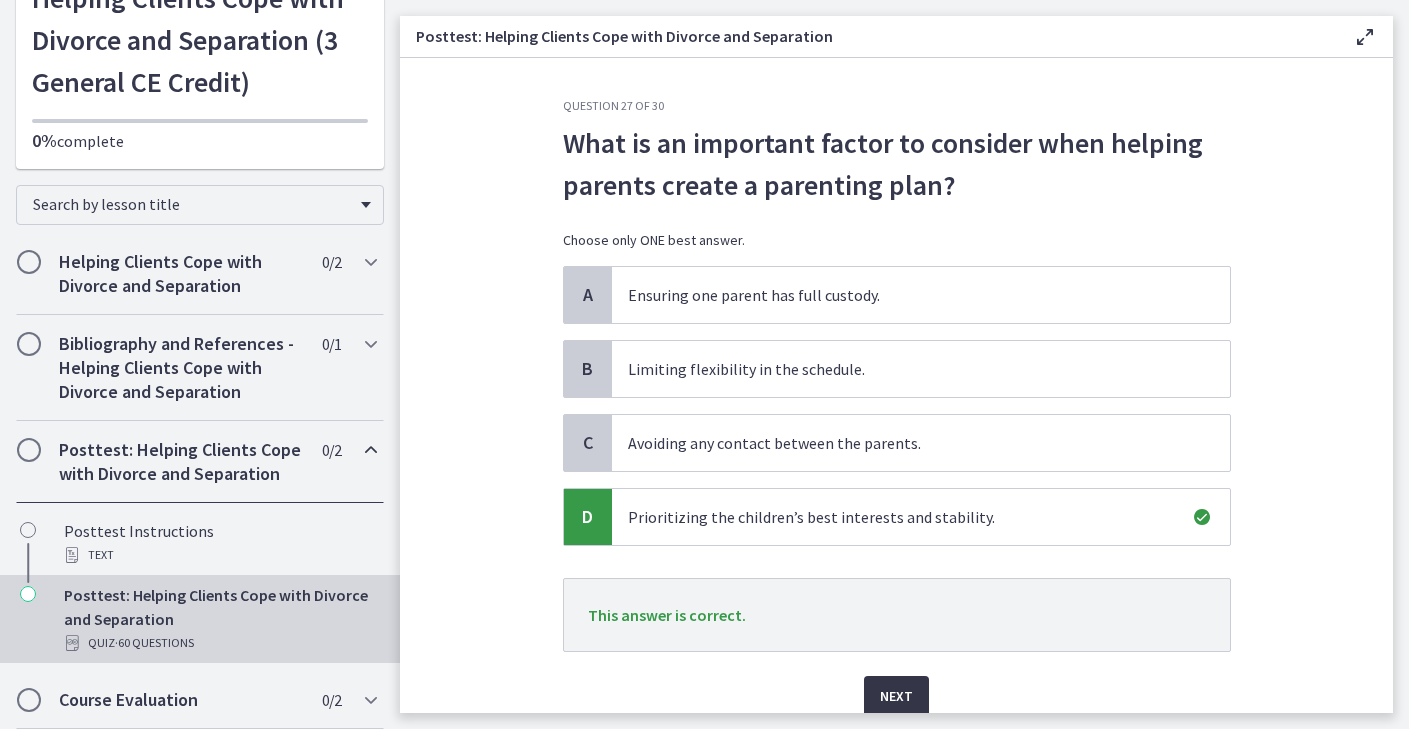 click on "Next" at bounding box center [896, 696] 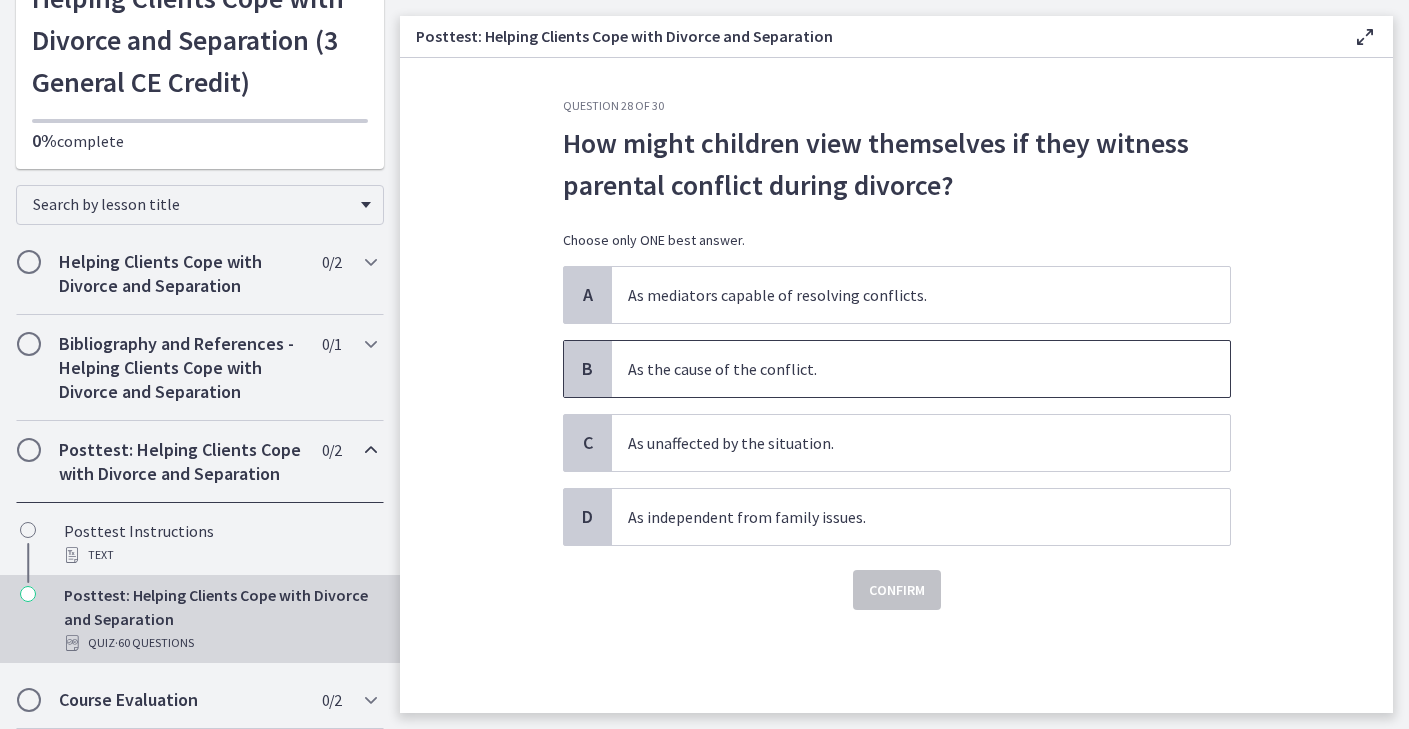 click on "As the cause of the conflict." at bounding box center [921, 369] 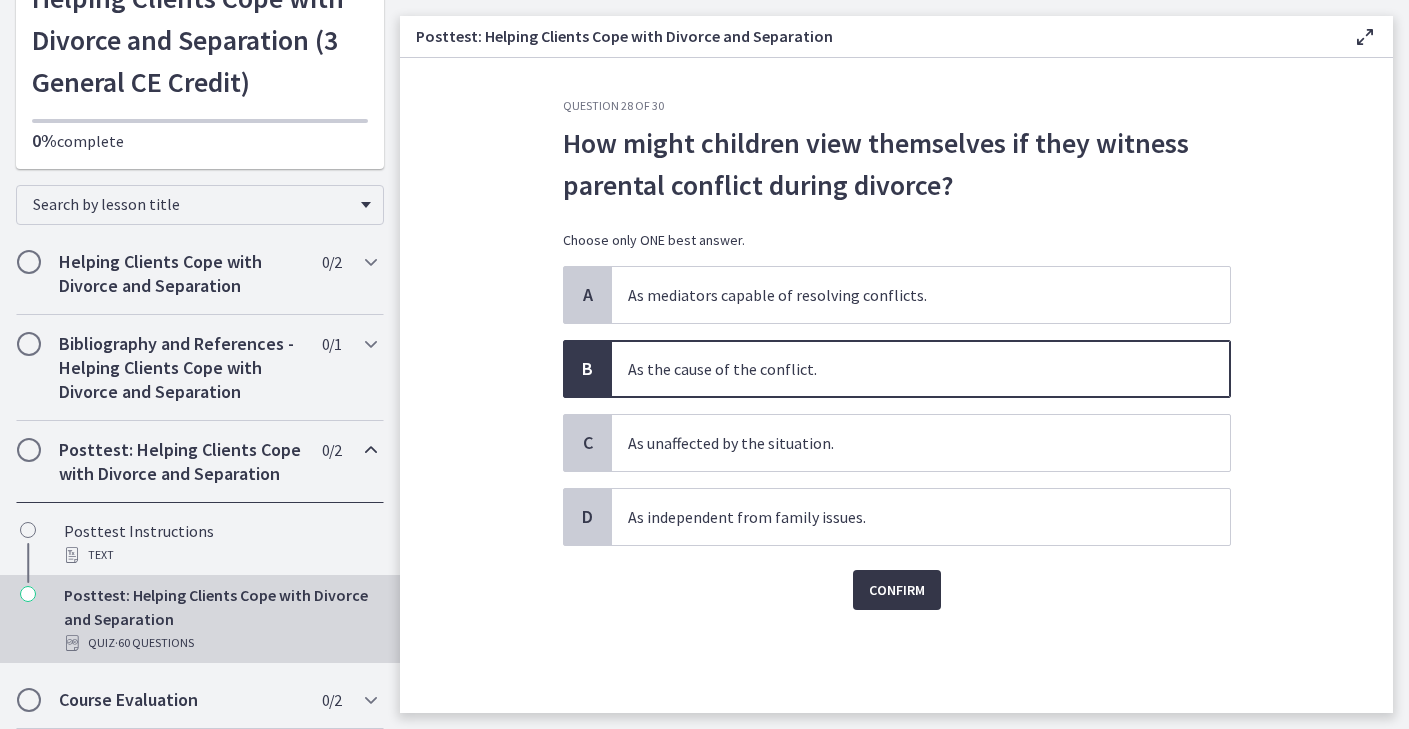 click on "Confirm" at bounding box center [897, 590] 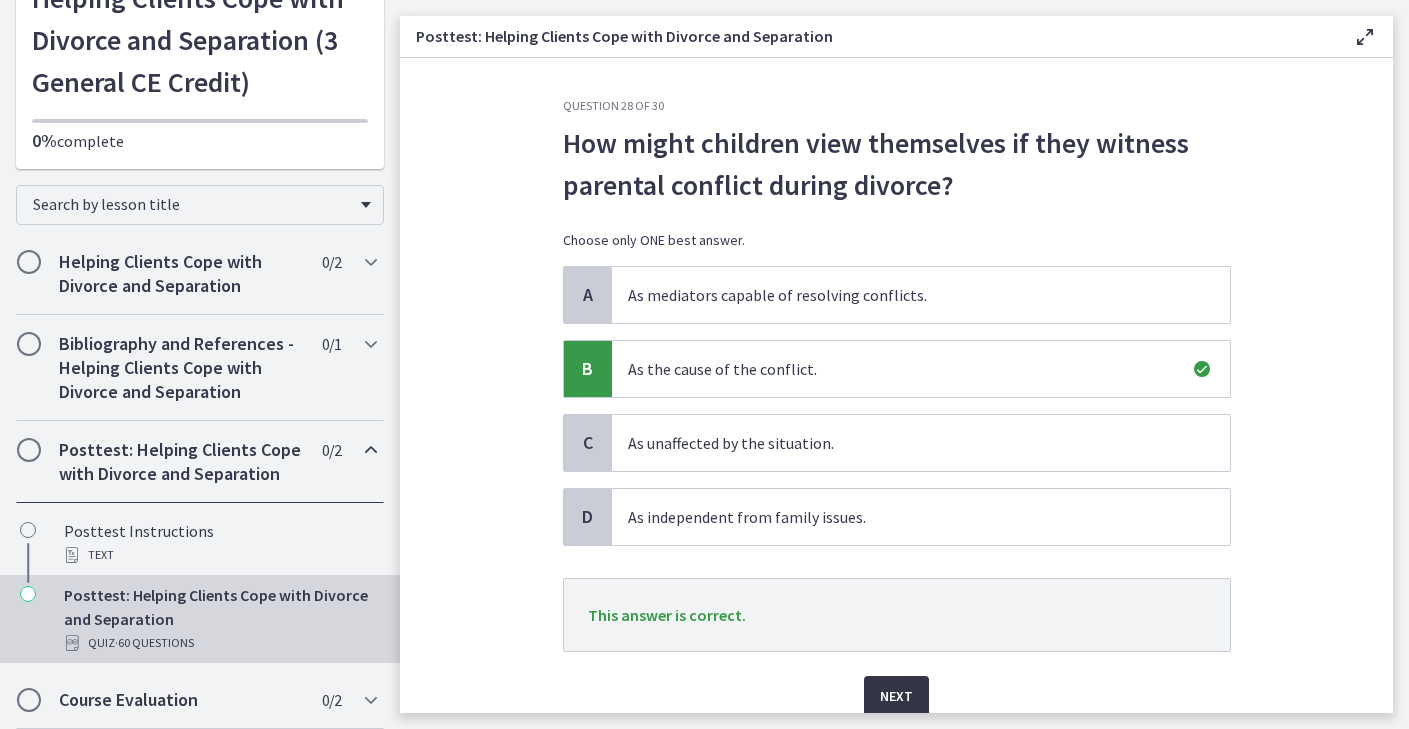 click on "Next" at bounding box center (896, 696) 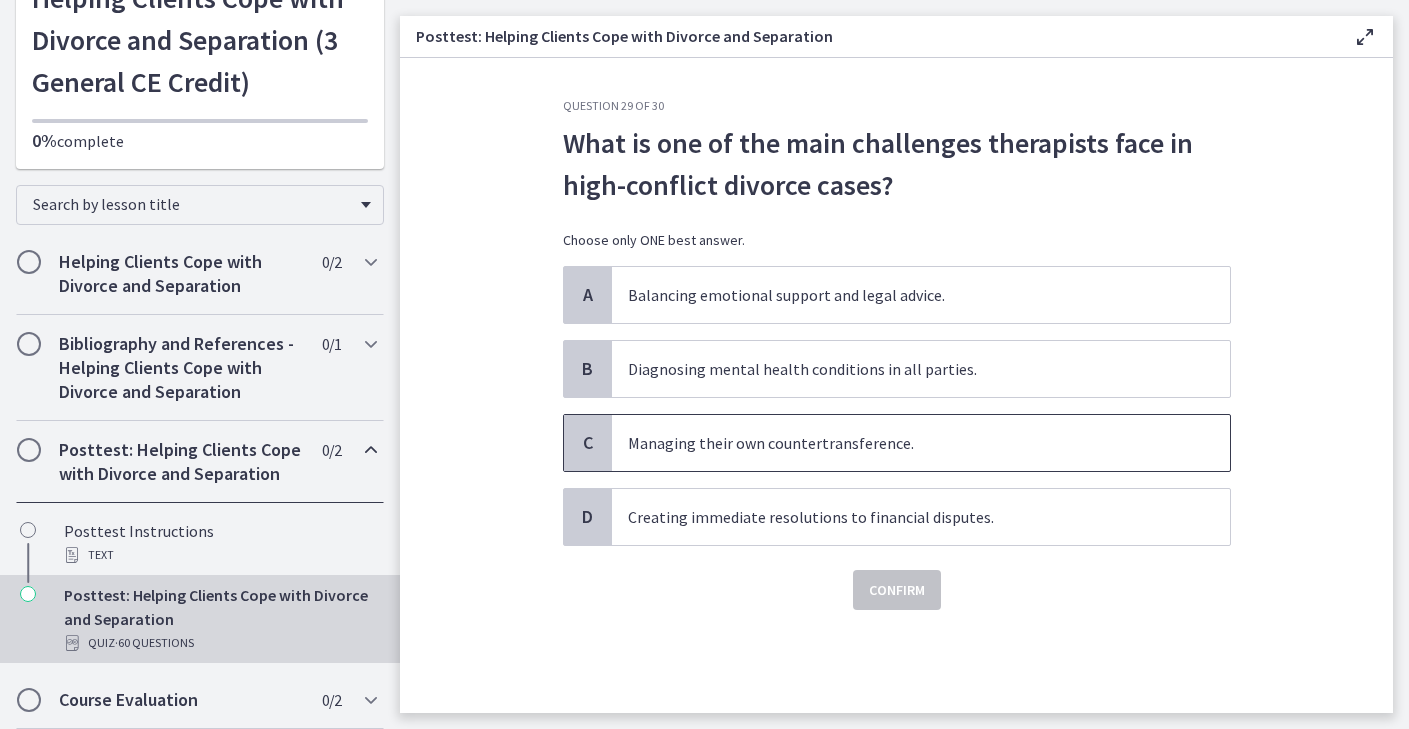 click on "Managing their own countertransference." at bounding box center (921, 443) 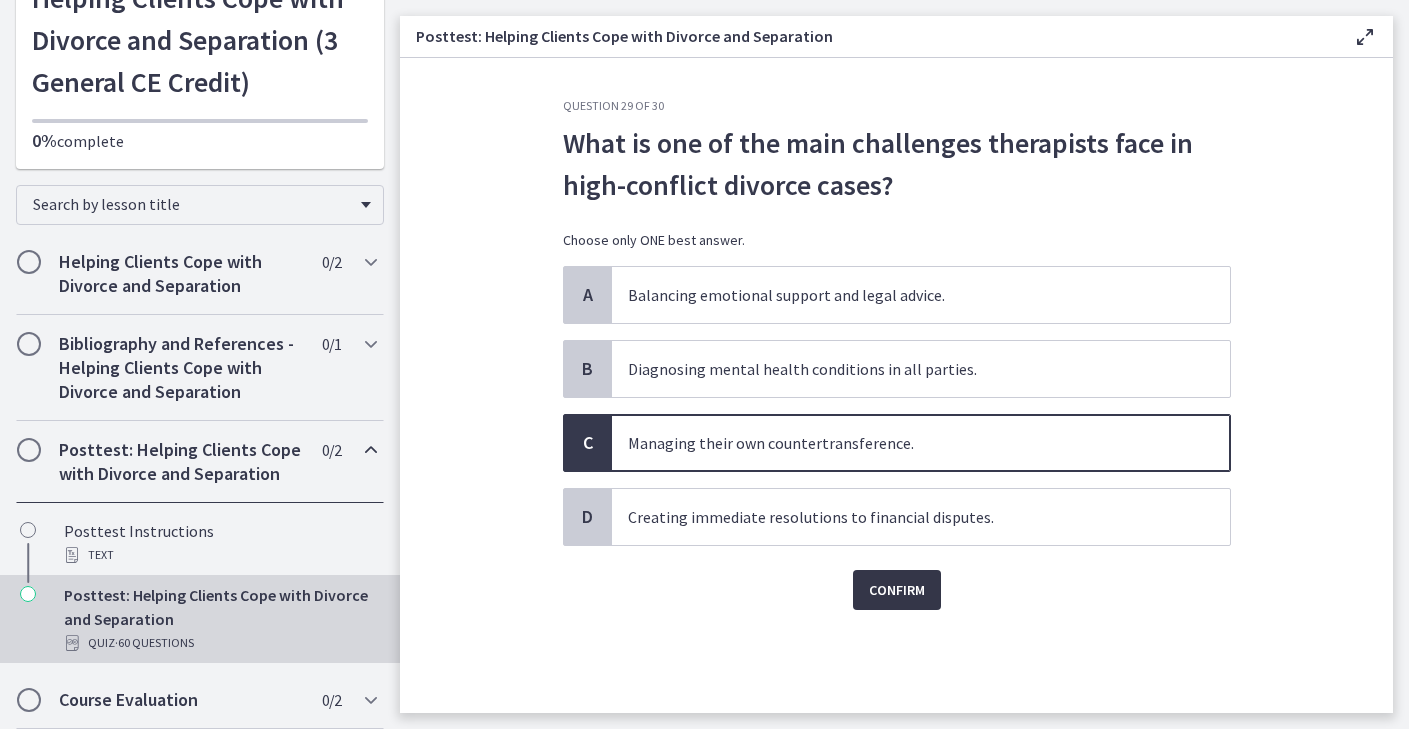 click on "Confirm" at bounding box center (897, 590) 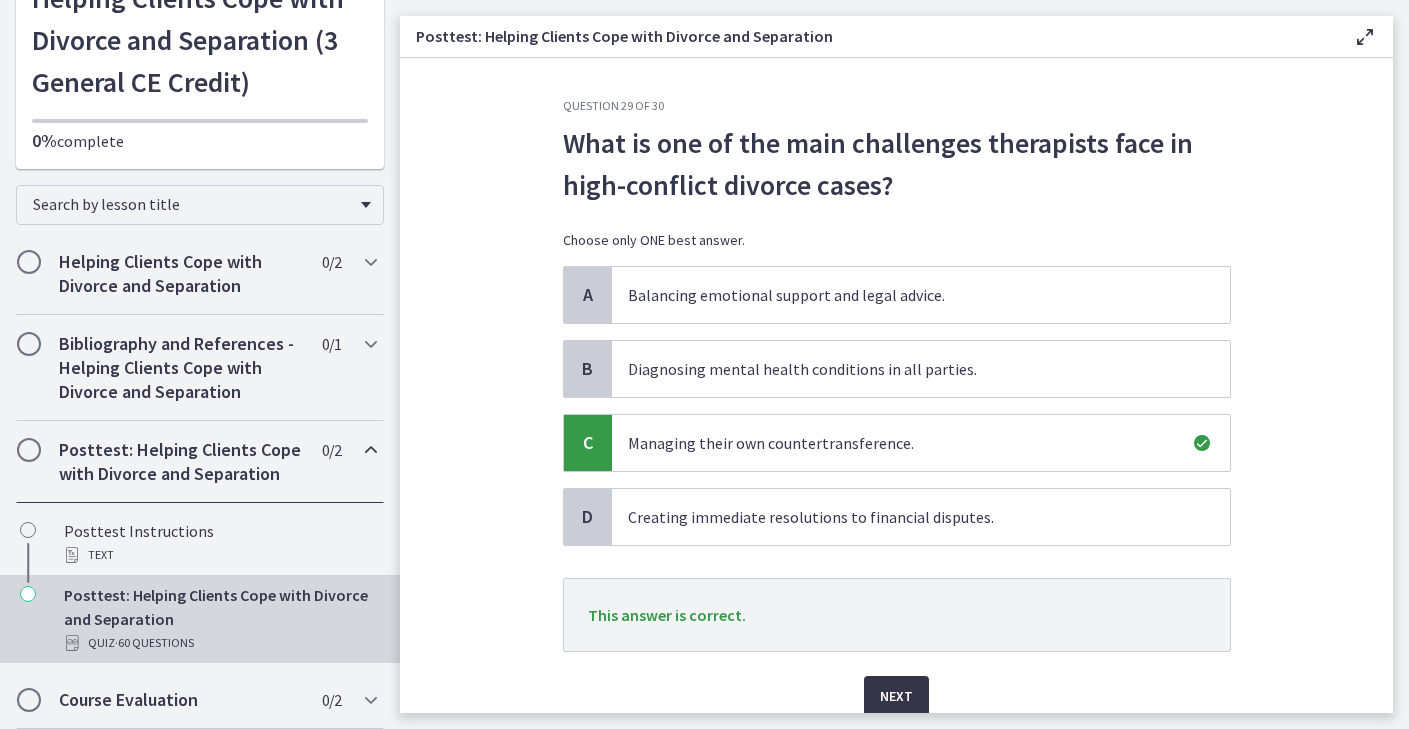 click on "Next" at bounding box center [896, 696] 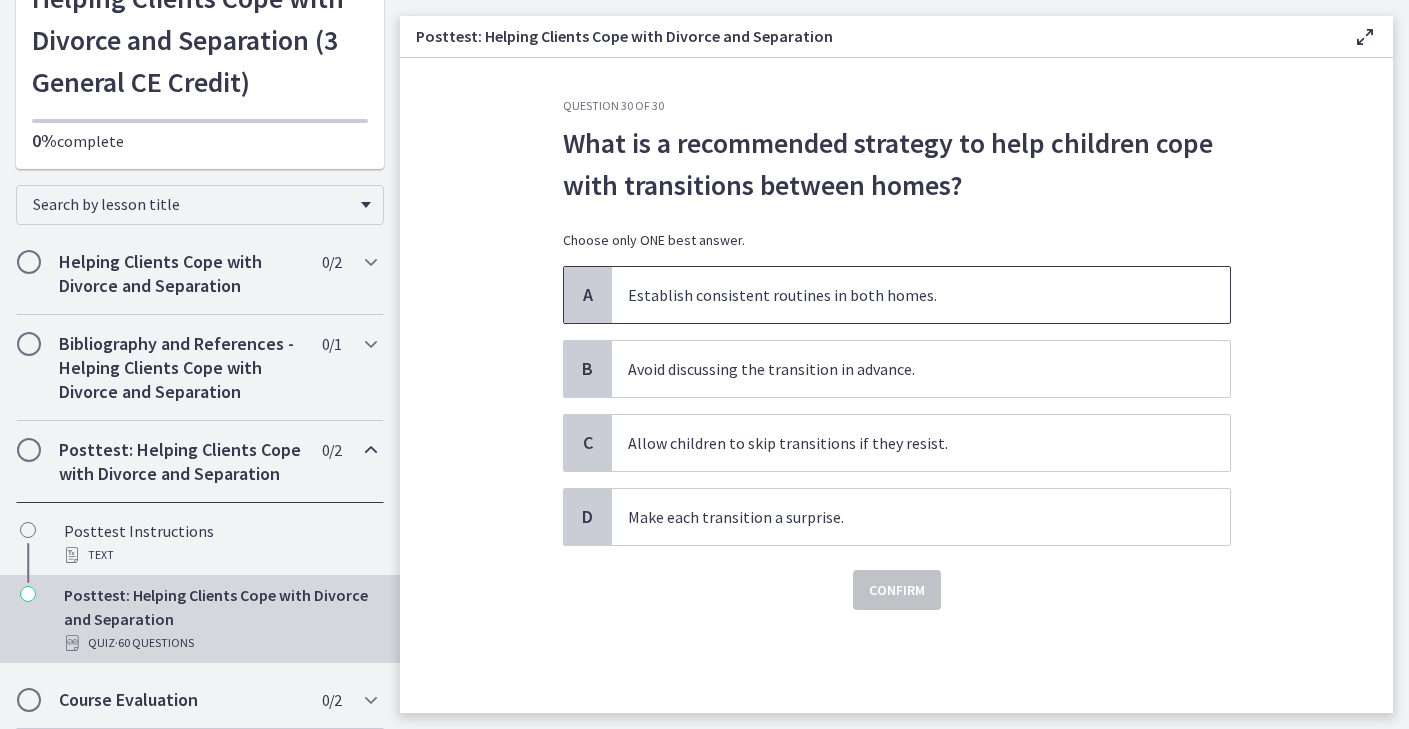 click on "Establish consistent routines in both homes." at bounding box center (921, 295) 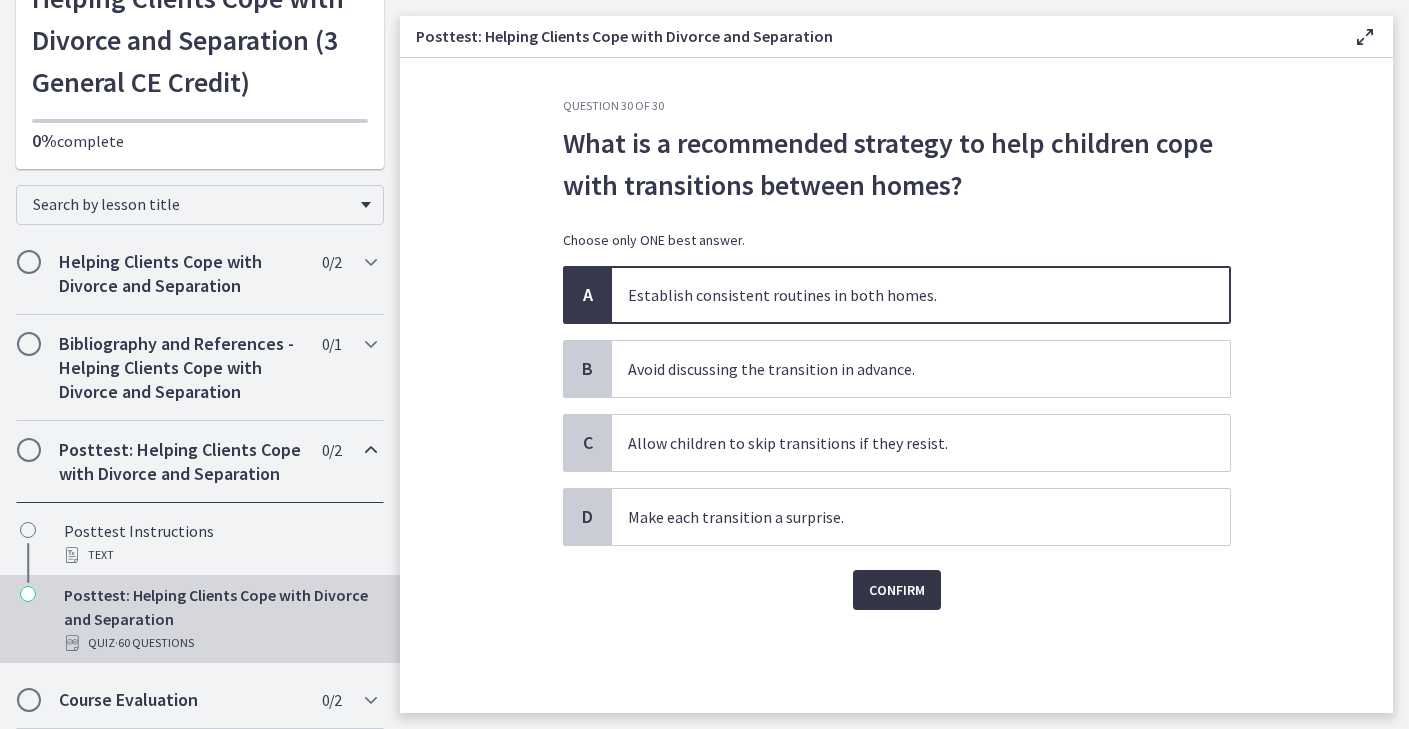 click on "Confirm" at bounding box center [897, 590] 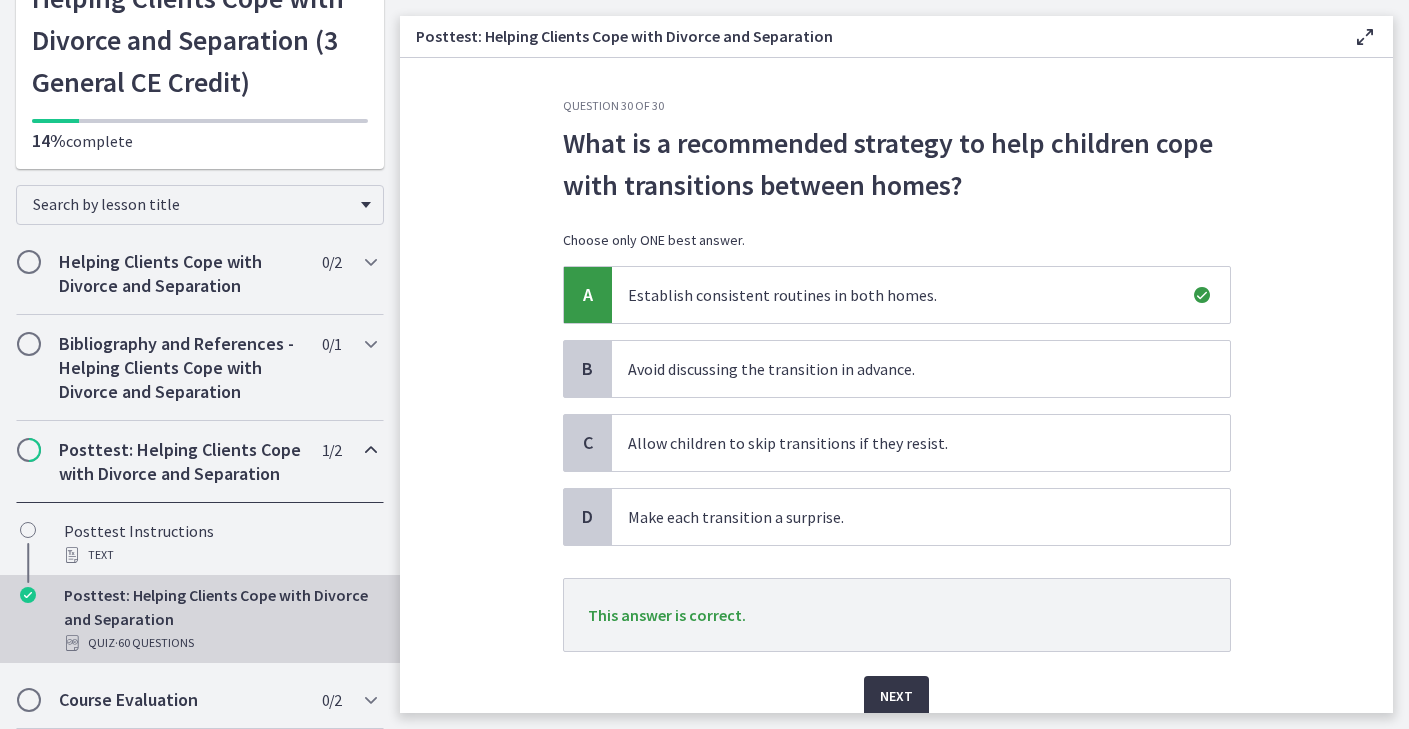 click on "Next" at bounding box center [896, 696] 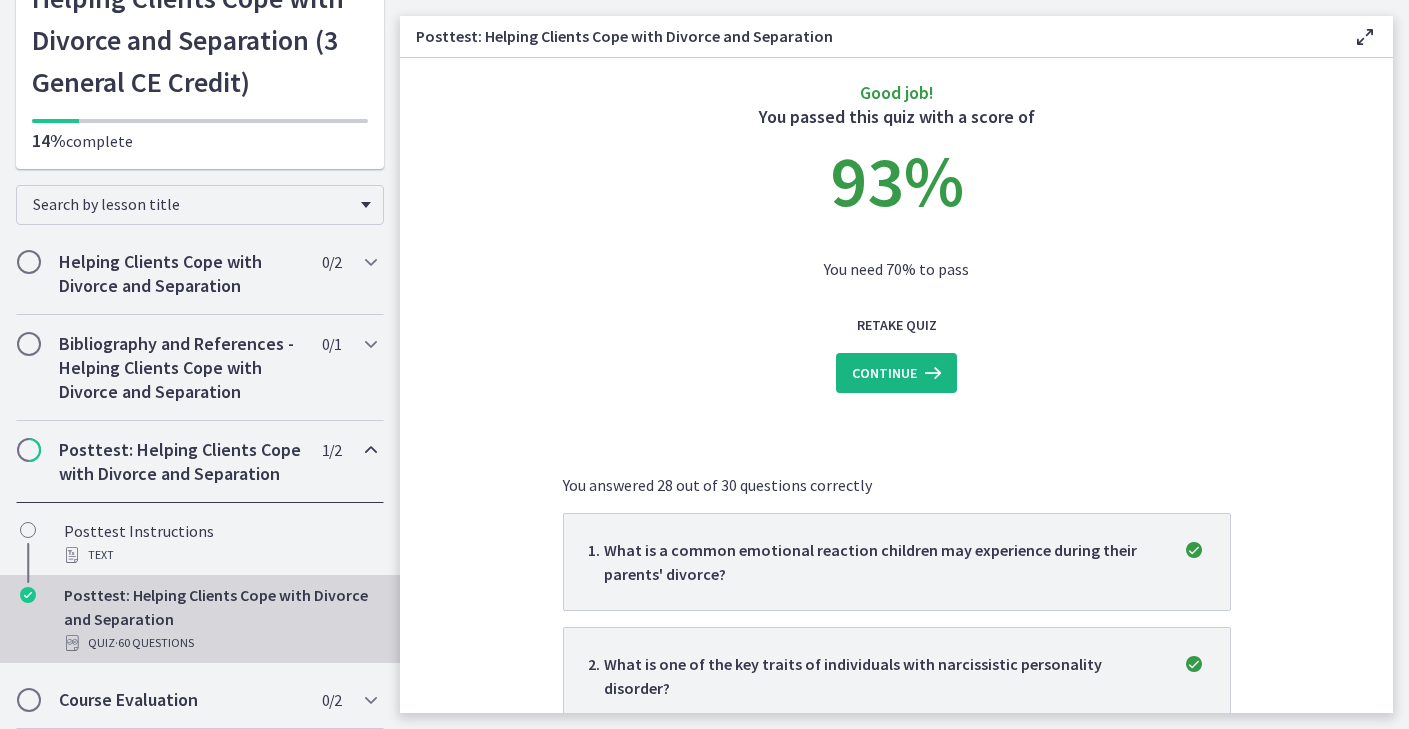 scroll, scrollTop: 16, scrollLeft: 0, axis: vertical 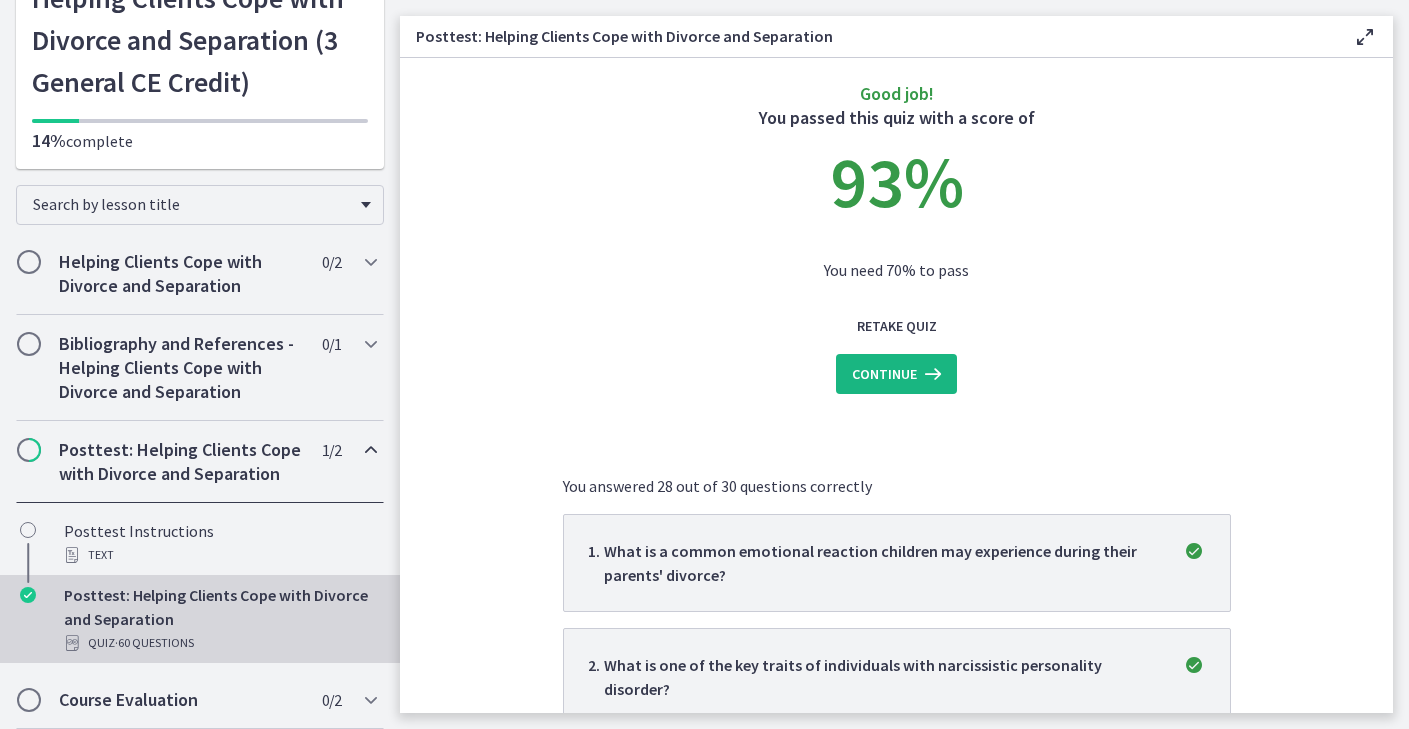 click on "Continue" at bounding box center (884, 374) 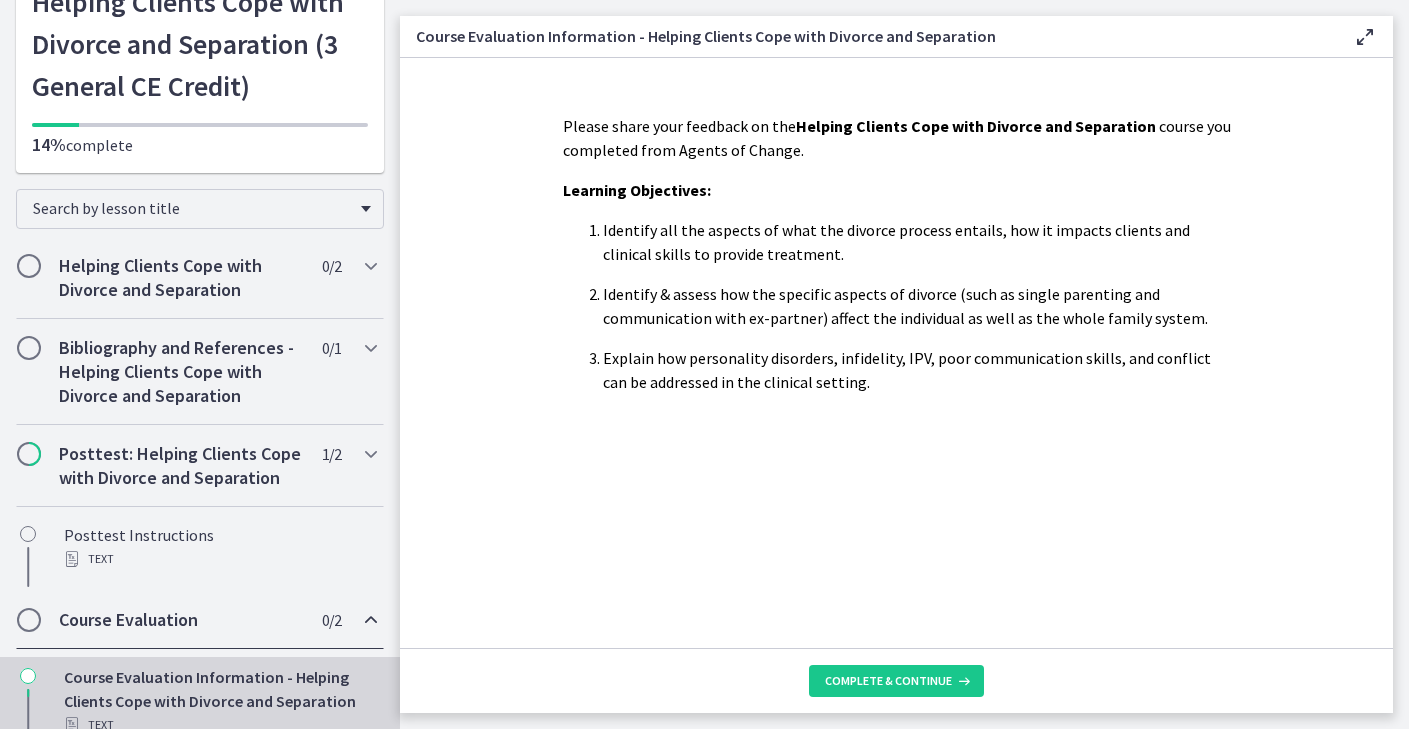 scroll, scrollTop: 147, scrollLeft: 0, axis: vertical 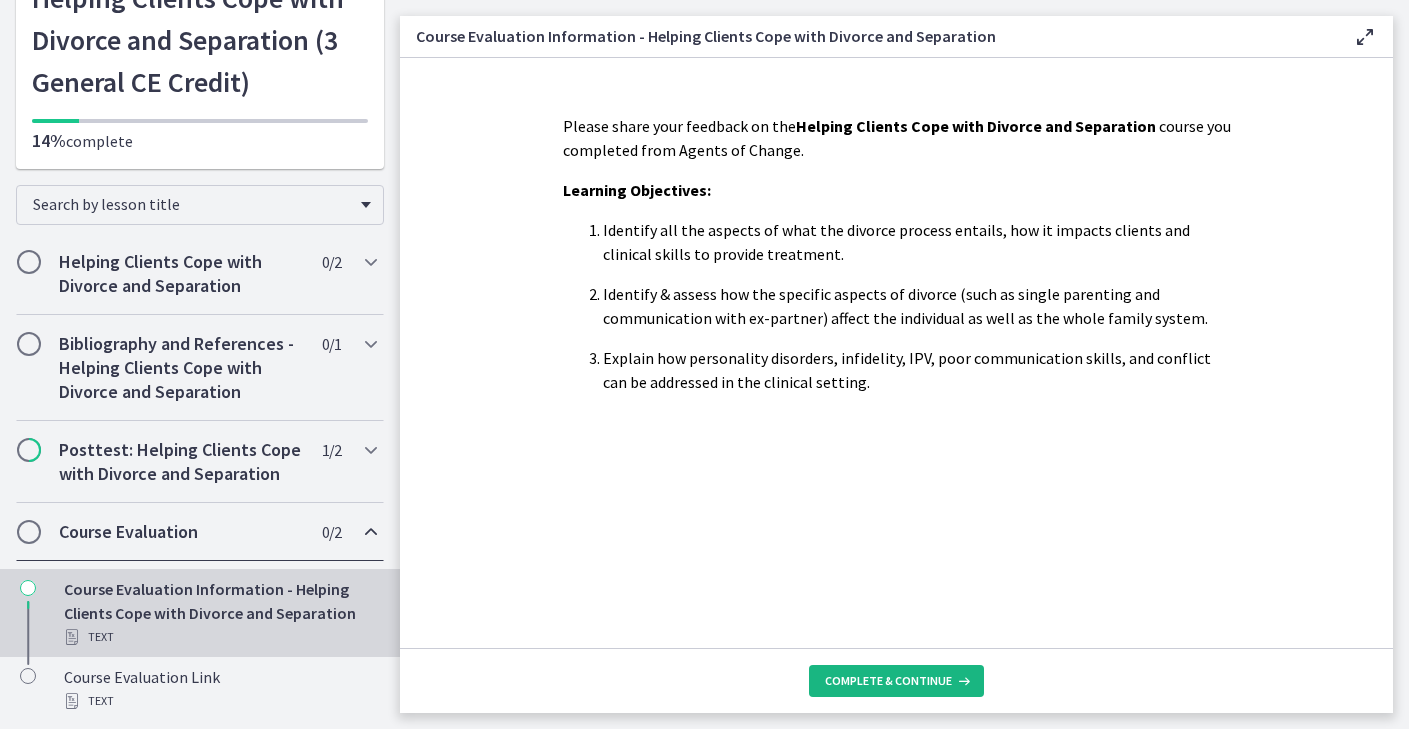 click on "Complete & continue" at bounding box center [896, 681] 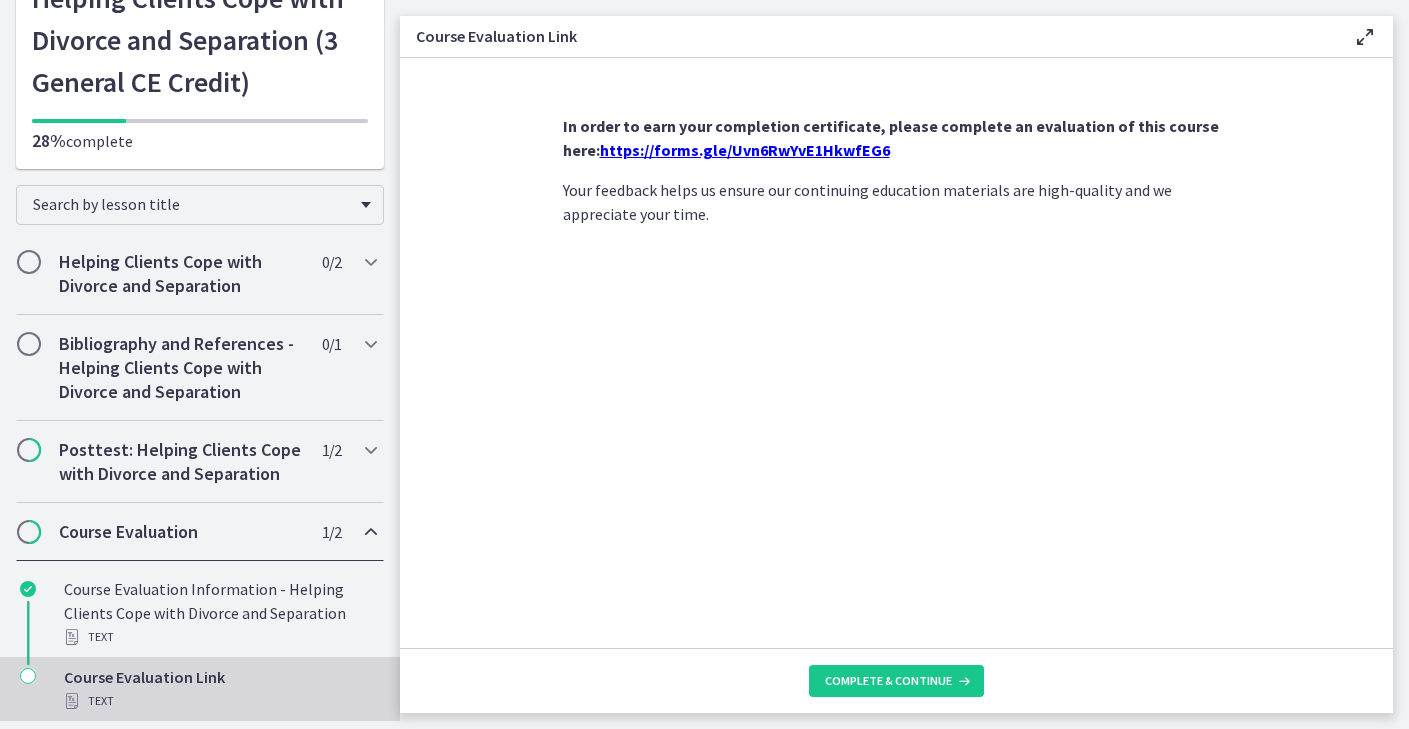 click on "https://forms.gle/Uvn6RwYvE1HkwfEG6" at bounding box center (745, 150) 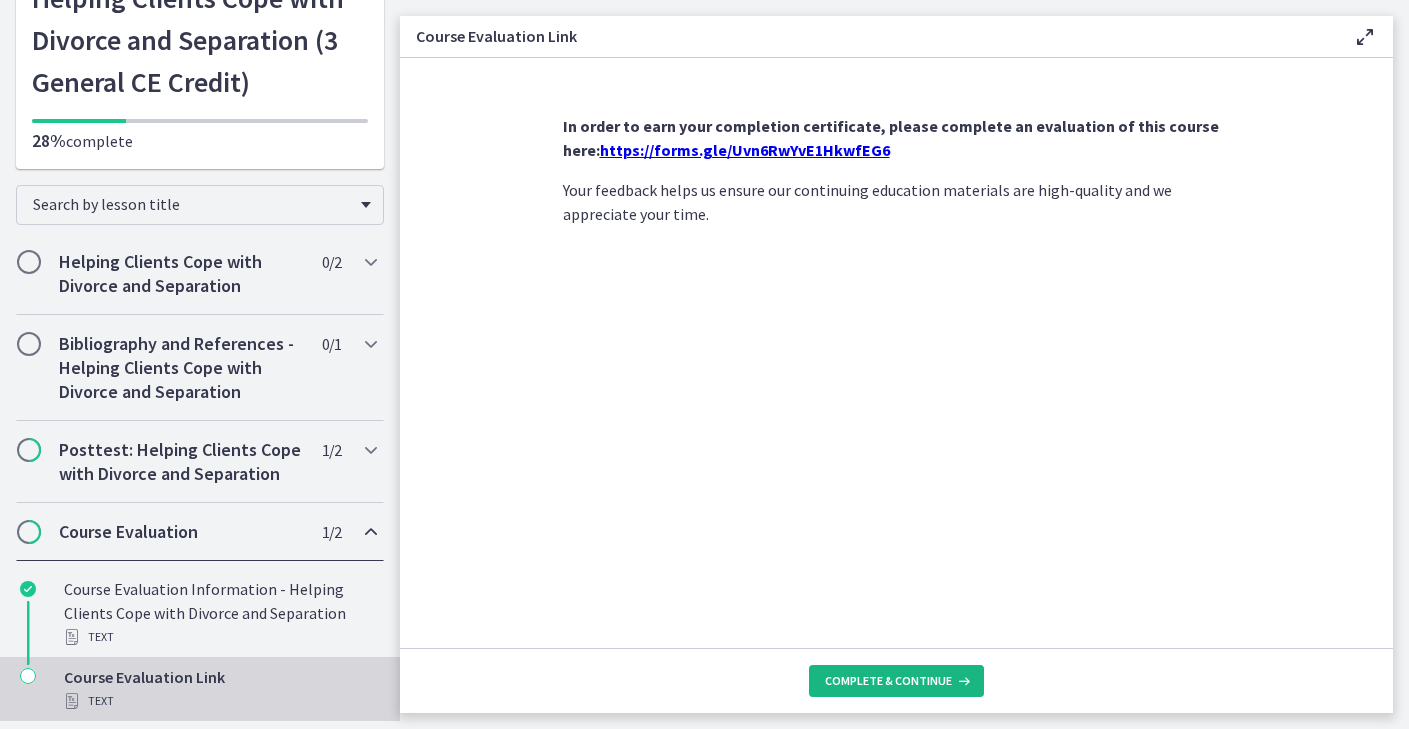 click on "Complete & continue" at bounding box center [888, 681] 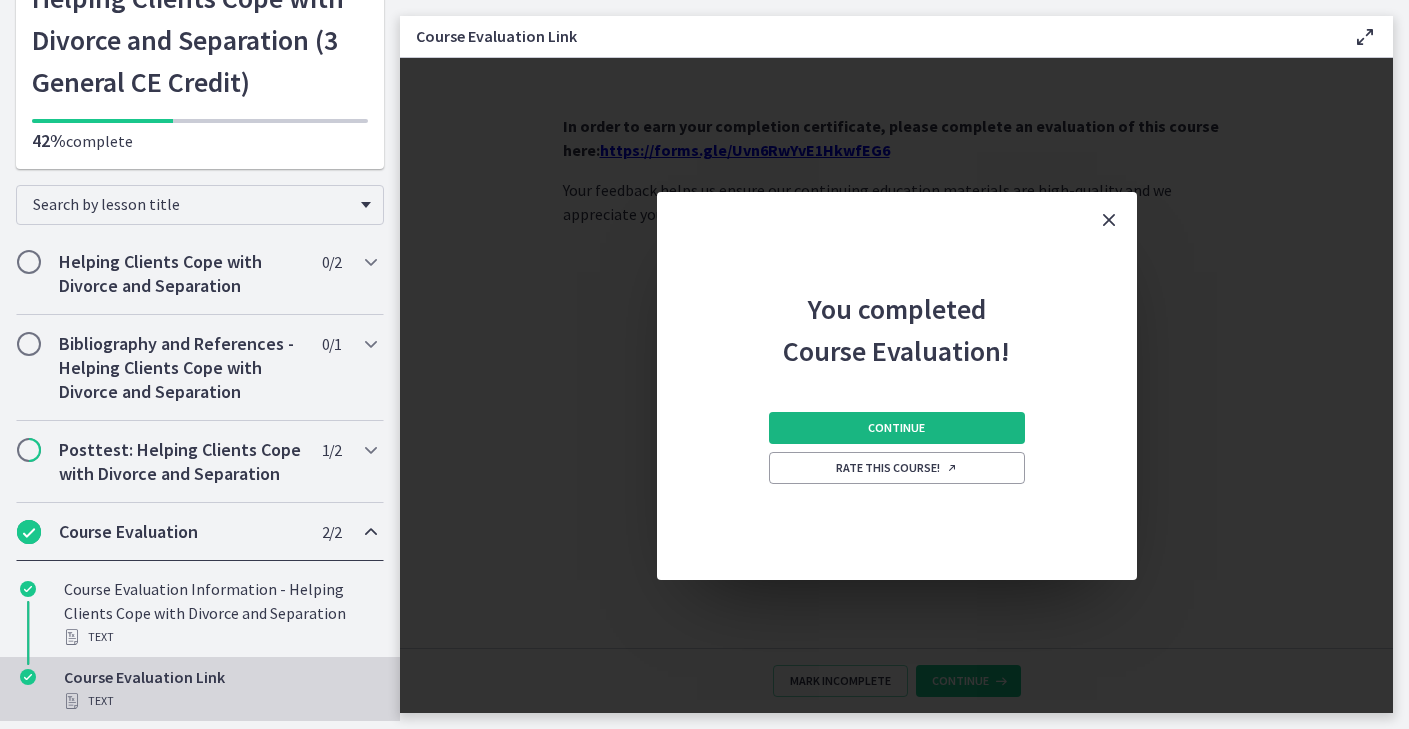 click on "Continue" at bounding box center [897, 428] 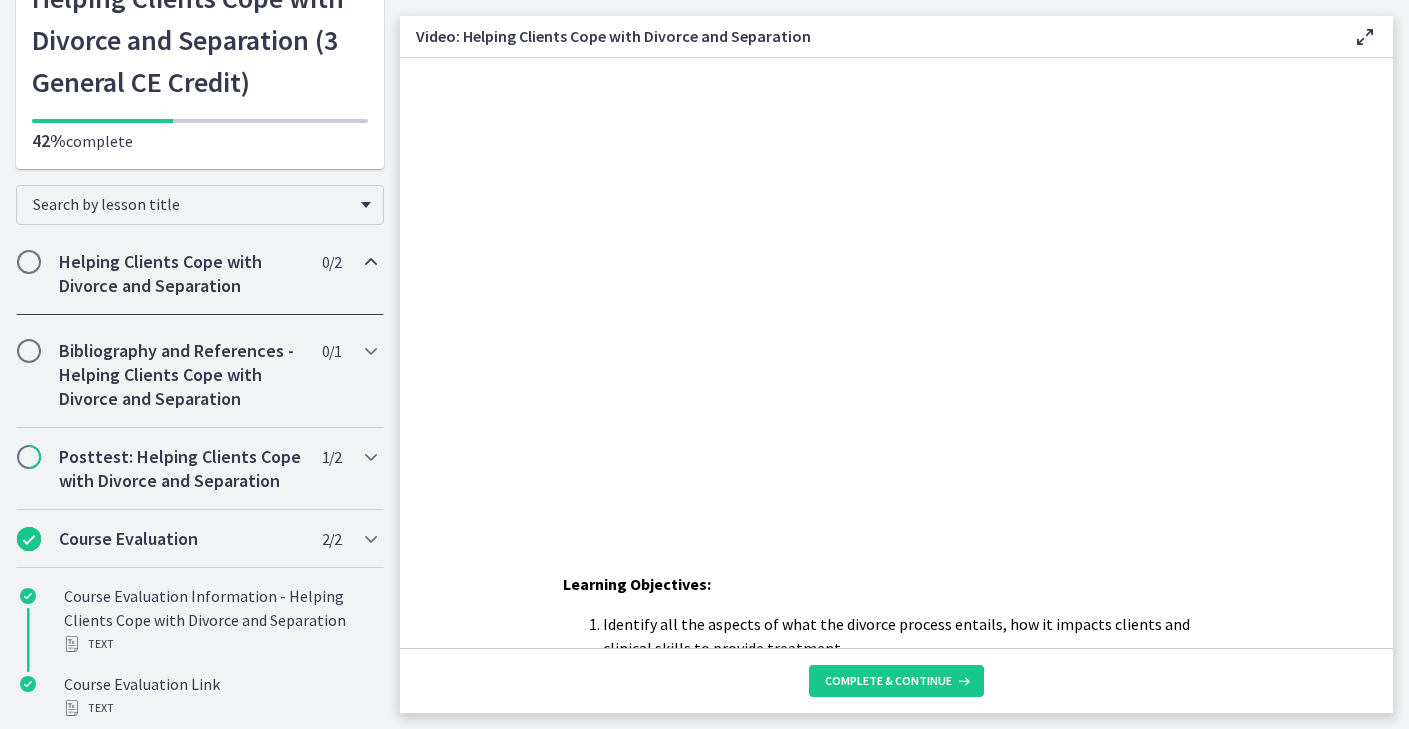 scroll, scrollTop: 147, scrollLeft: 0, axis: vertical 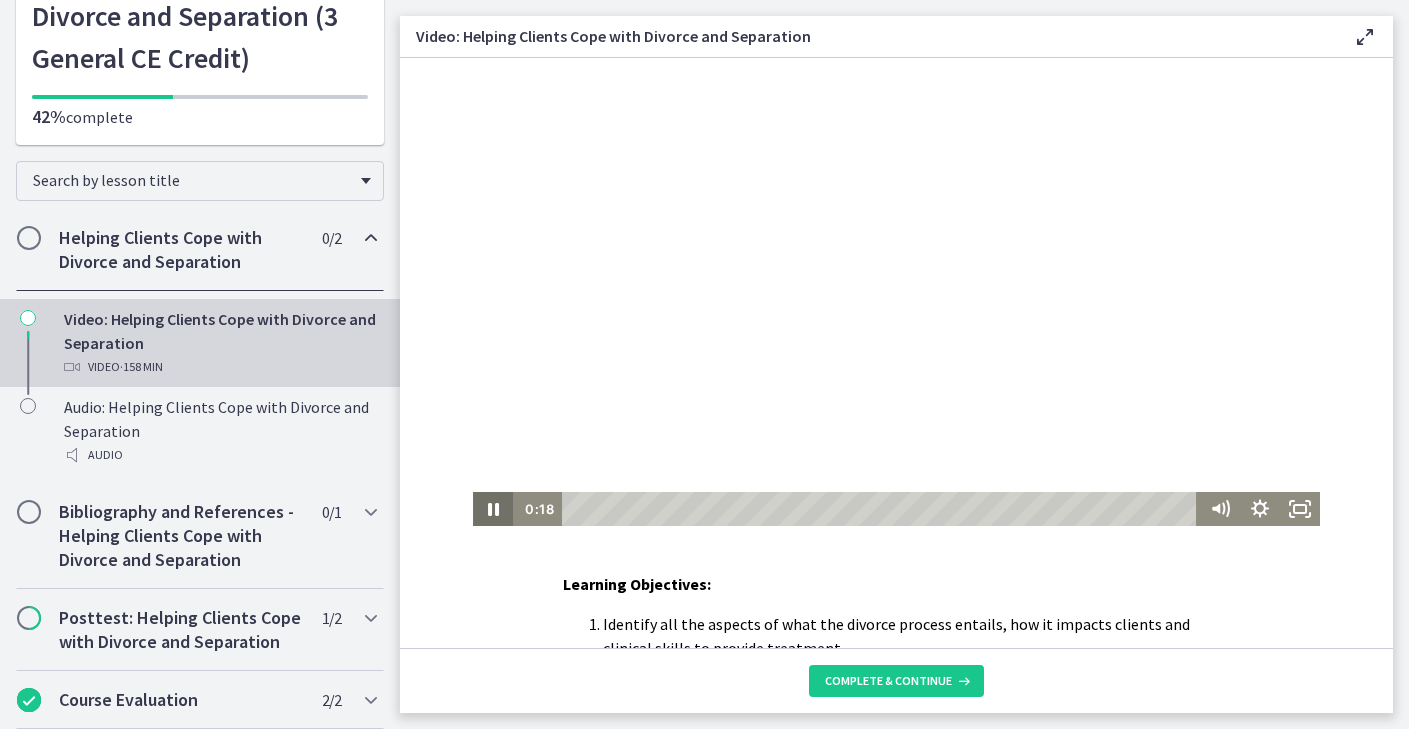 click 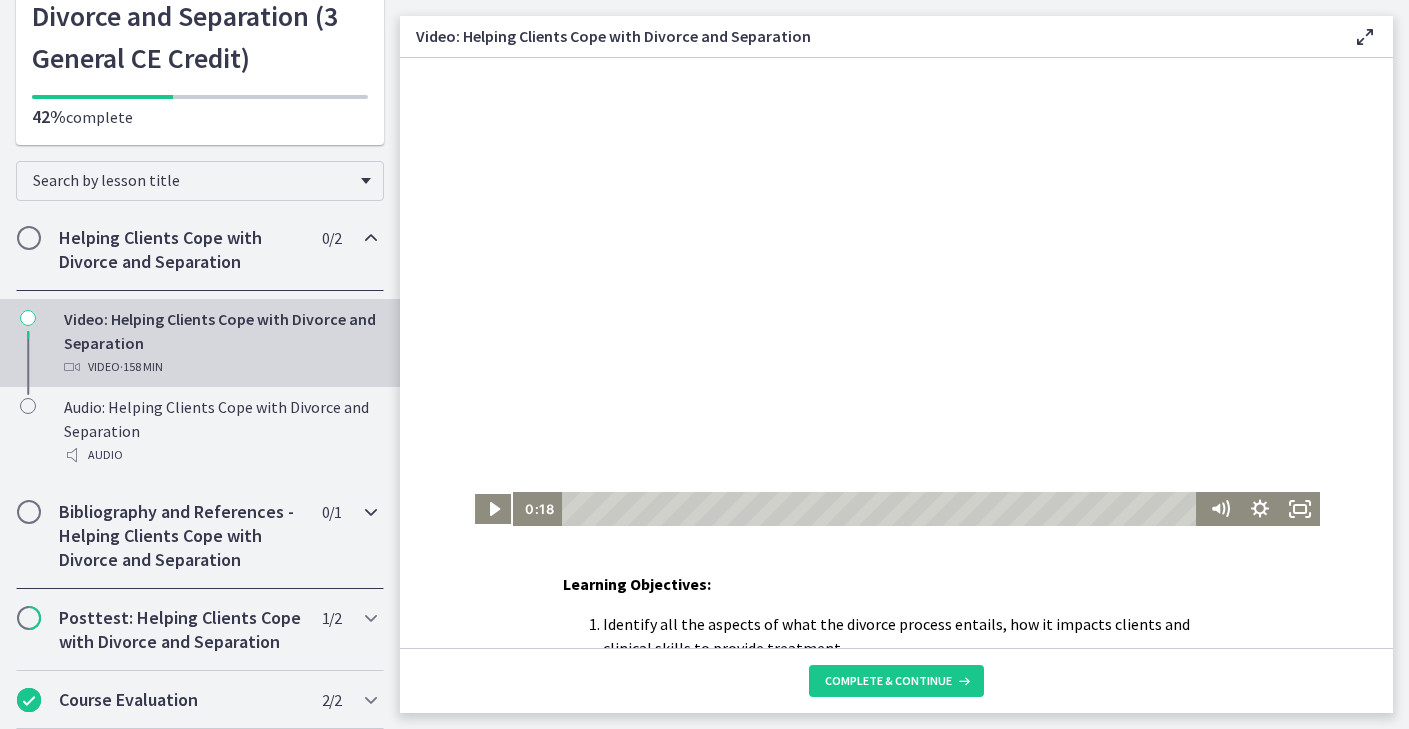 click on "Bibliography and References - Helping Clients Cope with Divorce and Separation" at bounding box center (181, 536) 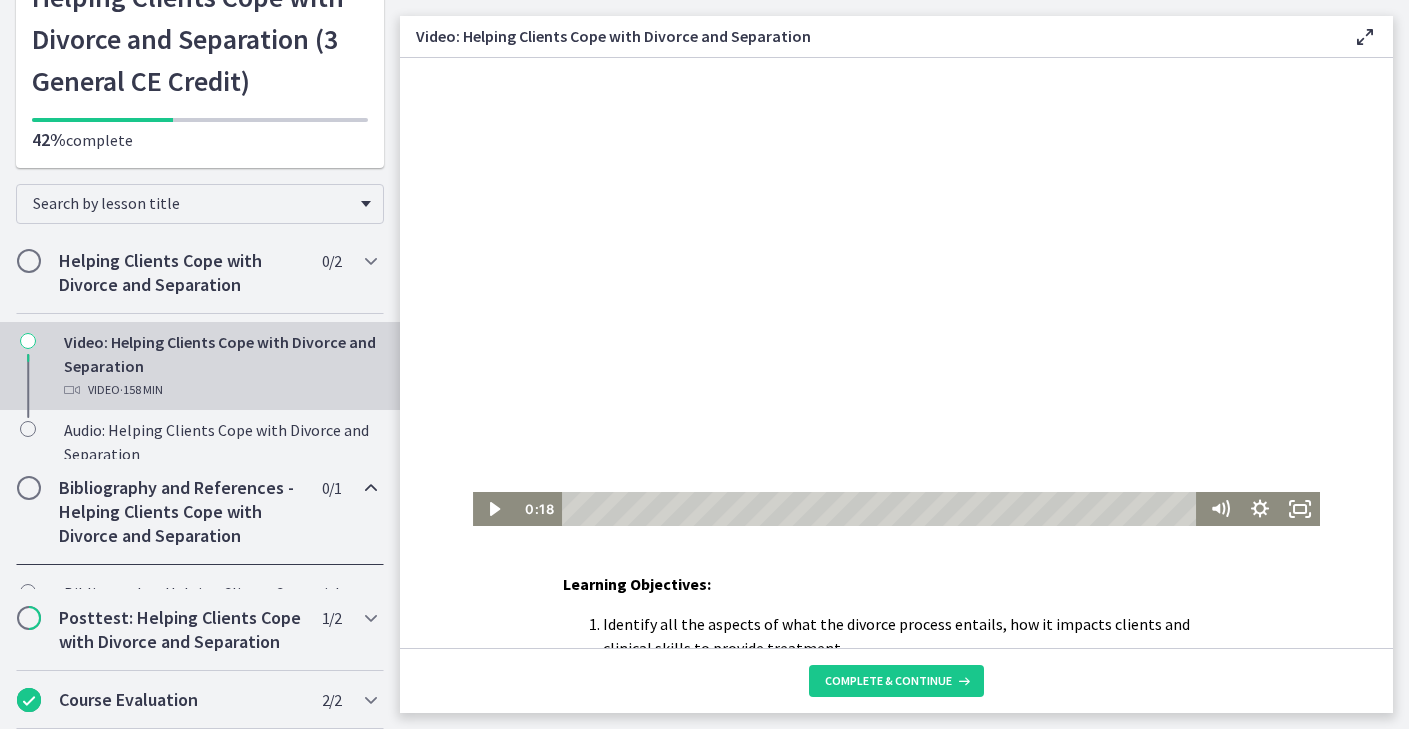 scroll, scrollTop: 83, scrollLeft: 0, axis: vertical 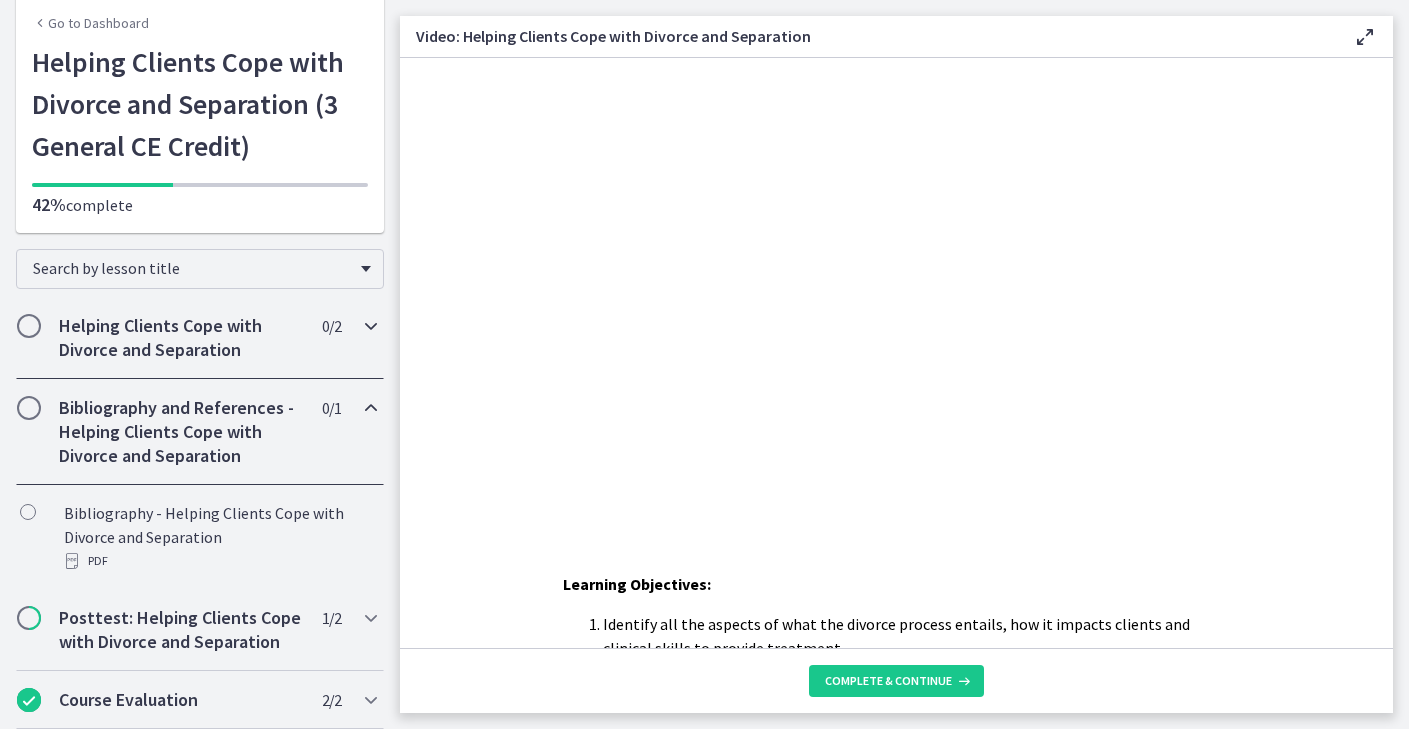 click on "Helping Clients Cope with Divorce and Separation" at bounding box center [181, 338] 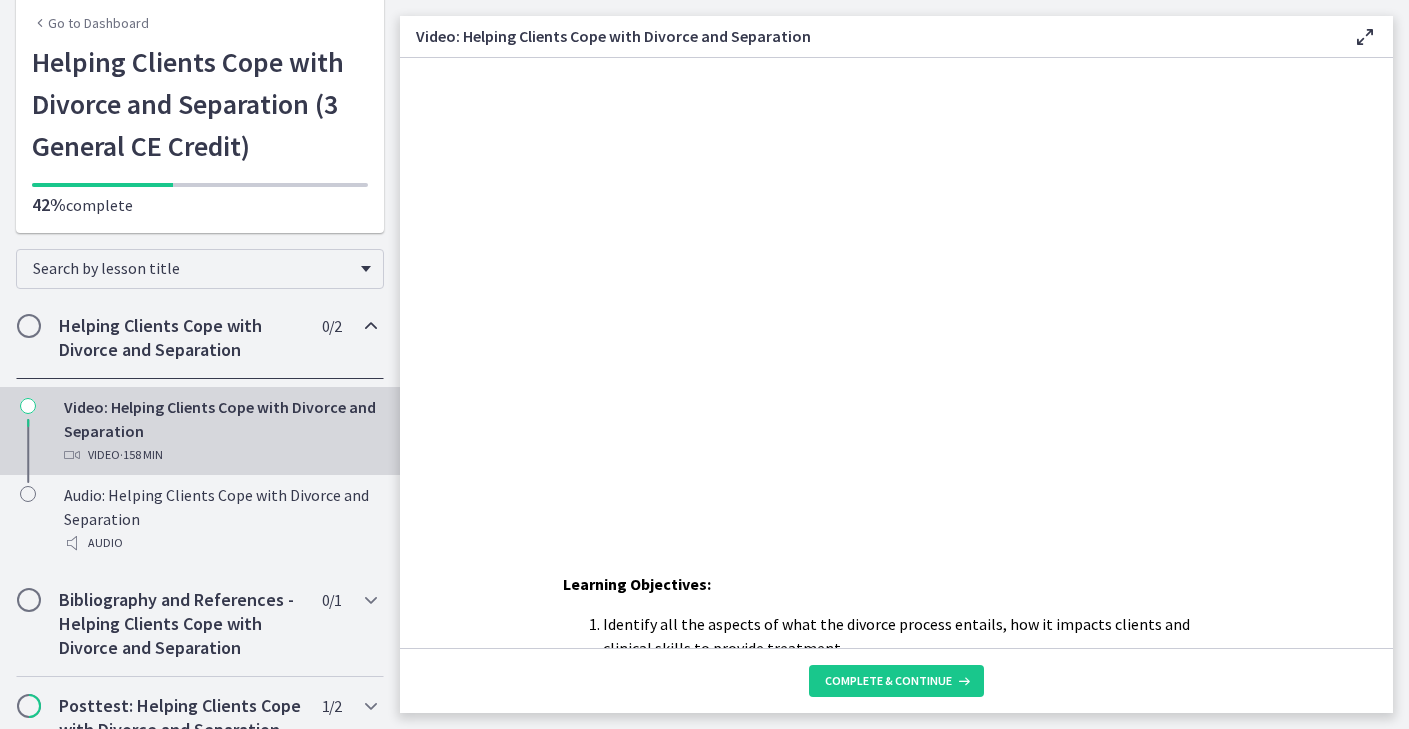 scroll, scrollTop: 171, scrollLeft: 0, axis: vertical 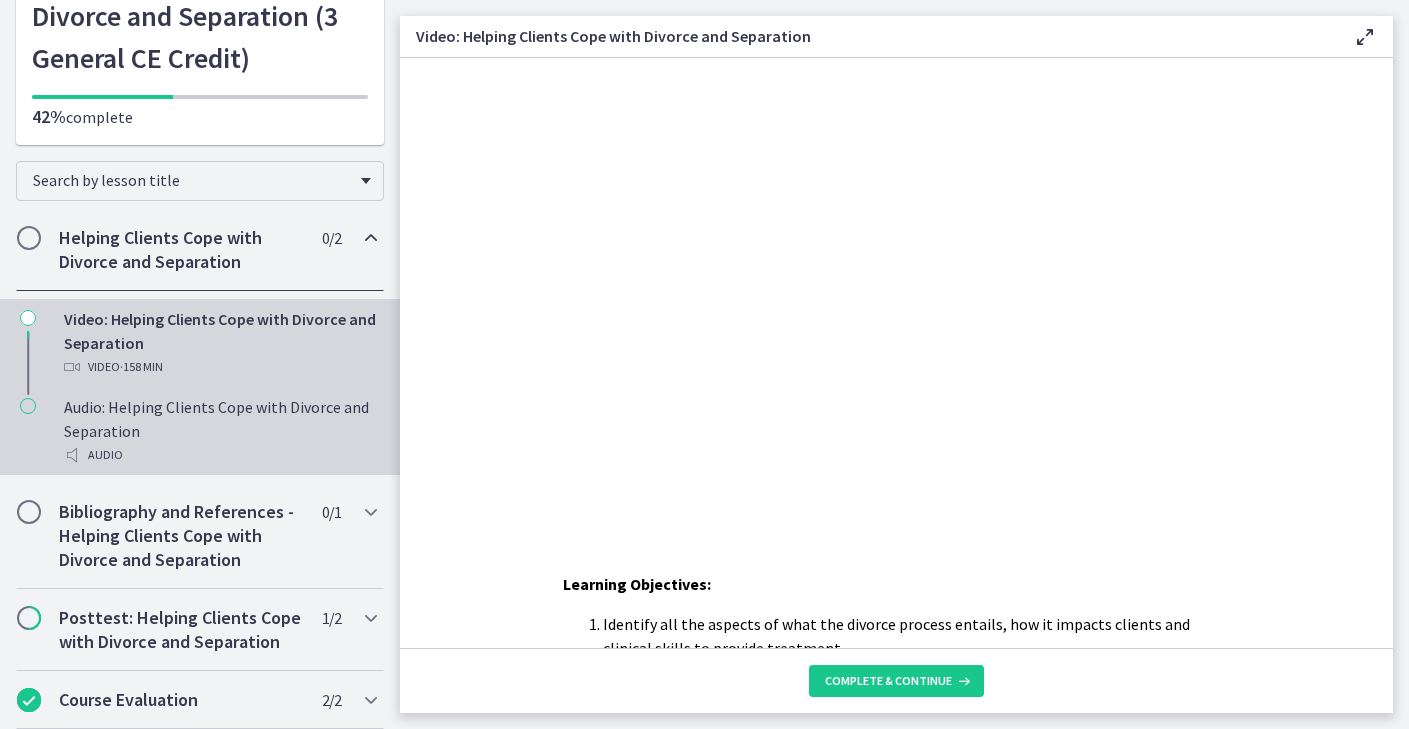 click on "Audio" at bounding box center (220, 455) 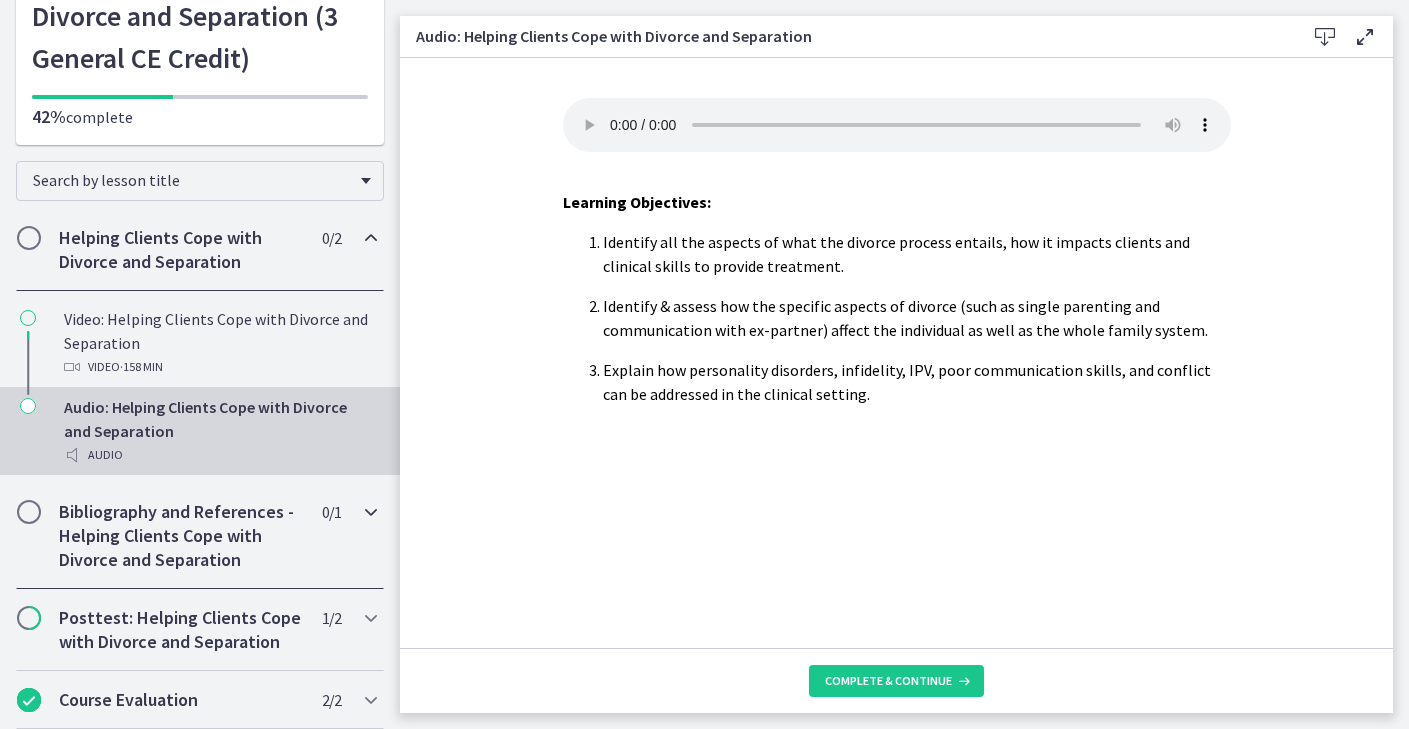 click on "Bibliography and References - Helping Clients Cope with Divorce and Separation" at bounding box center (181, 536) 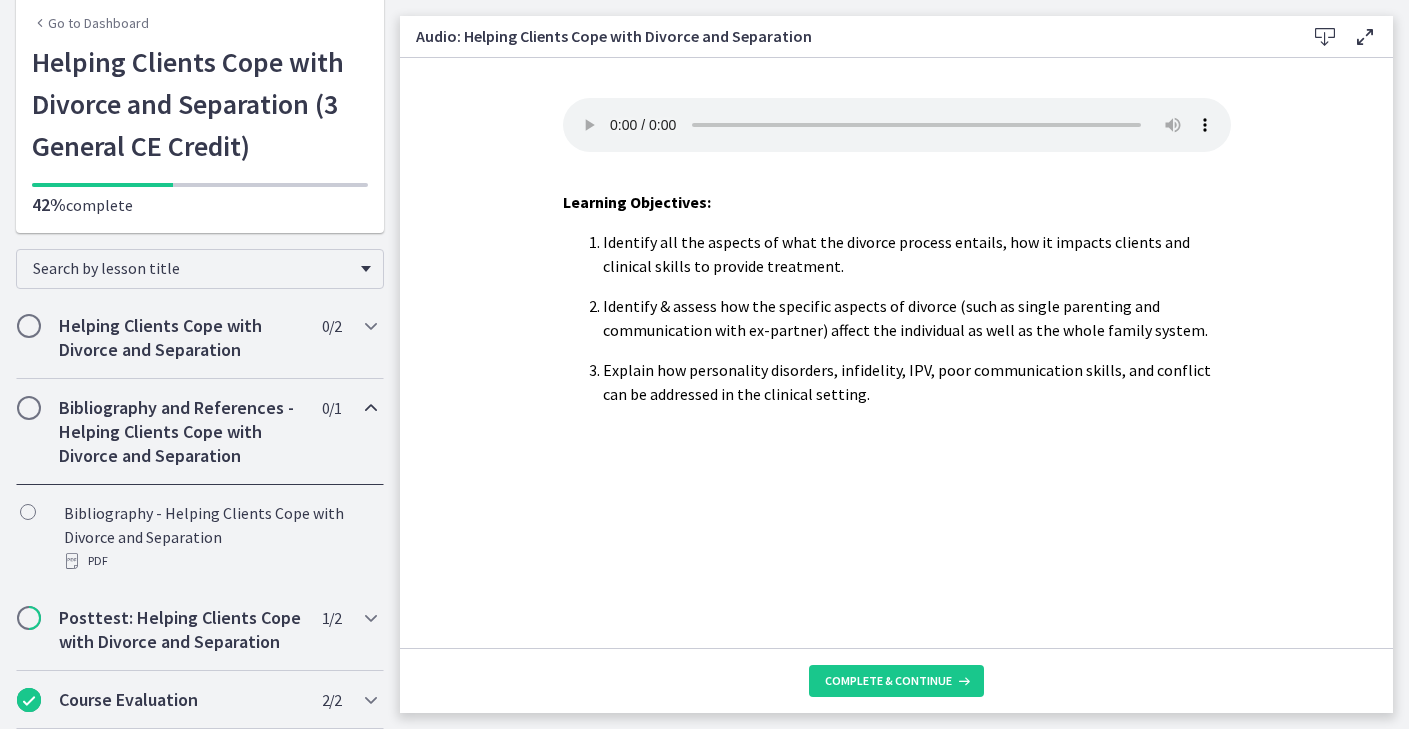 click on "Bibliography and References - Helping Clients Cope with Divorce and Separation" at bounding box center (181, 432) 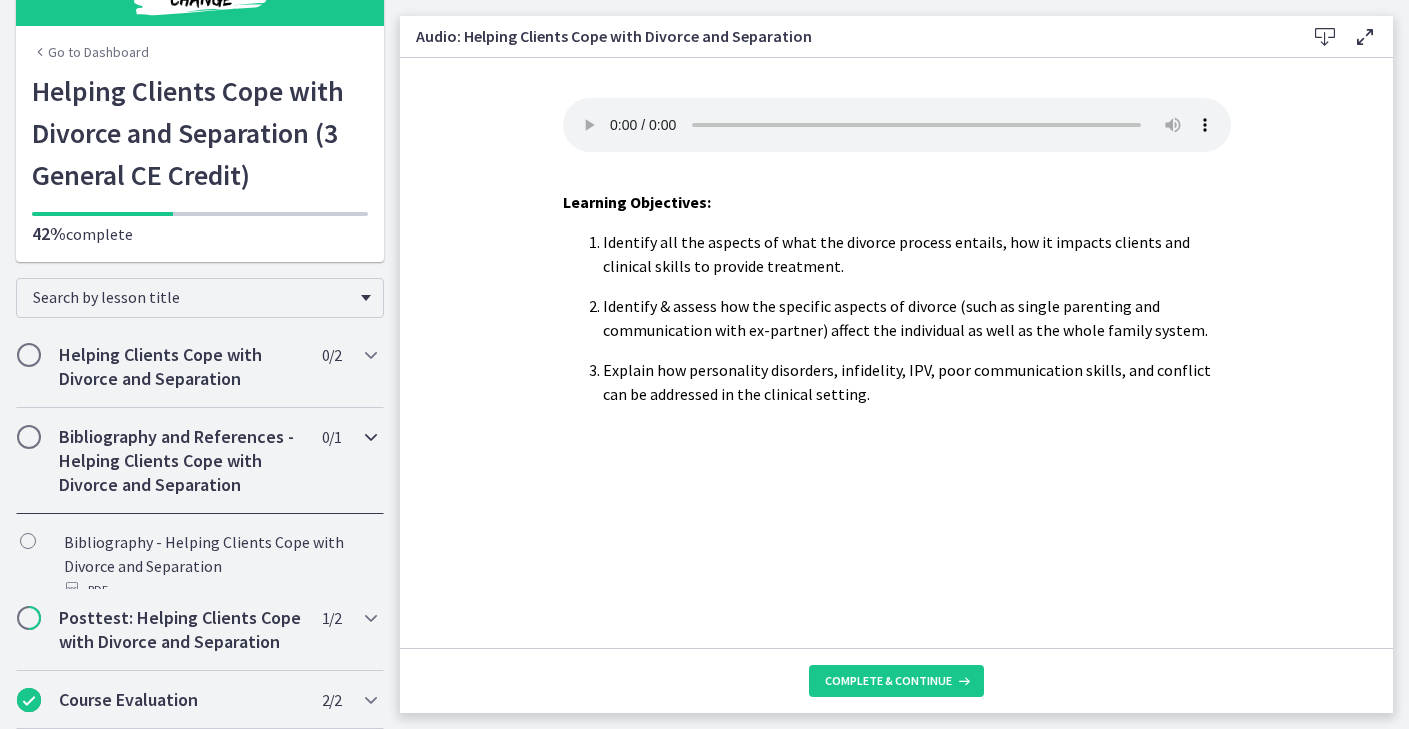 scroll, scrollTop: 0, scrollLeft: 0, axis: both 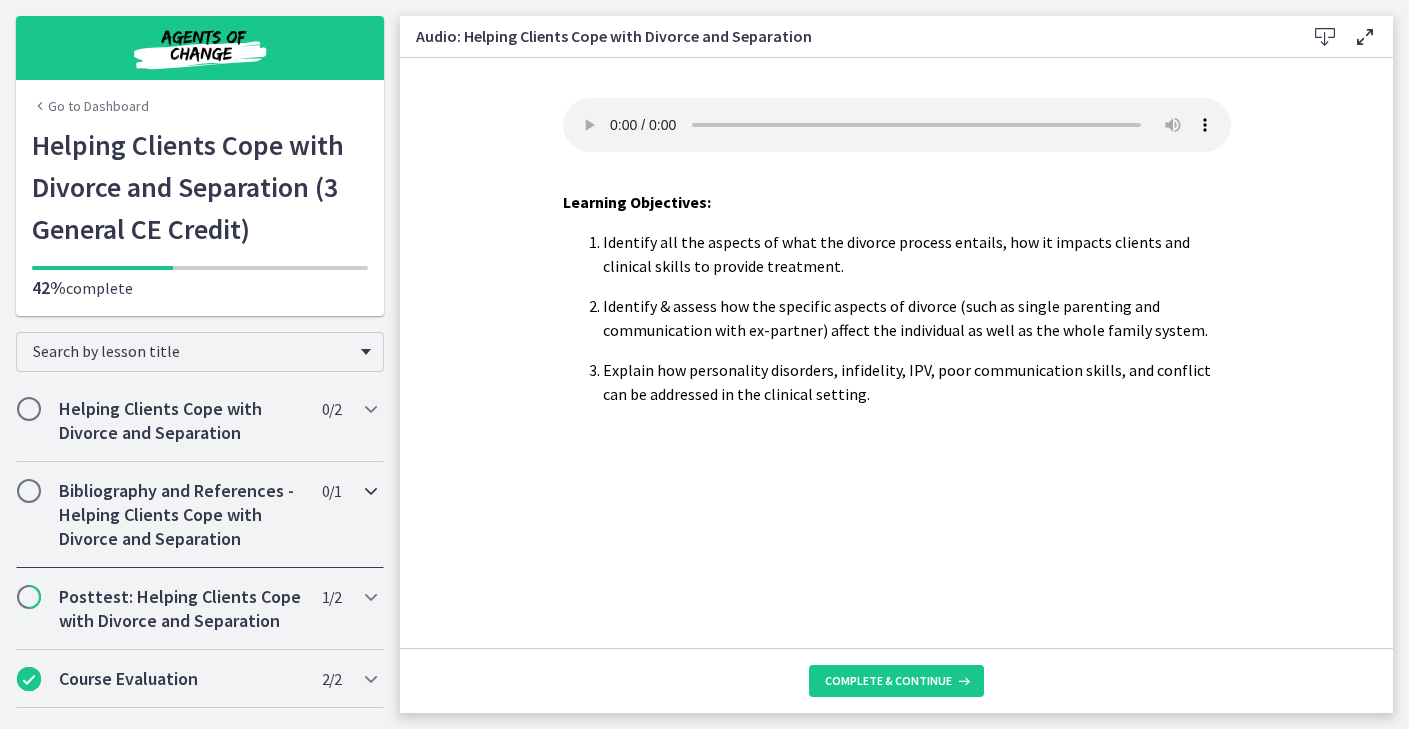 click on "Bibliography and References - Helping Clients Cope with Divorce and Separation
0  /  1
Completed" at bounding box center [200, 515] 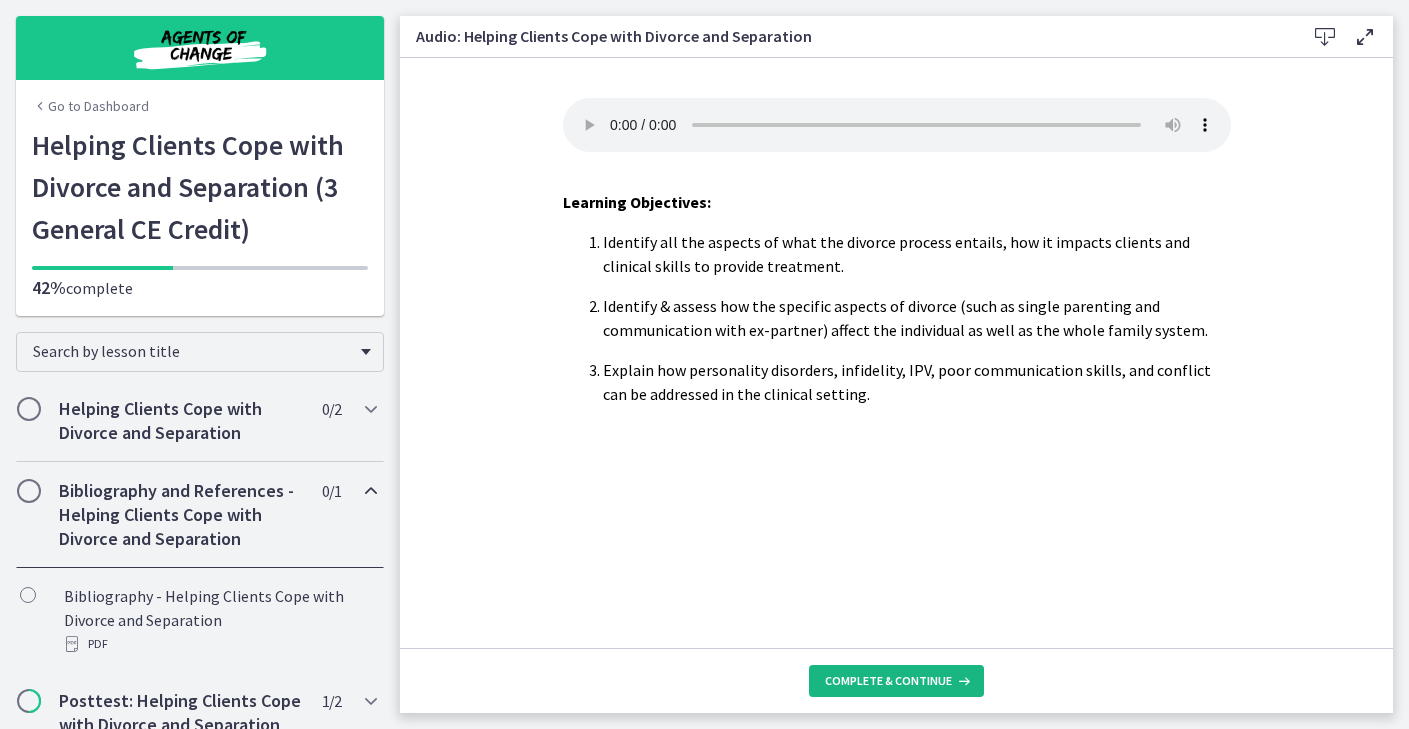 click on "Complete & continue" at bounding box center [896, 681] 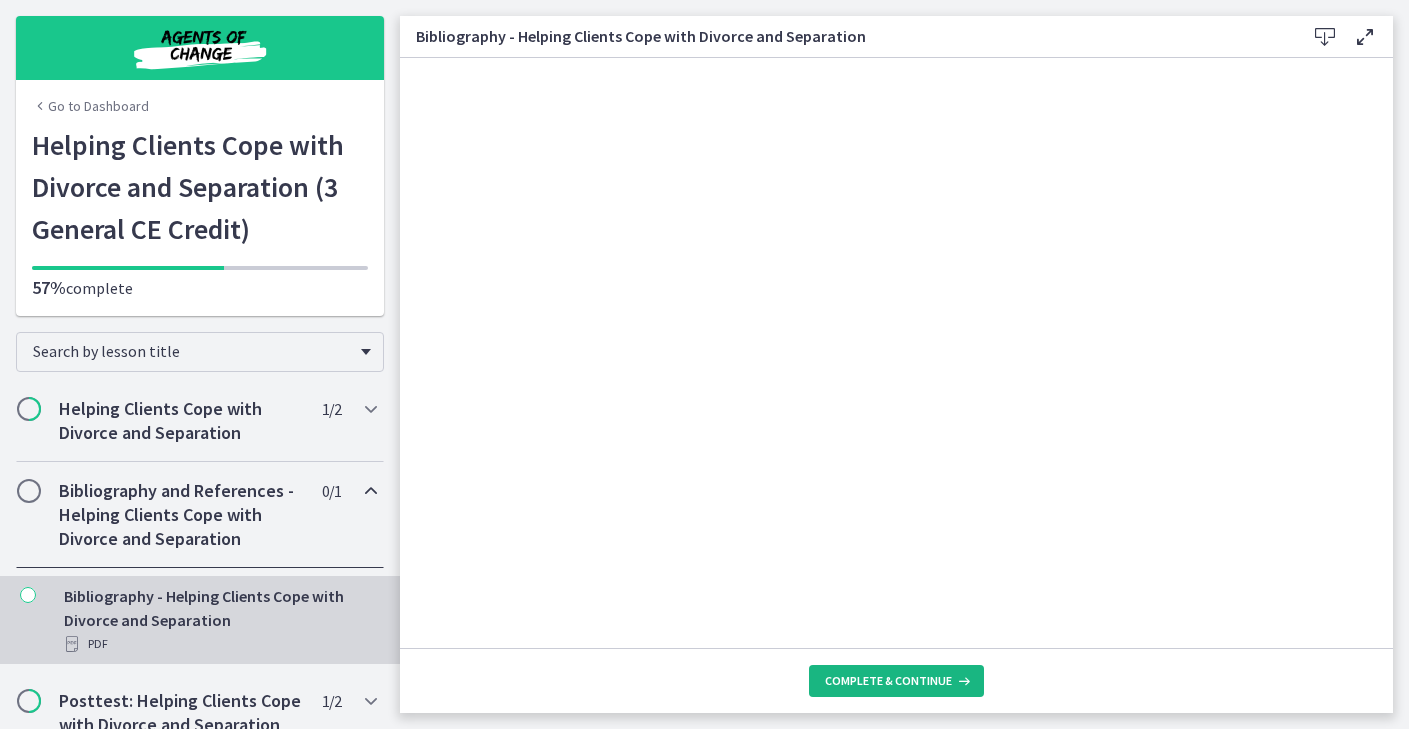 click on "Complete & continue" at bounding box center (896, 681) 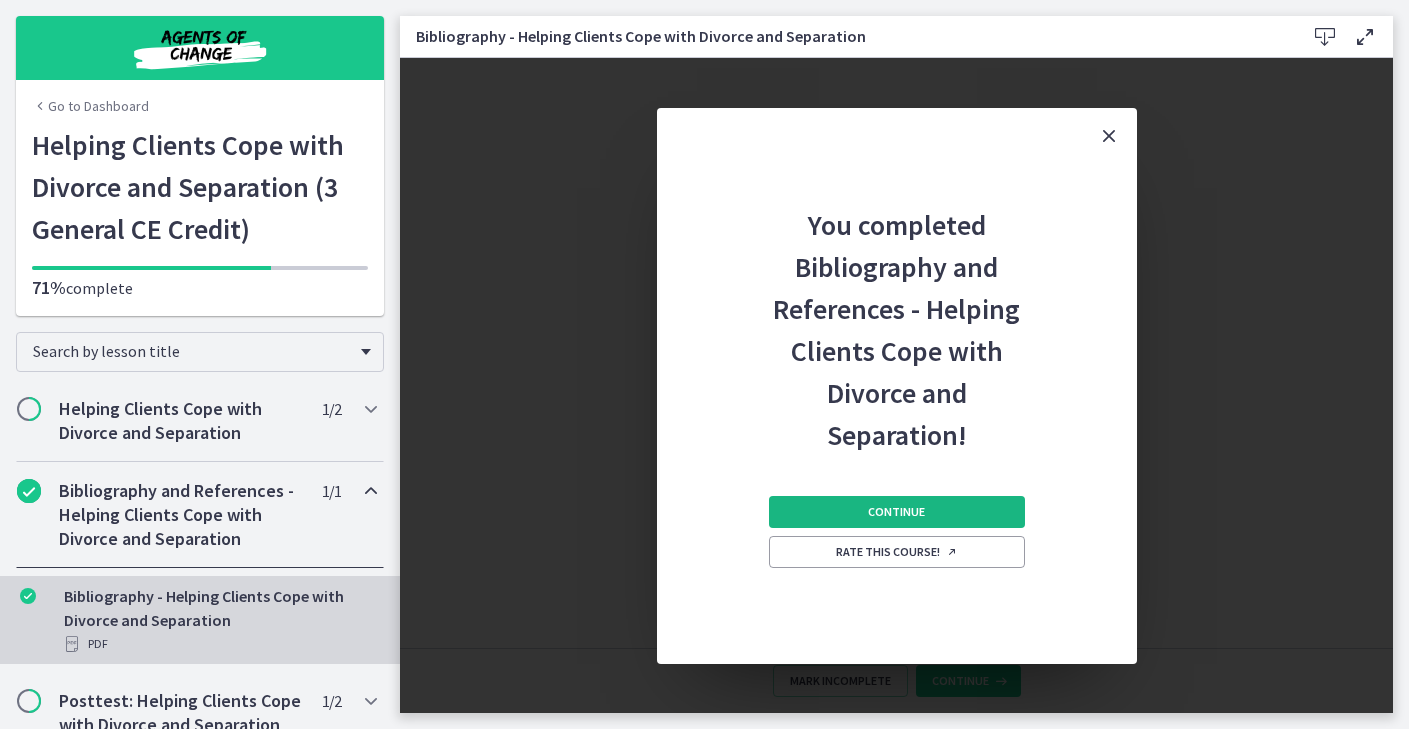 click on "Continue" at bounding box center [897, 512] 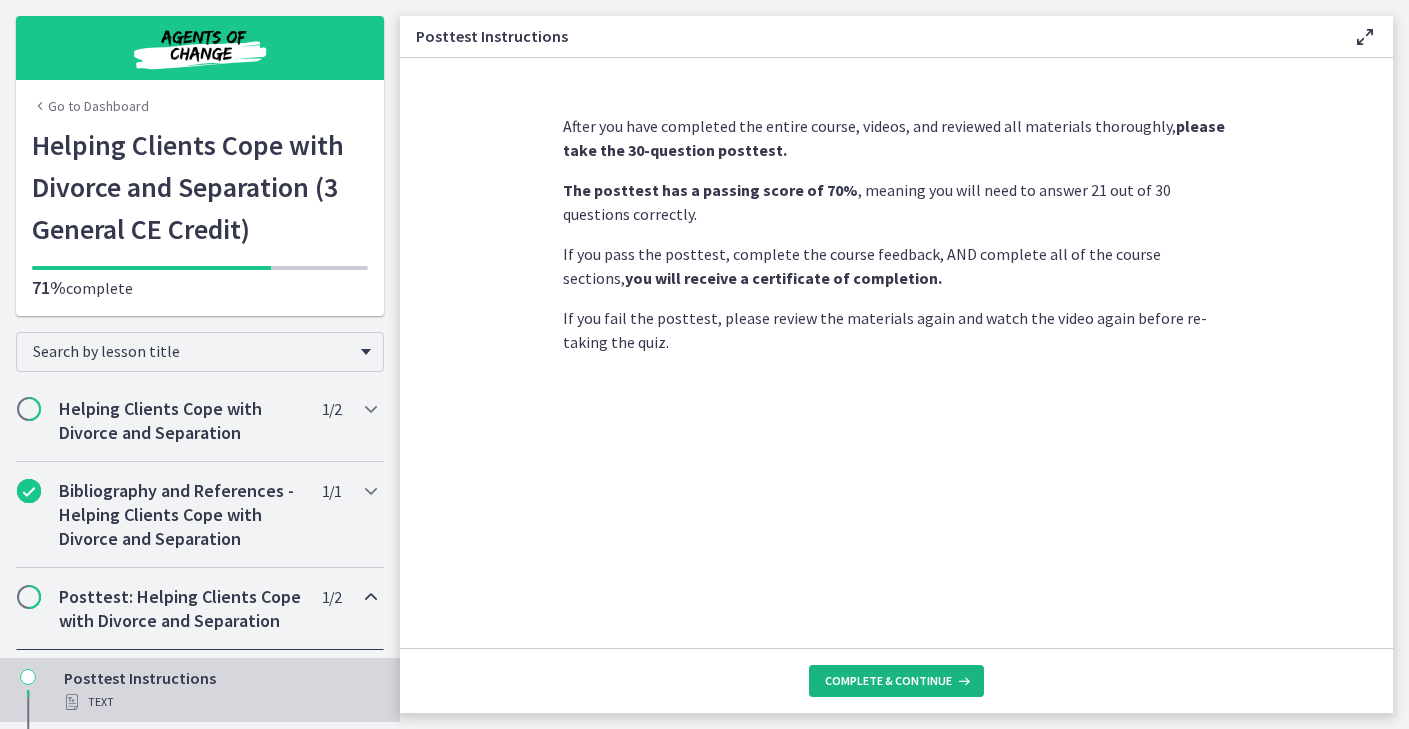 click on "Complete & continue" at bounding box center [888, 681] 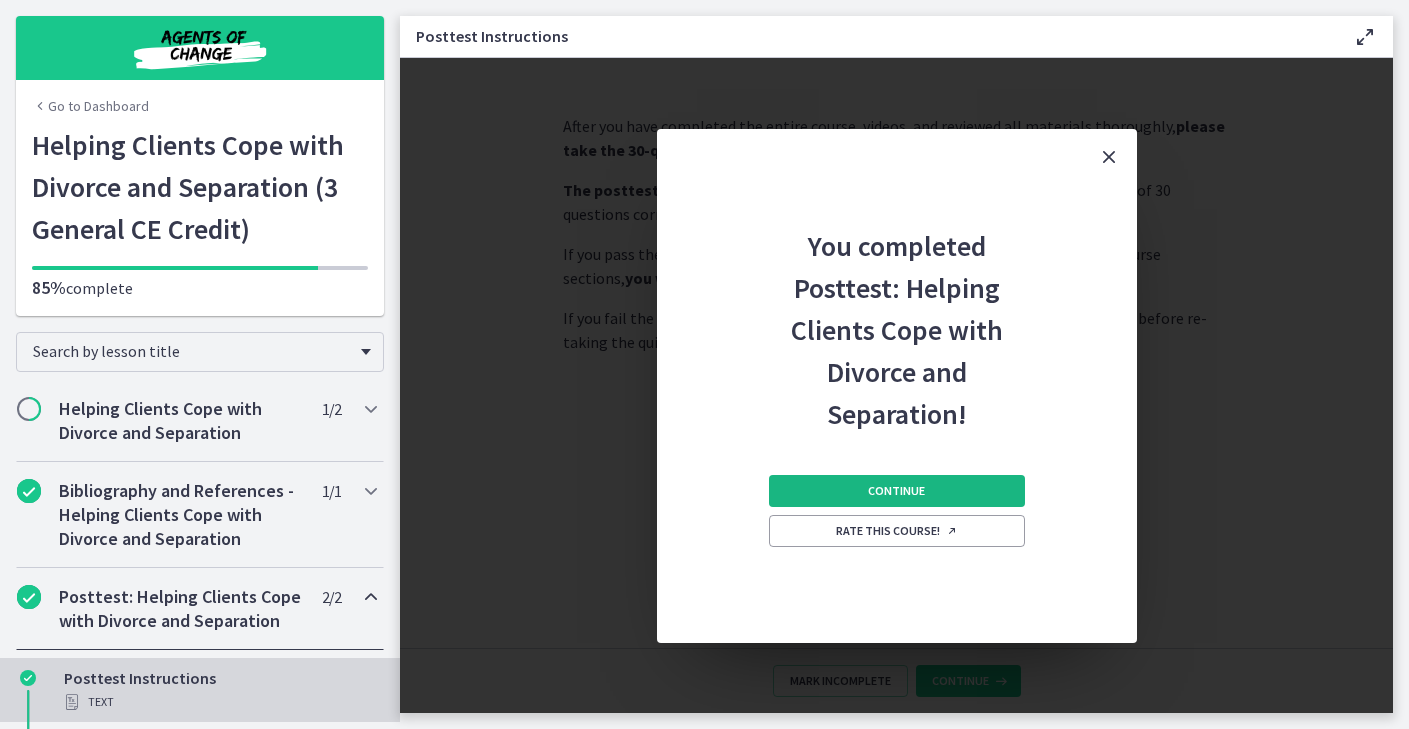 click on "Continue" at bounding box center (897, 491) 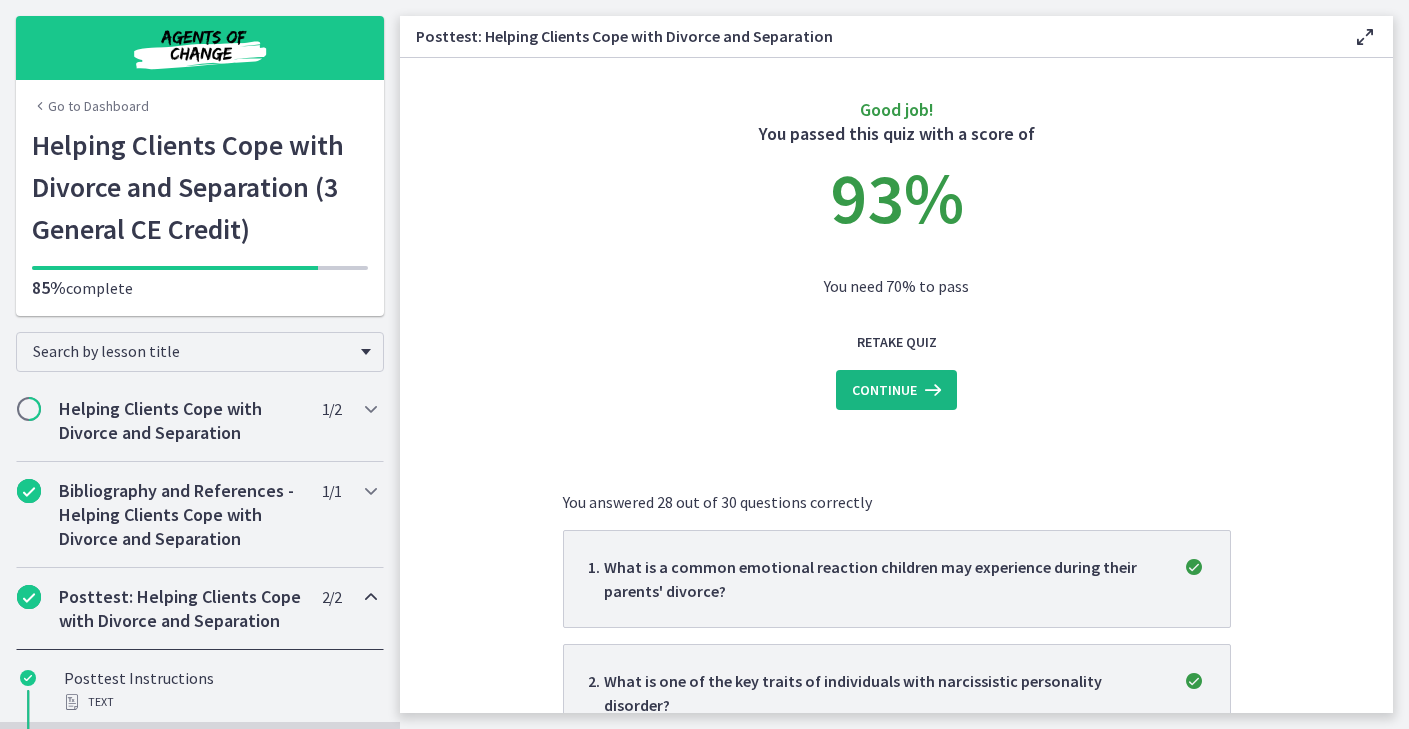 click on "Continue" at bounding box center (896, 390) 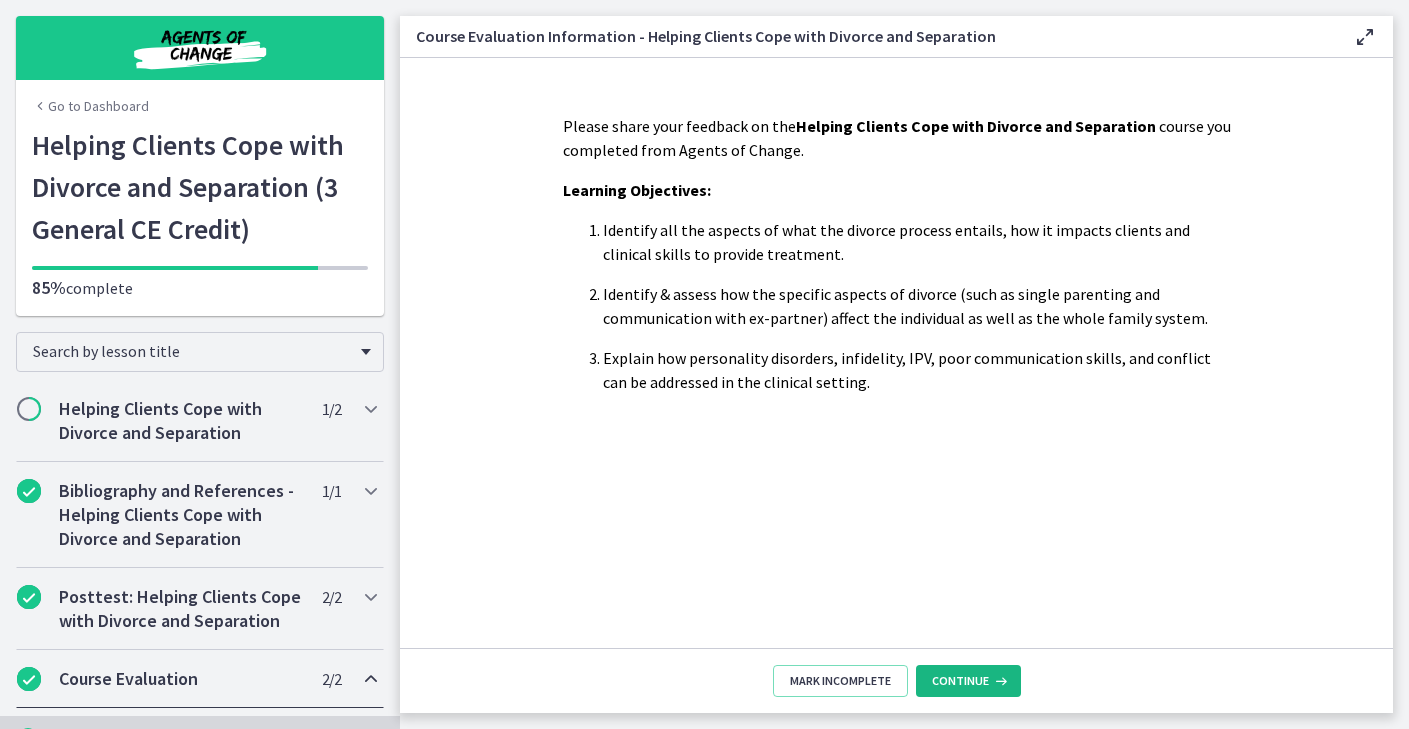 click on "Continue" at bounding box center (960, 681) 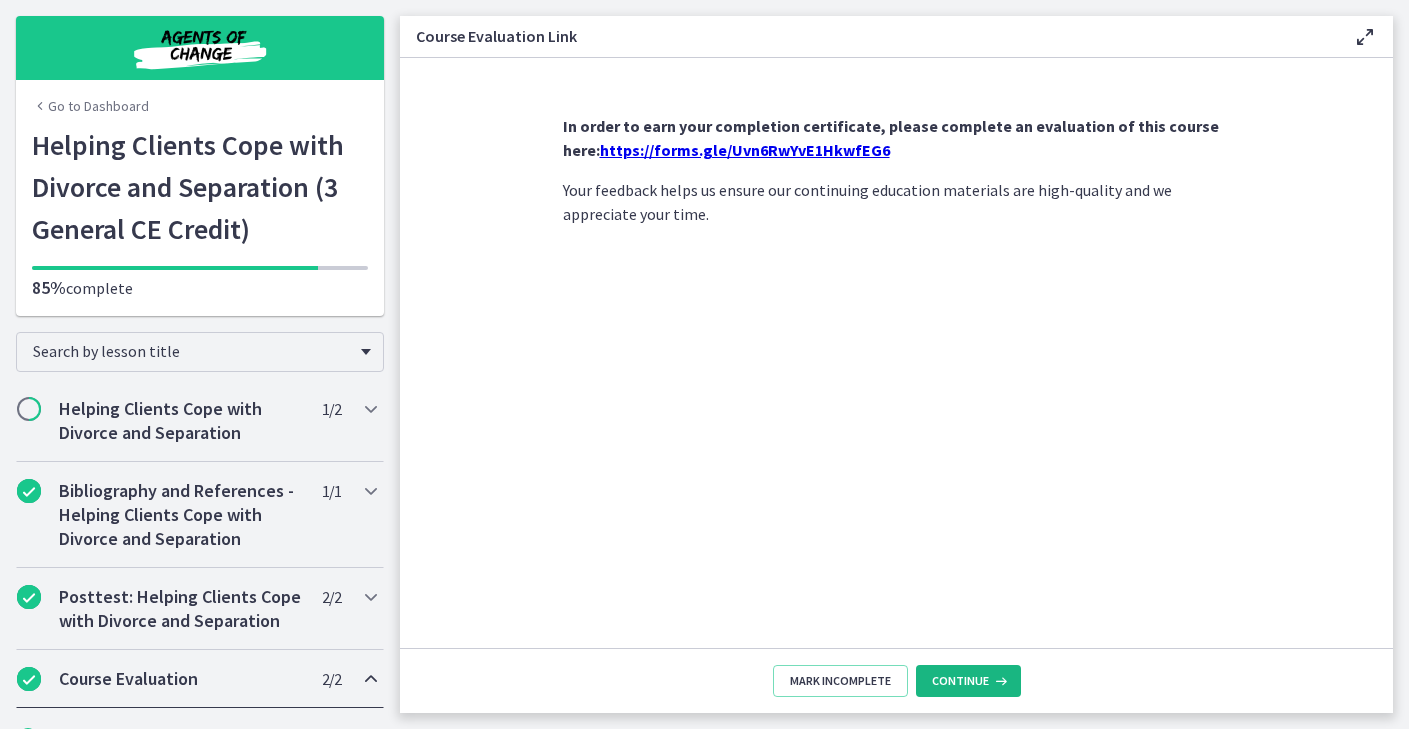 click on "Continue" at bounding box center (960, 681) 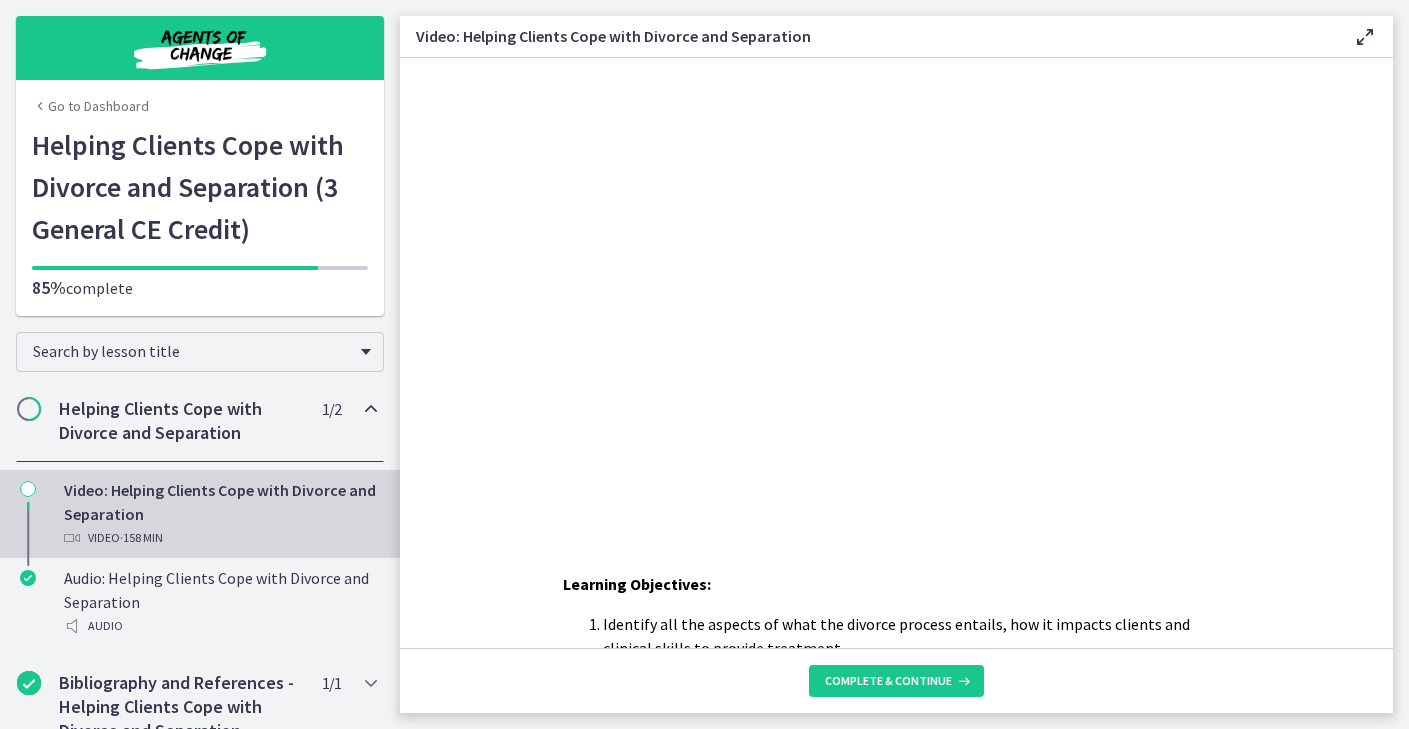 scroll, scrollTop: 0, scrollLeft: 0, axis: both 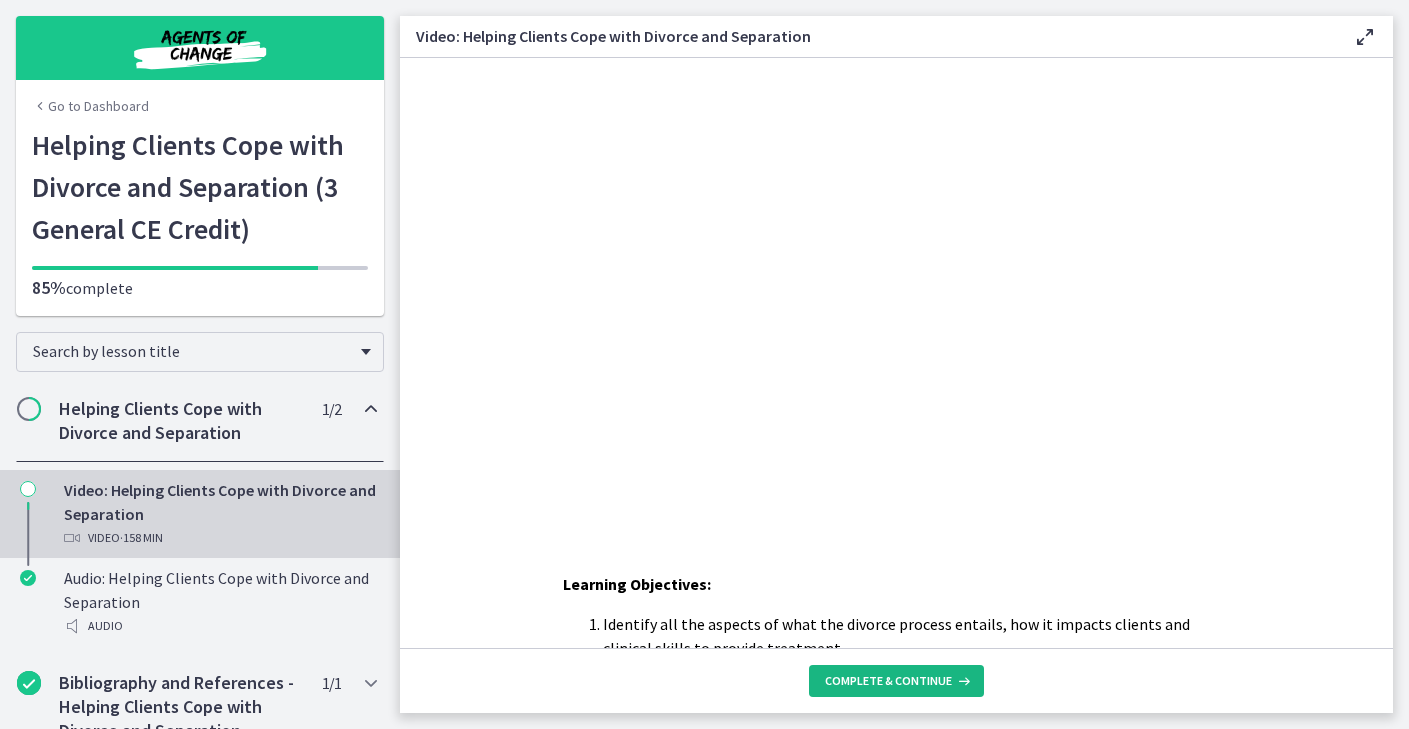 click on "Complete & continue" at bounding box center [888, 681] 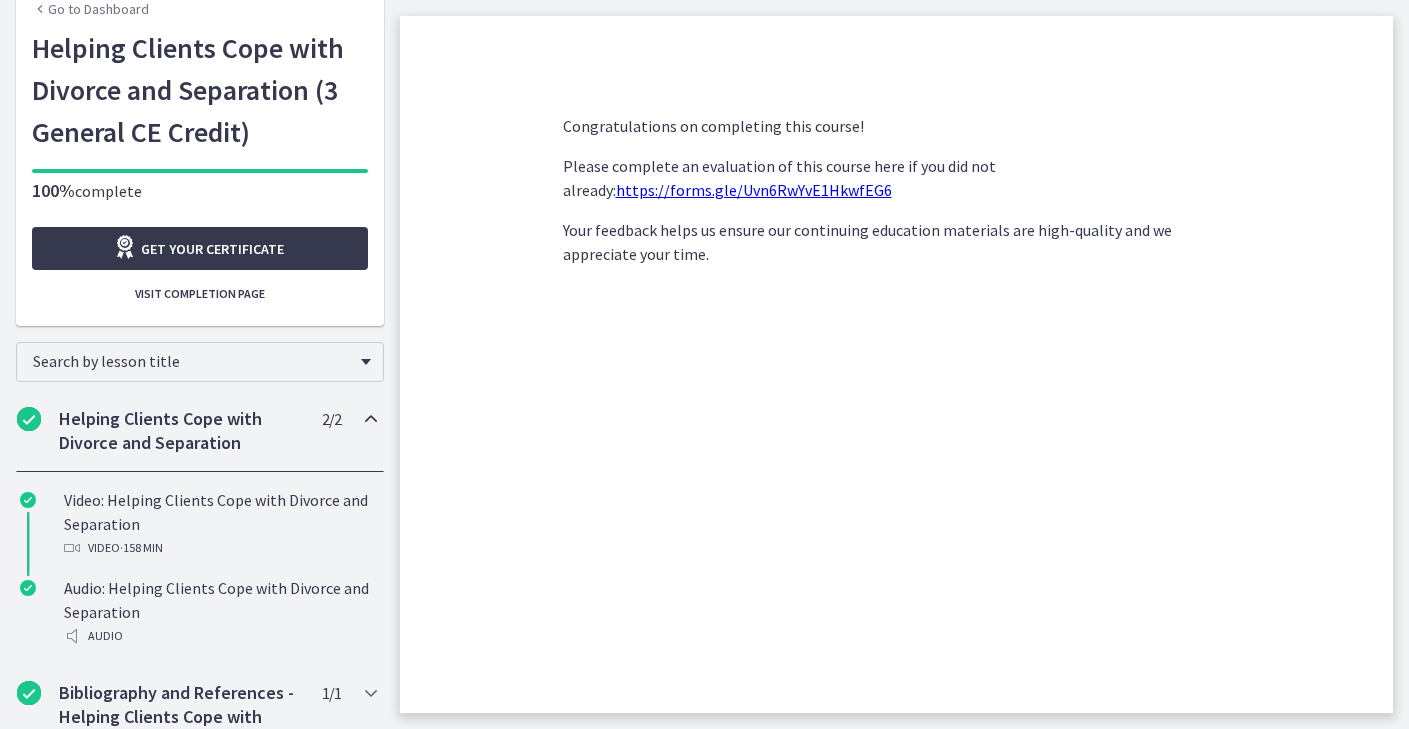scroll, scrollTop: 137, scrollLeft: 0, axis: vertical 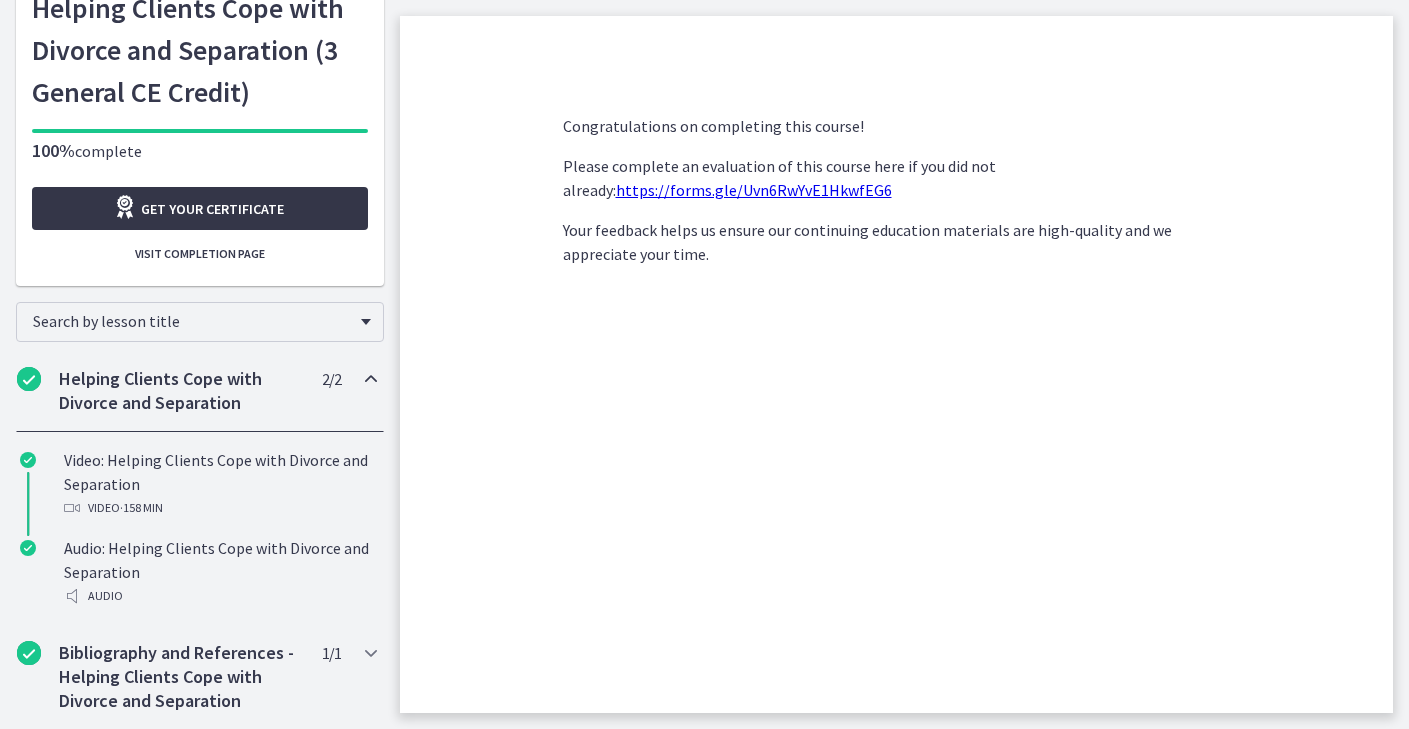click on "Get your certificate" at bounding box center (212, 209) 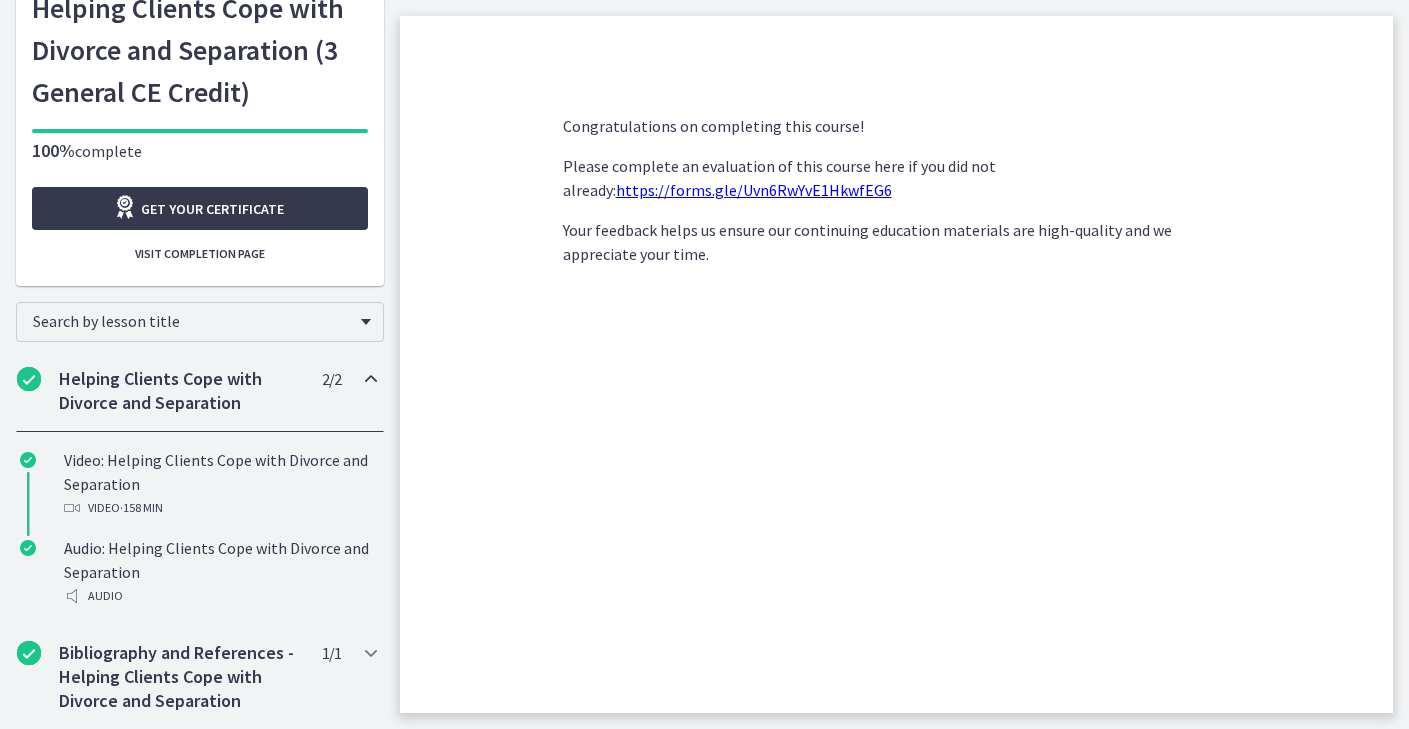 click on "Helping Clients Cope with Divorce and Separation" at bounding box center [181, 391] 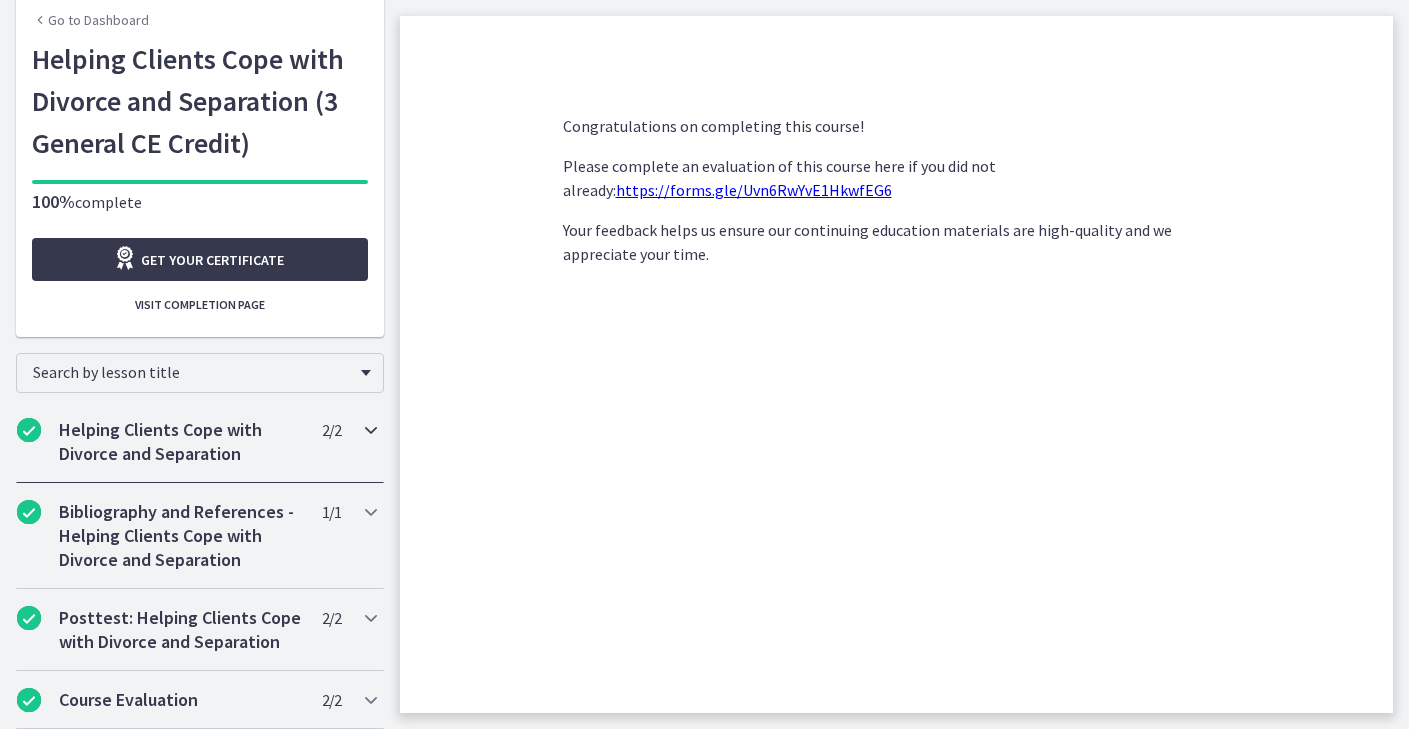 click on "Helping Clients Cope with Divorce and Separation" at bounding box center (181, 442) 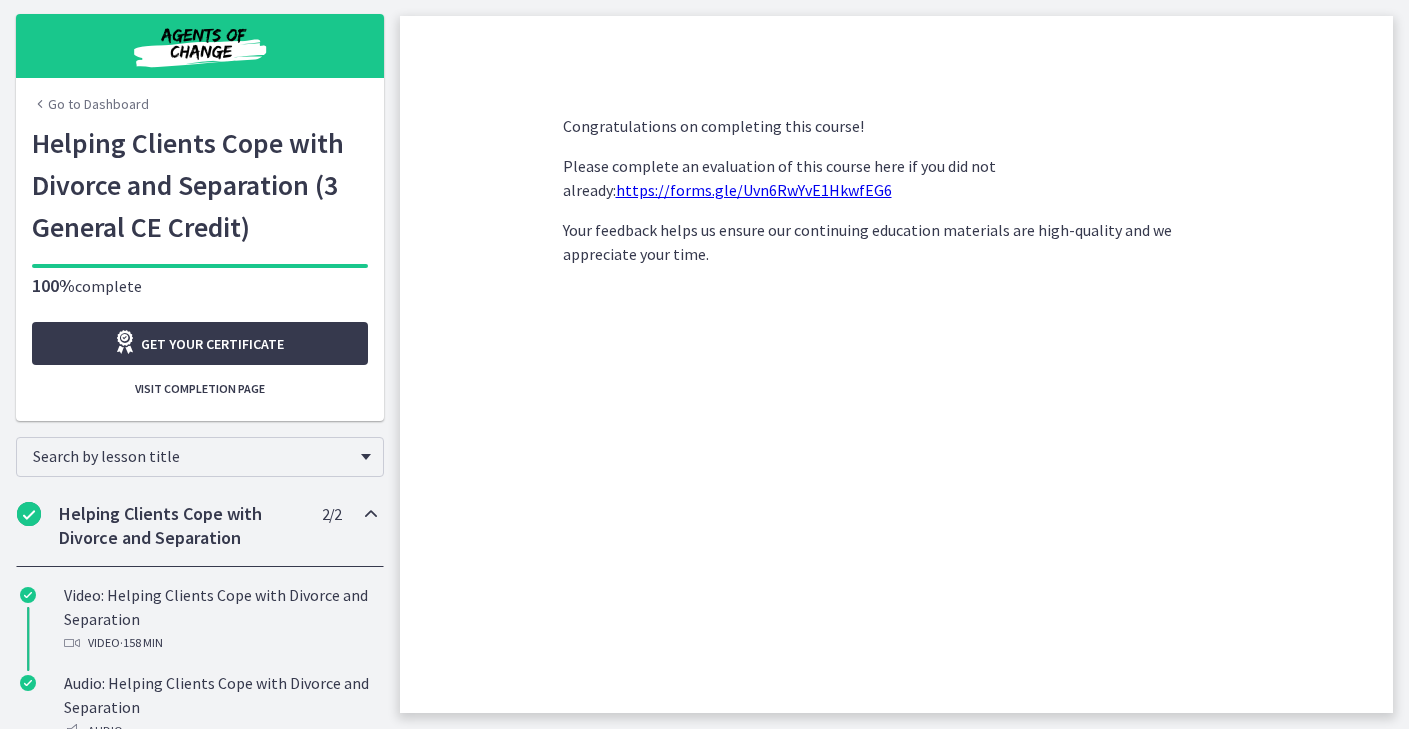 scroll, scrollTop: 0, scrollLeft: 0, axis: both 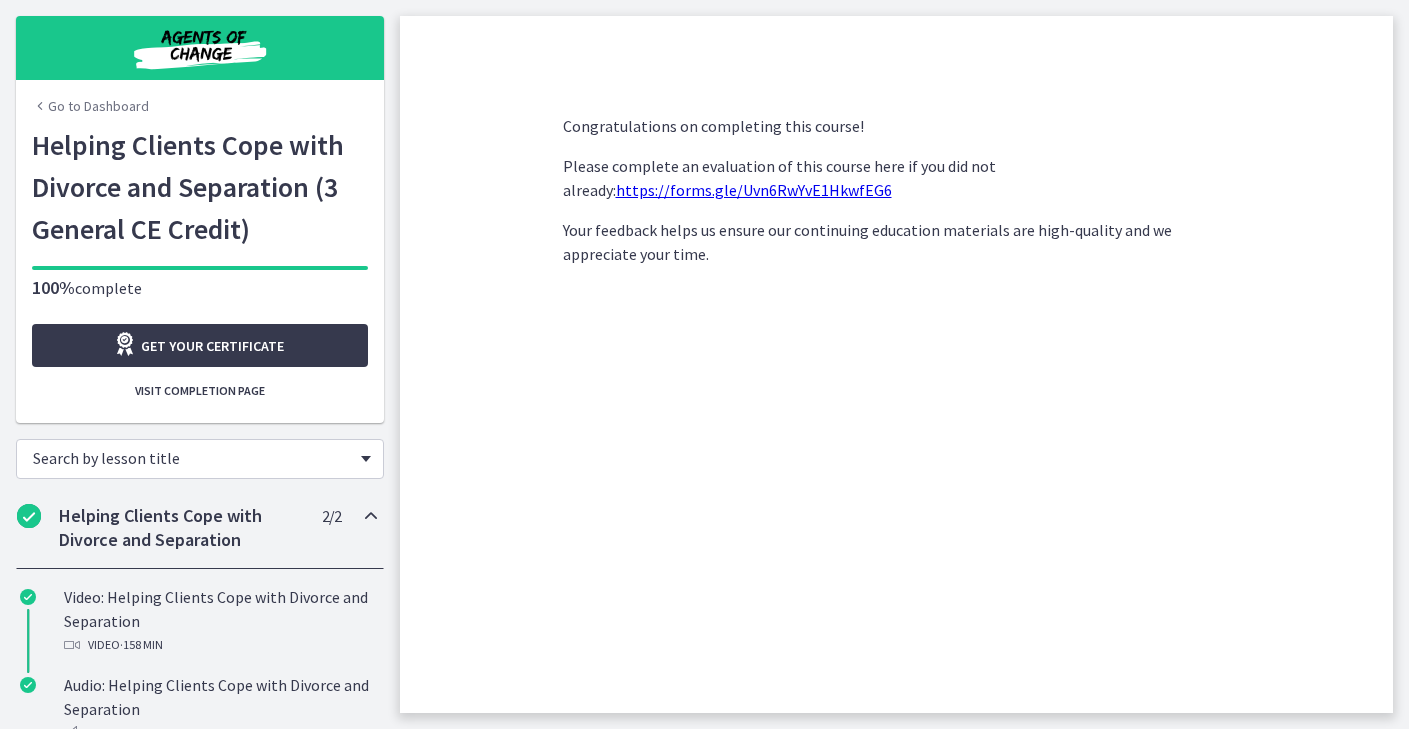 click on "Search by lesson title" at bounding box center [200, 459] 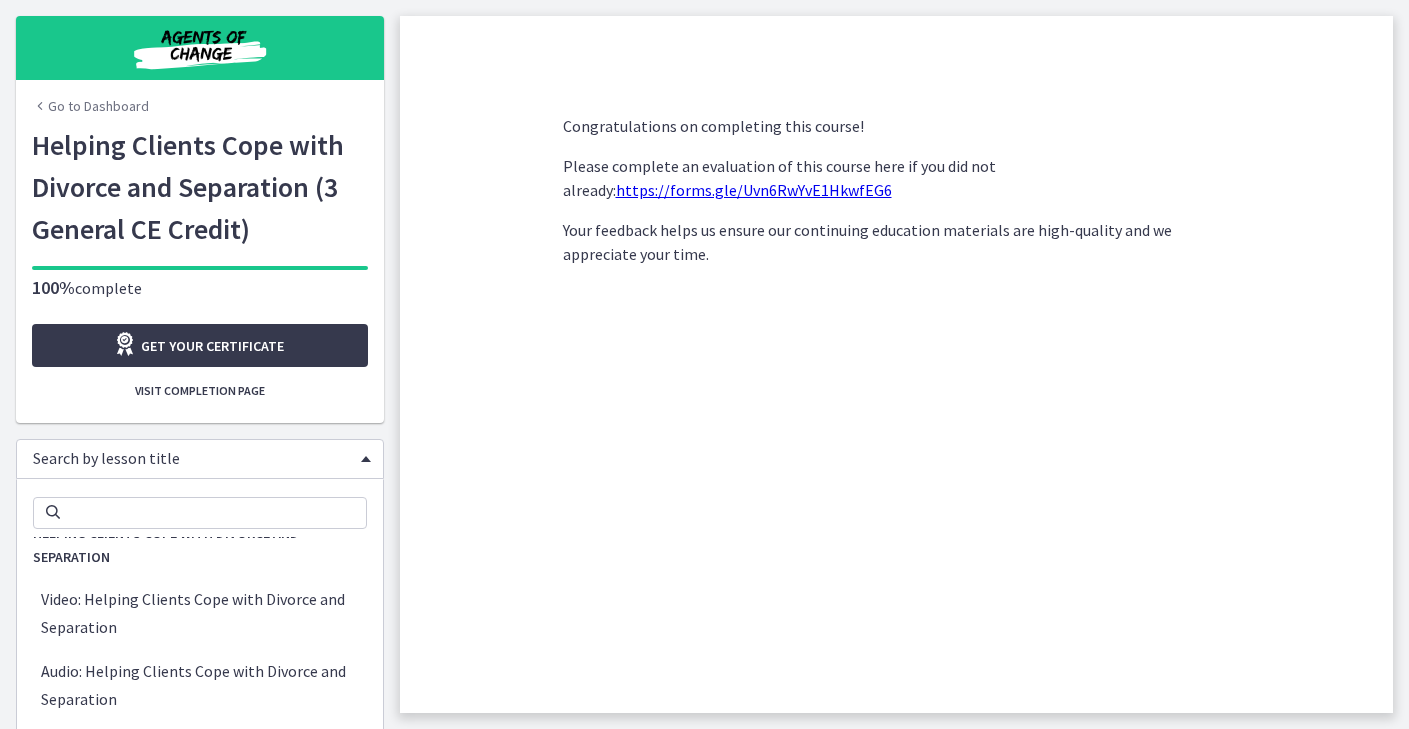 scroll, scrollTop: 0, scrollLeft: 0, axis: both 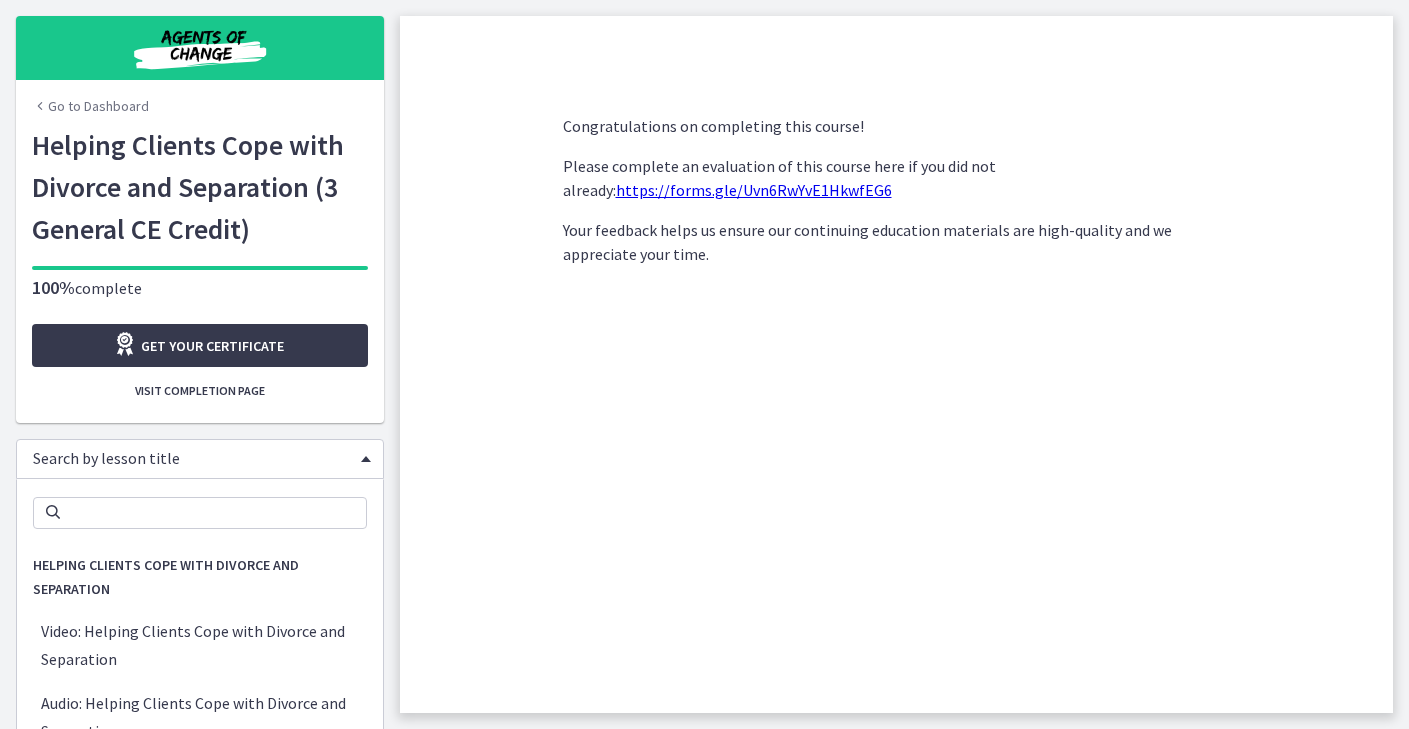 click on "Search by lesson title" at bounding box center [200, 459] 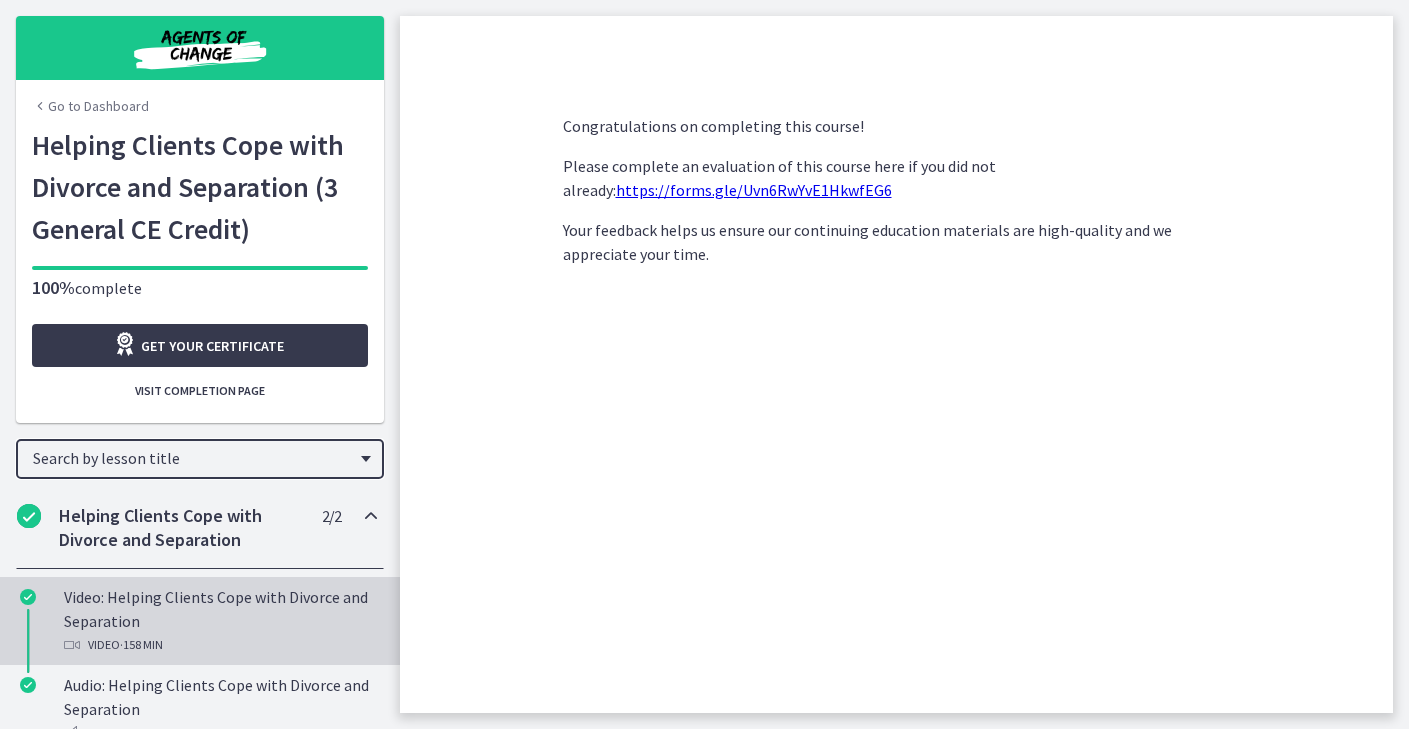 click on "Video: Helping Clients Cope with Divorce and Separation
Video
·  158 min" at bounding box center [220, 621] 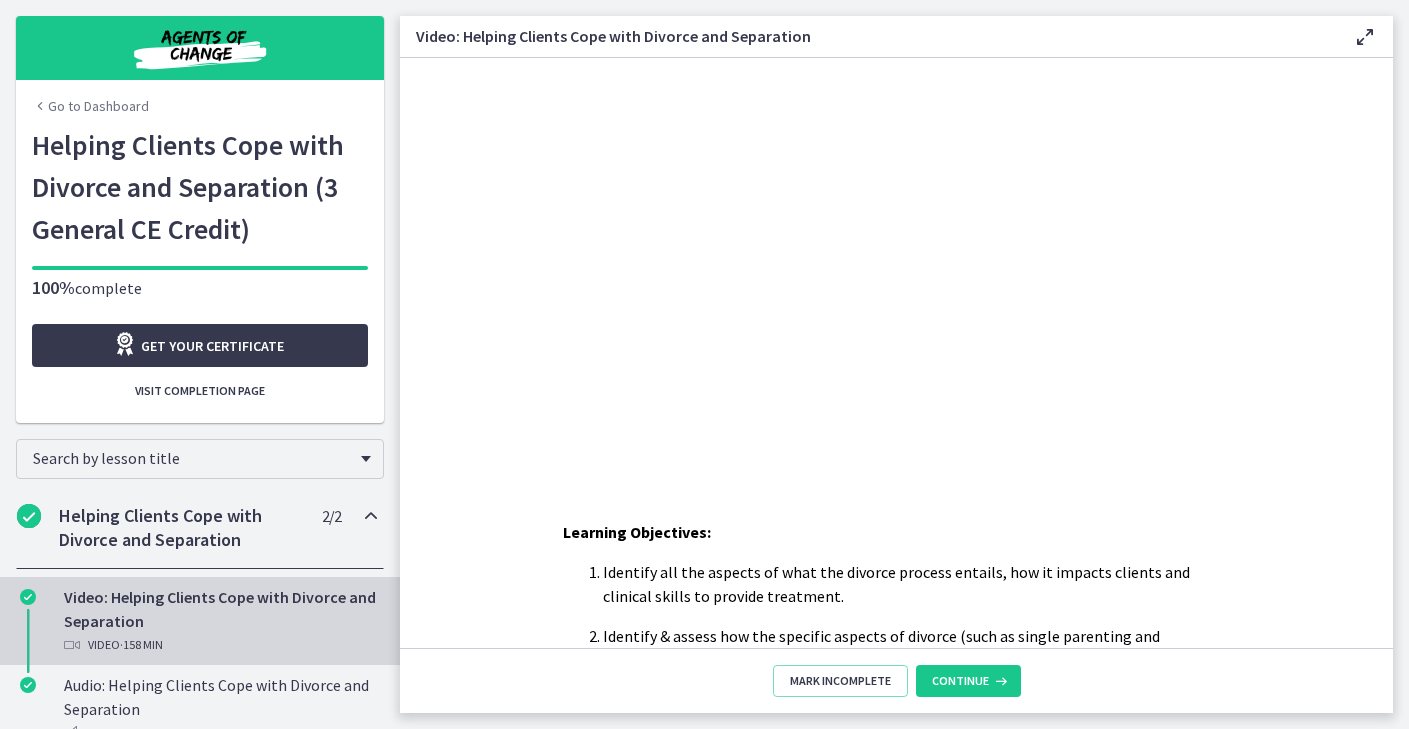scroll, scrollTop: 0, scrollLeft: 0, axis: both 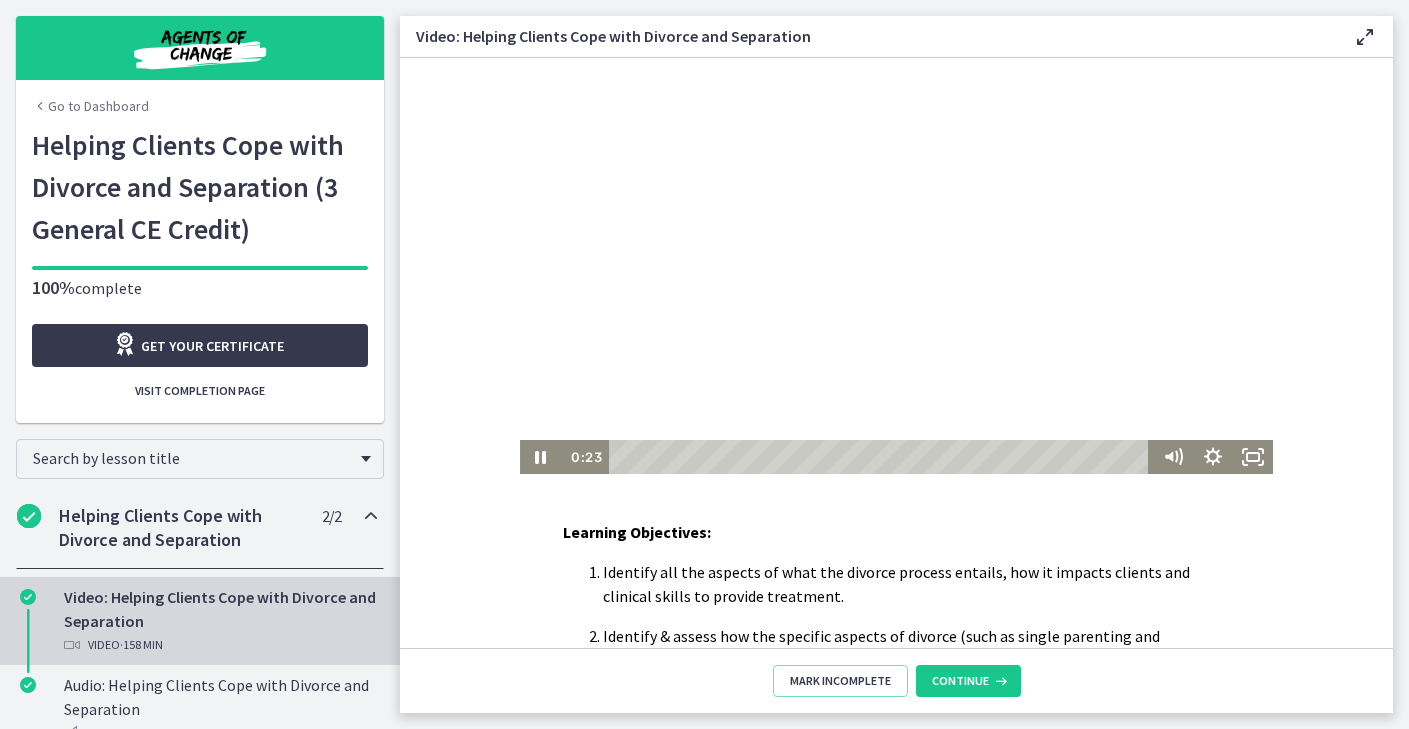 drag, startPoint x: 997, startPoint y: 329, endPoint x: 724, endPoint y: 309, distance: 273.73163 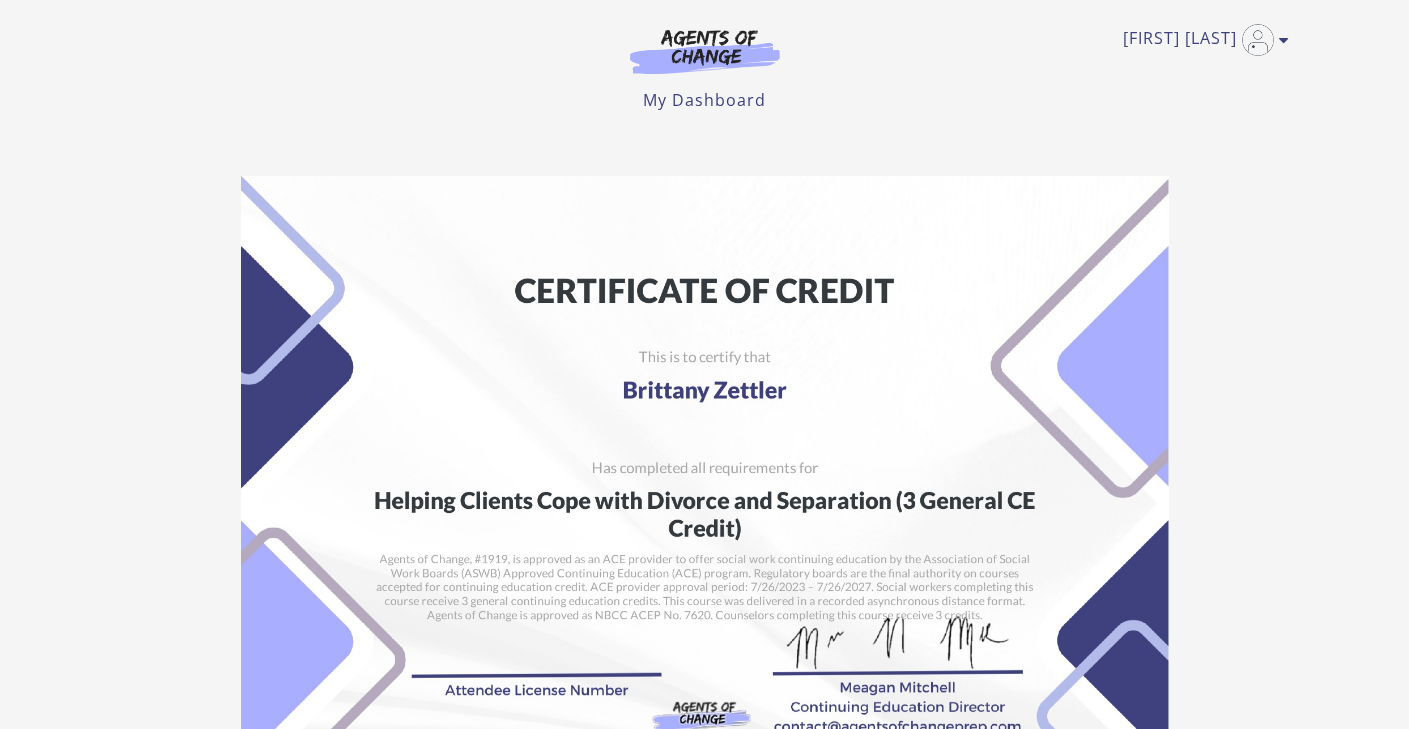 scroll, scrollTop: 0, scrollLeft: 0, axis: both 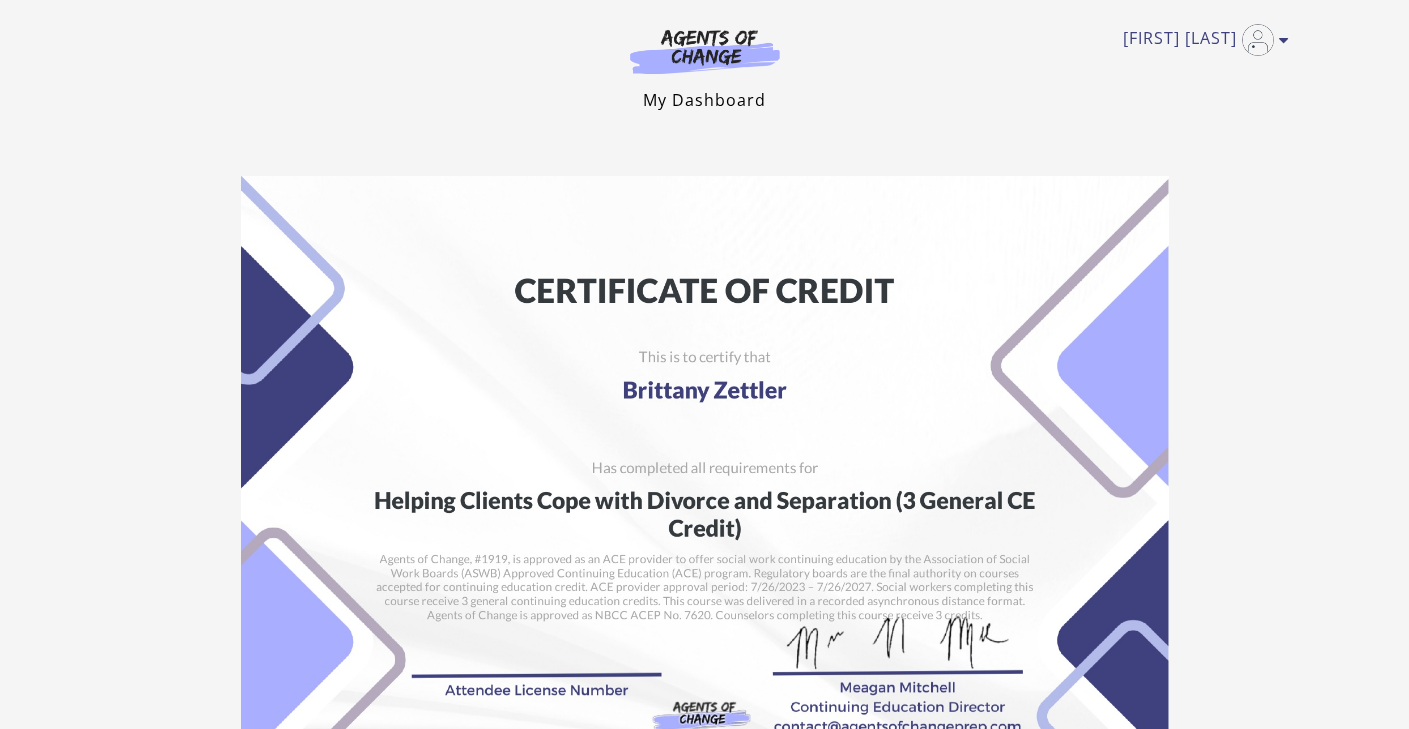 click on "My Dashboard" at bounding box center (704, 100) 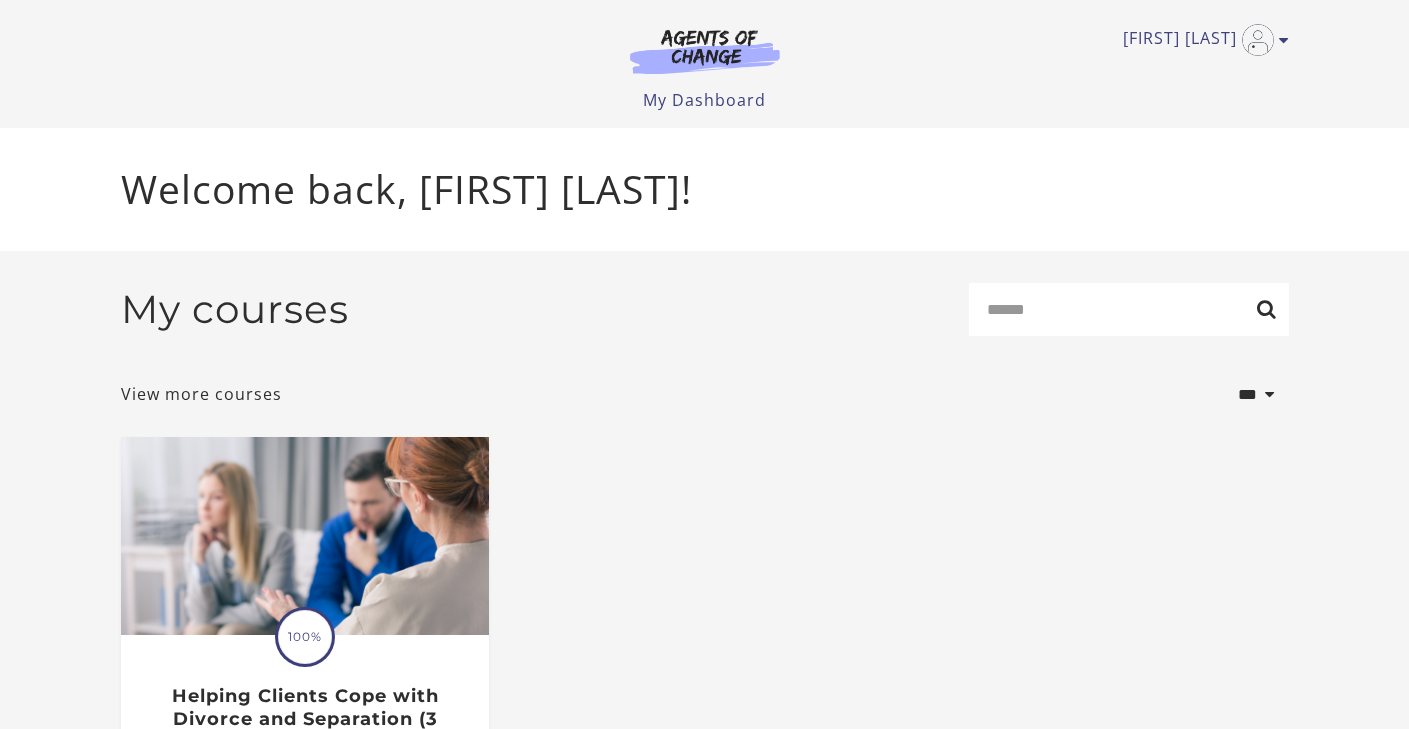 scroll, scrollTop: 0, scrollLeft: 0, axis: both 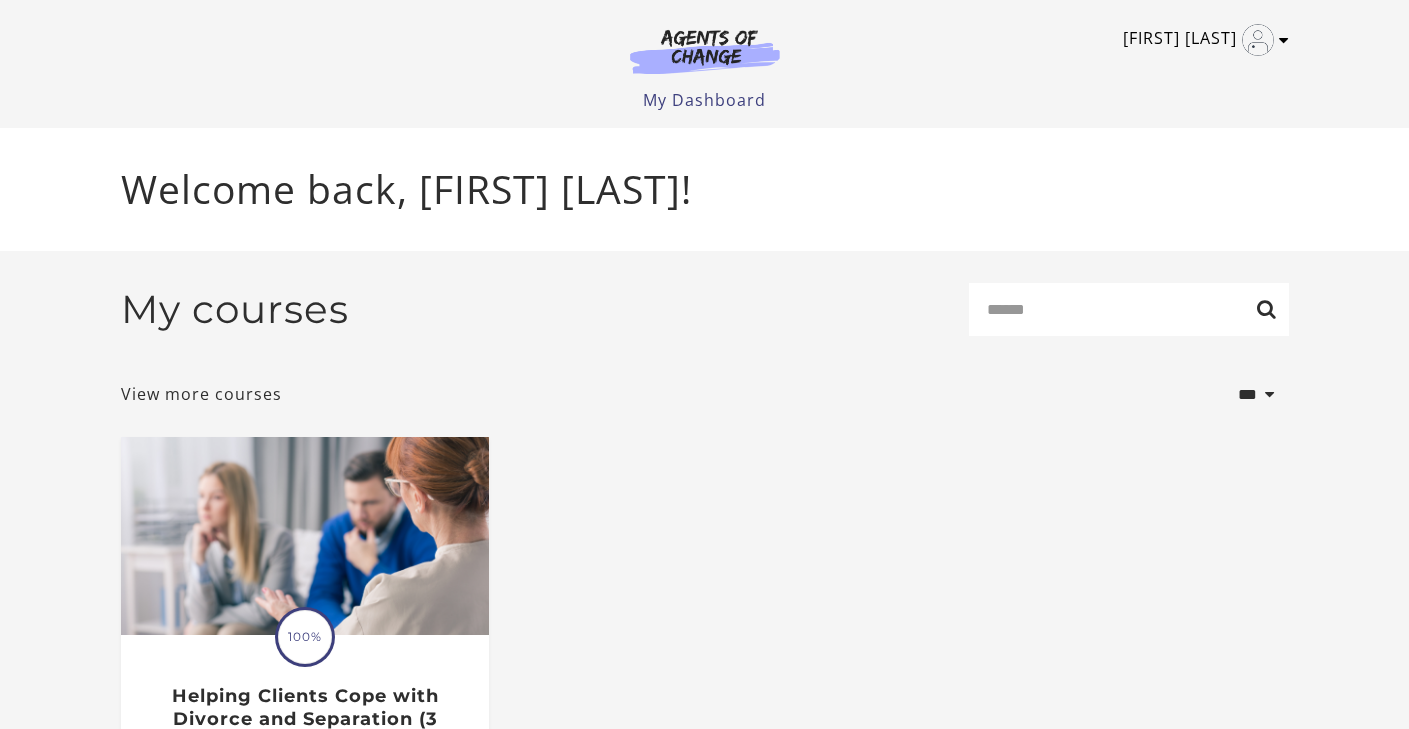click at bounding box center [1258, 40] 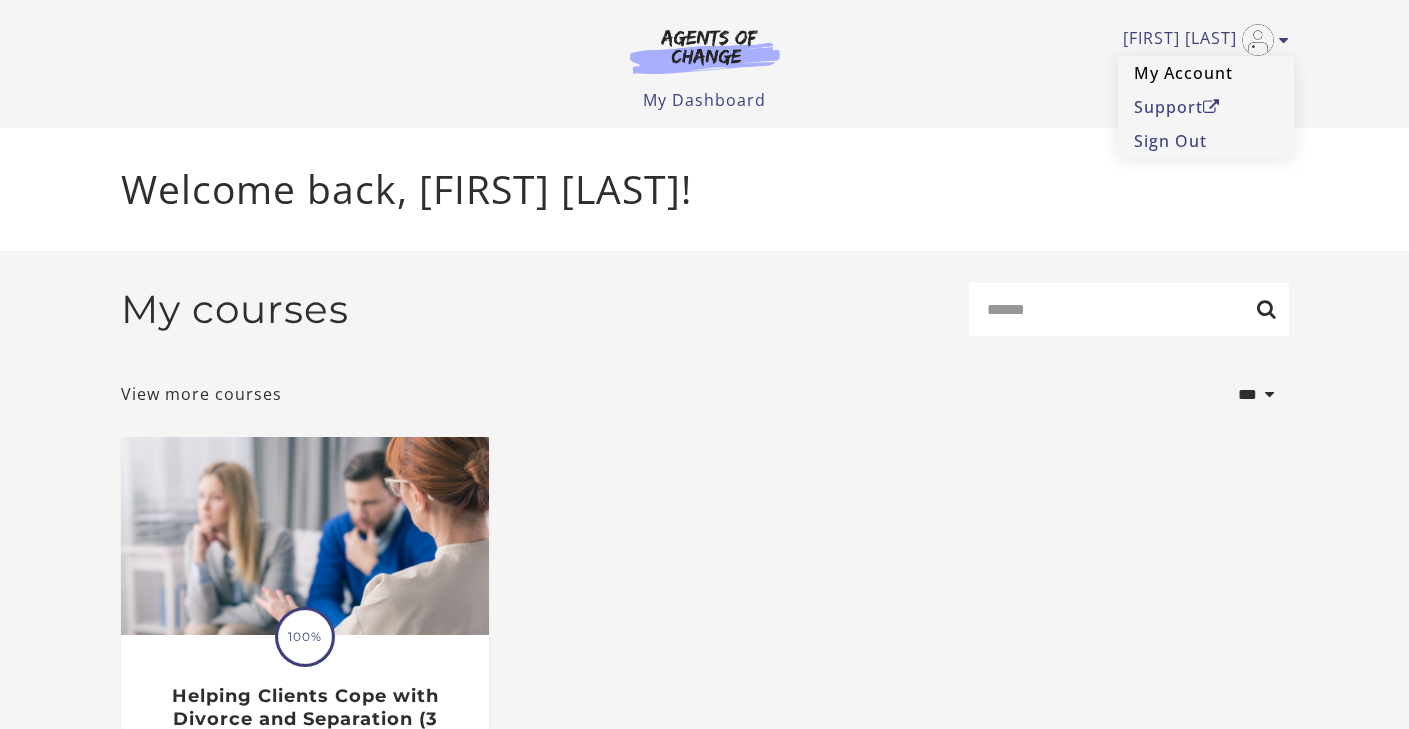 click on "My Account" at bounding box center (1206, 73) 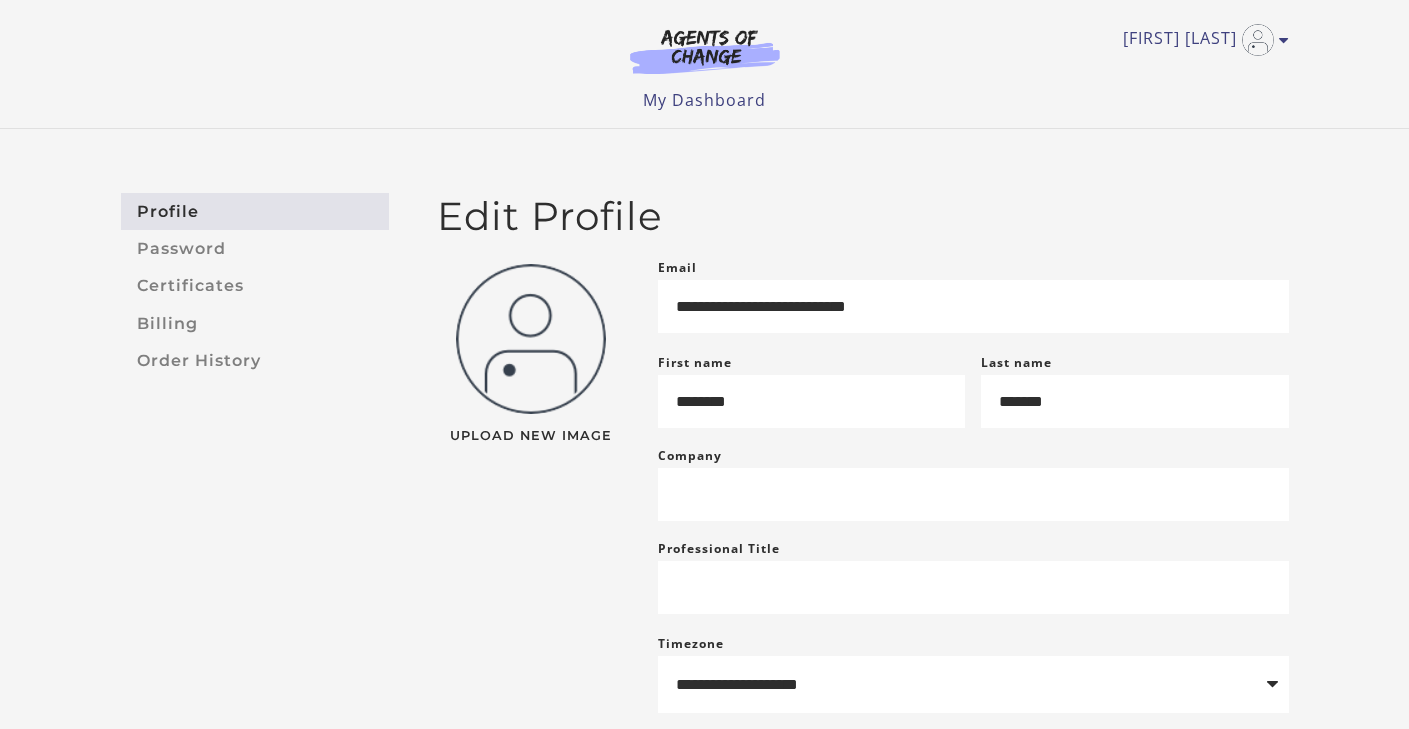 scroll, scrollTop: 0, scrollLeft: 0, axis: both 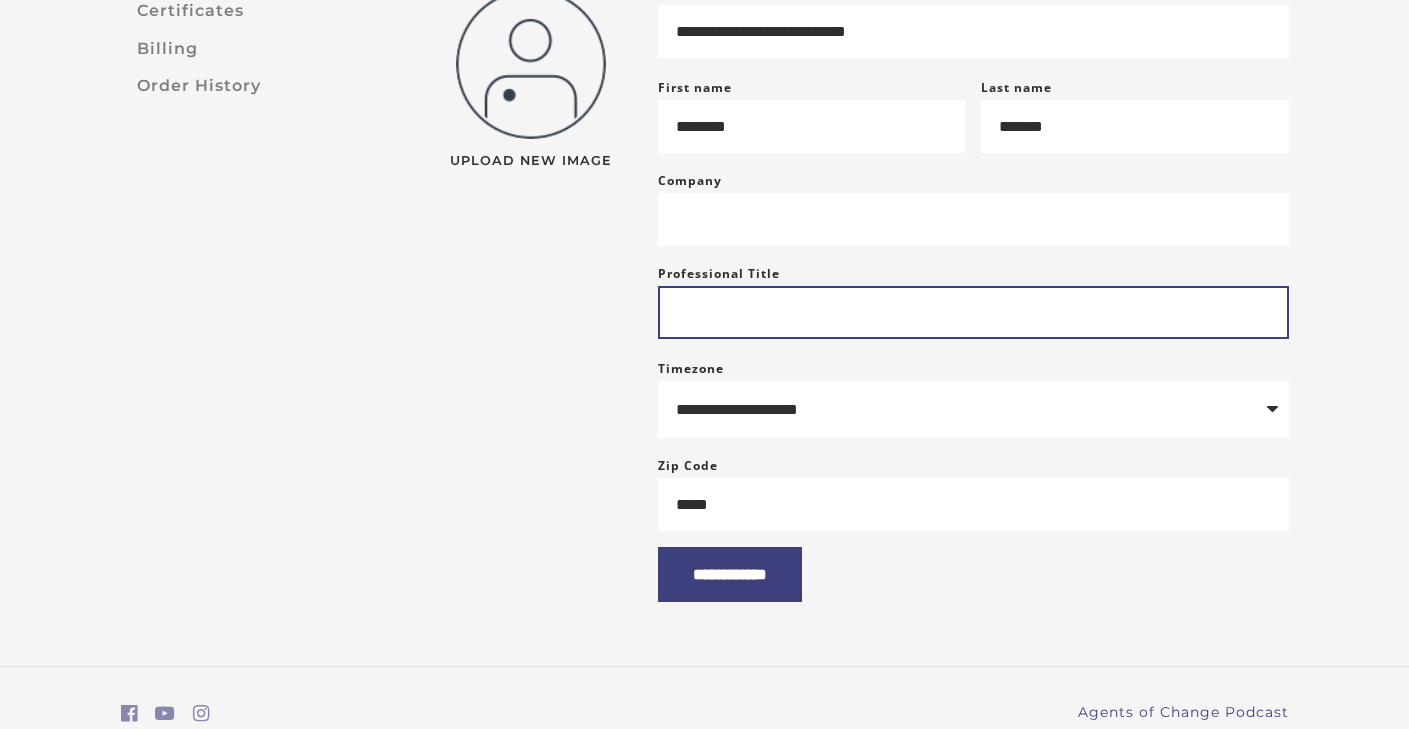 click on "Professional Title" at bounding box center (973, 312) 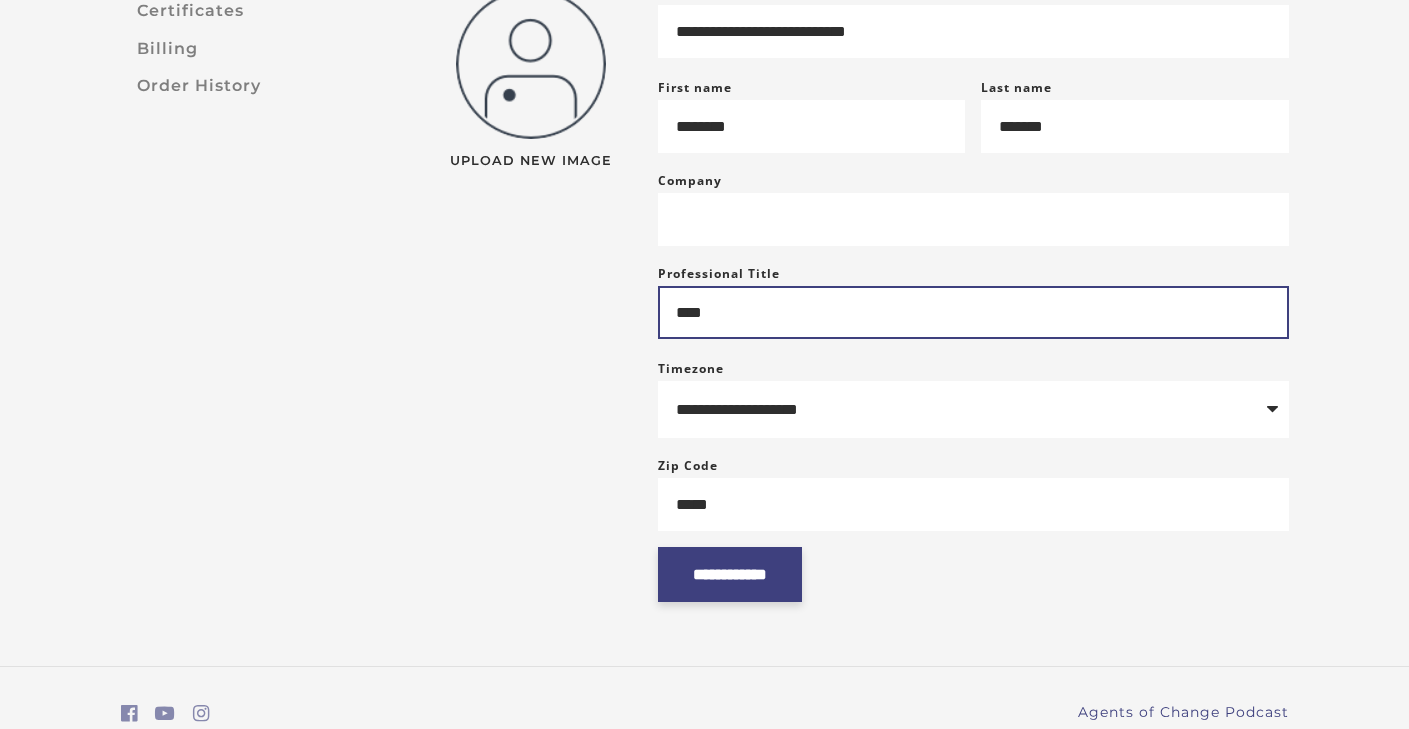 type on "****" 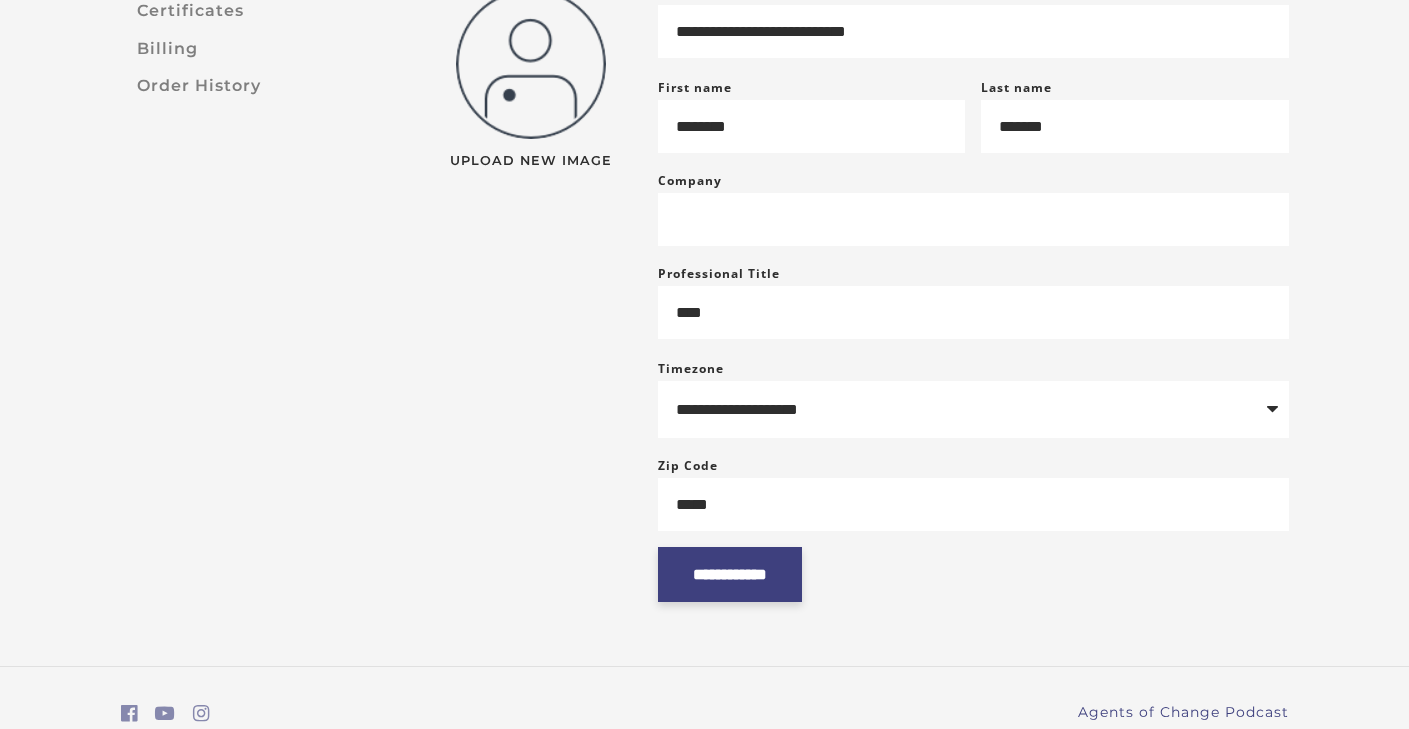 click on "**********" at bounding box center [730, 574] 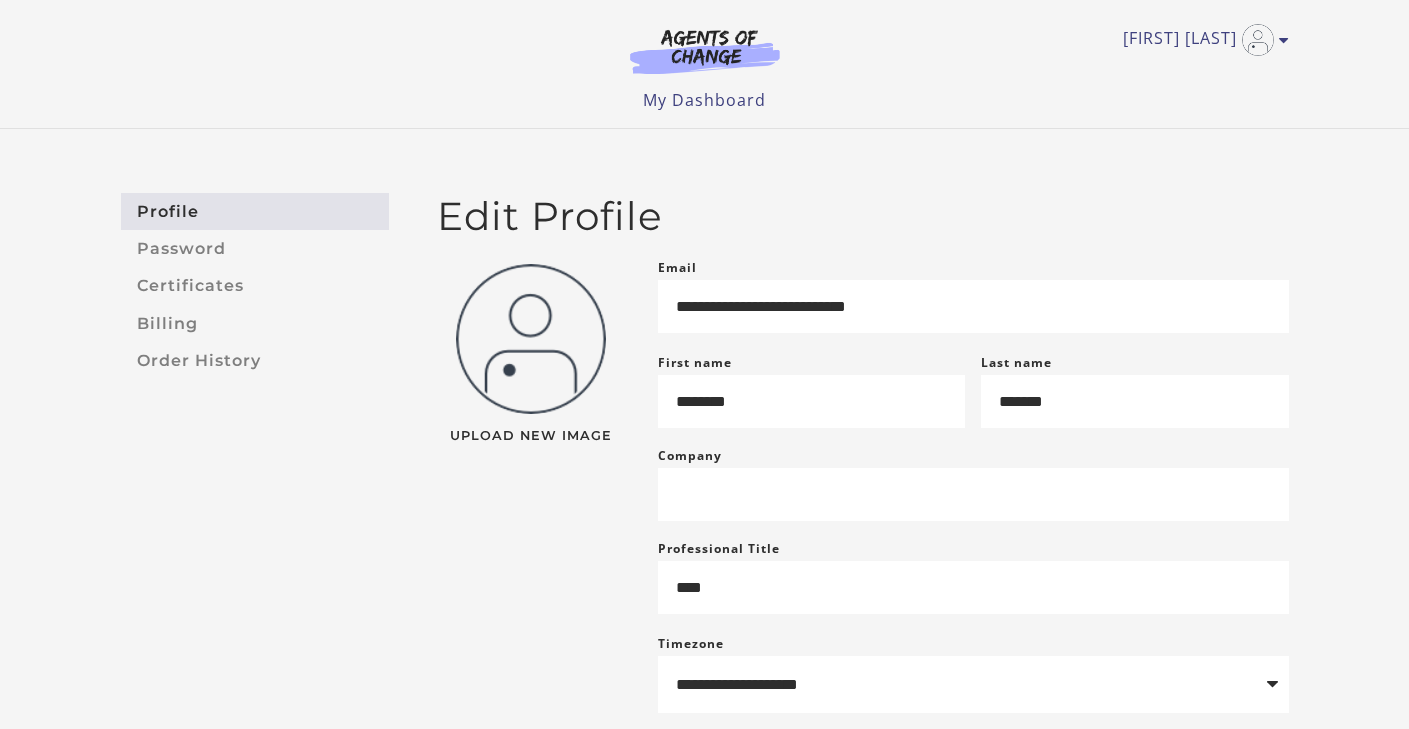 scroll, scrollTop: 0, scrollLeft: 0, axis: both 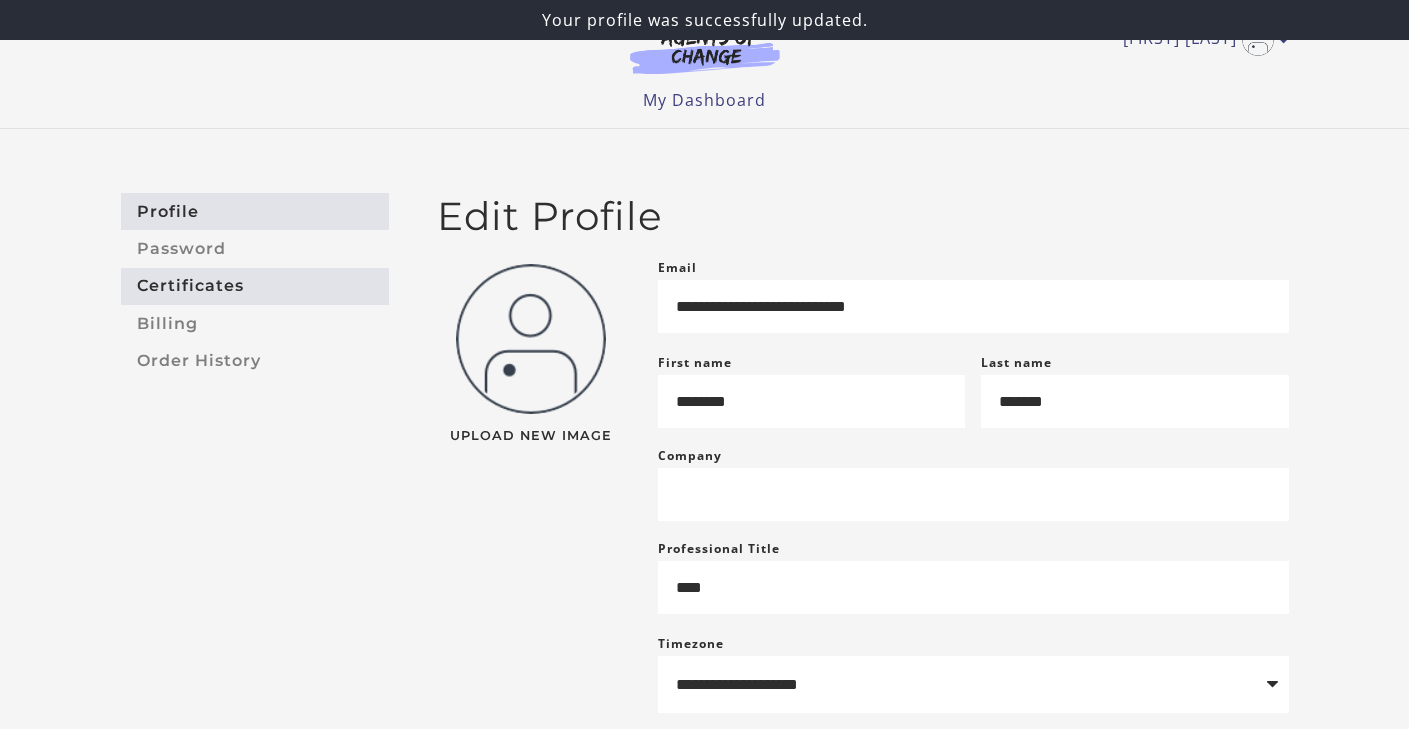 click on "Certificates" at bounding box center [255, 286] 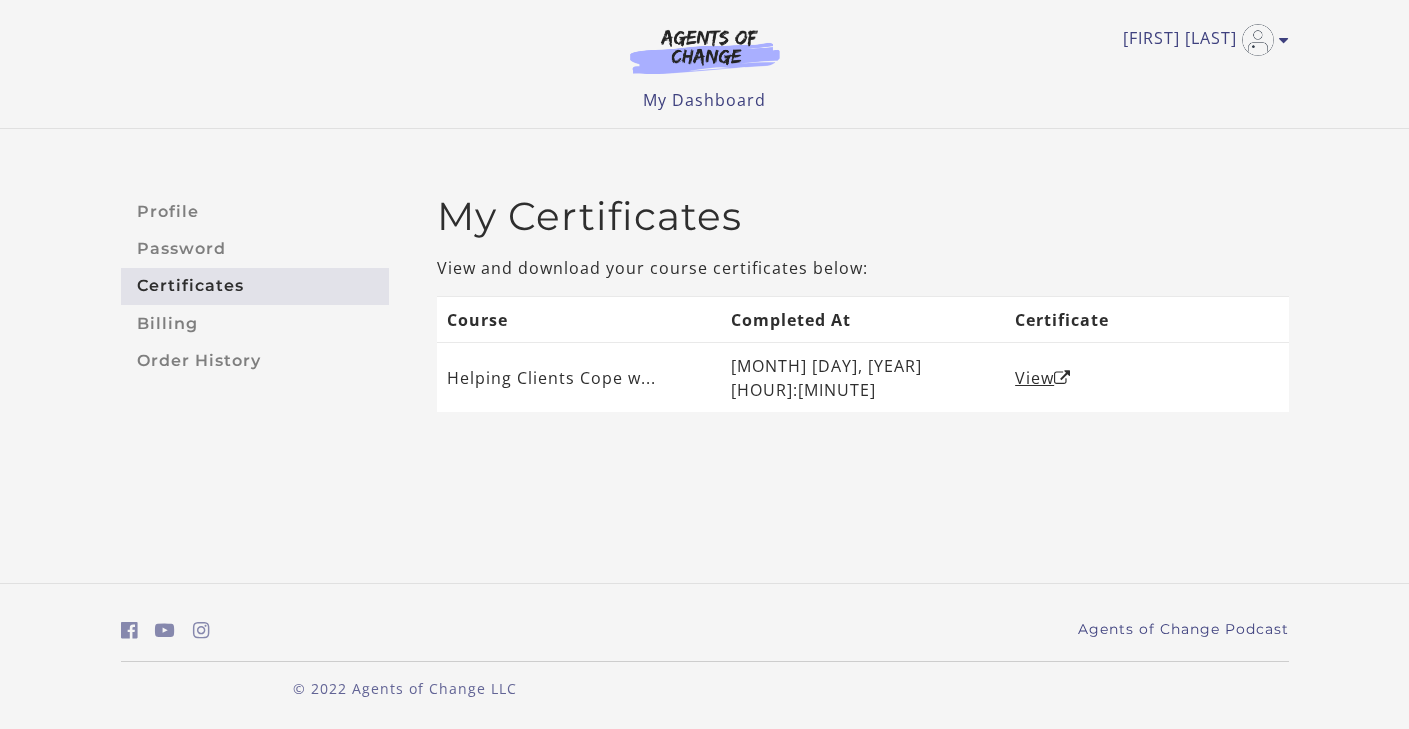 scroll, scrollTop: 0, scrollLeft: 0, axis: both 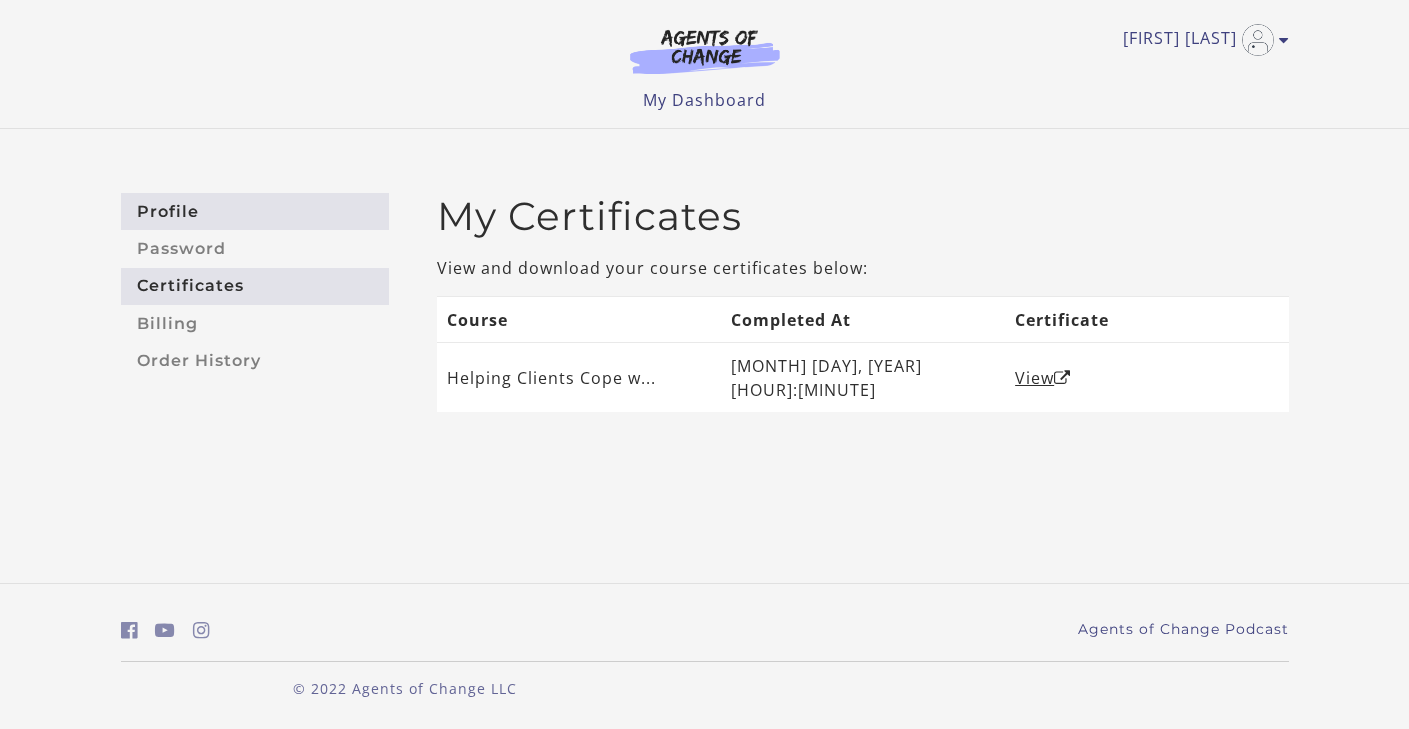 click on "Profile" at bounding box center (255, 211) 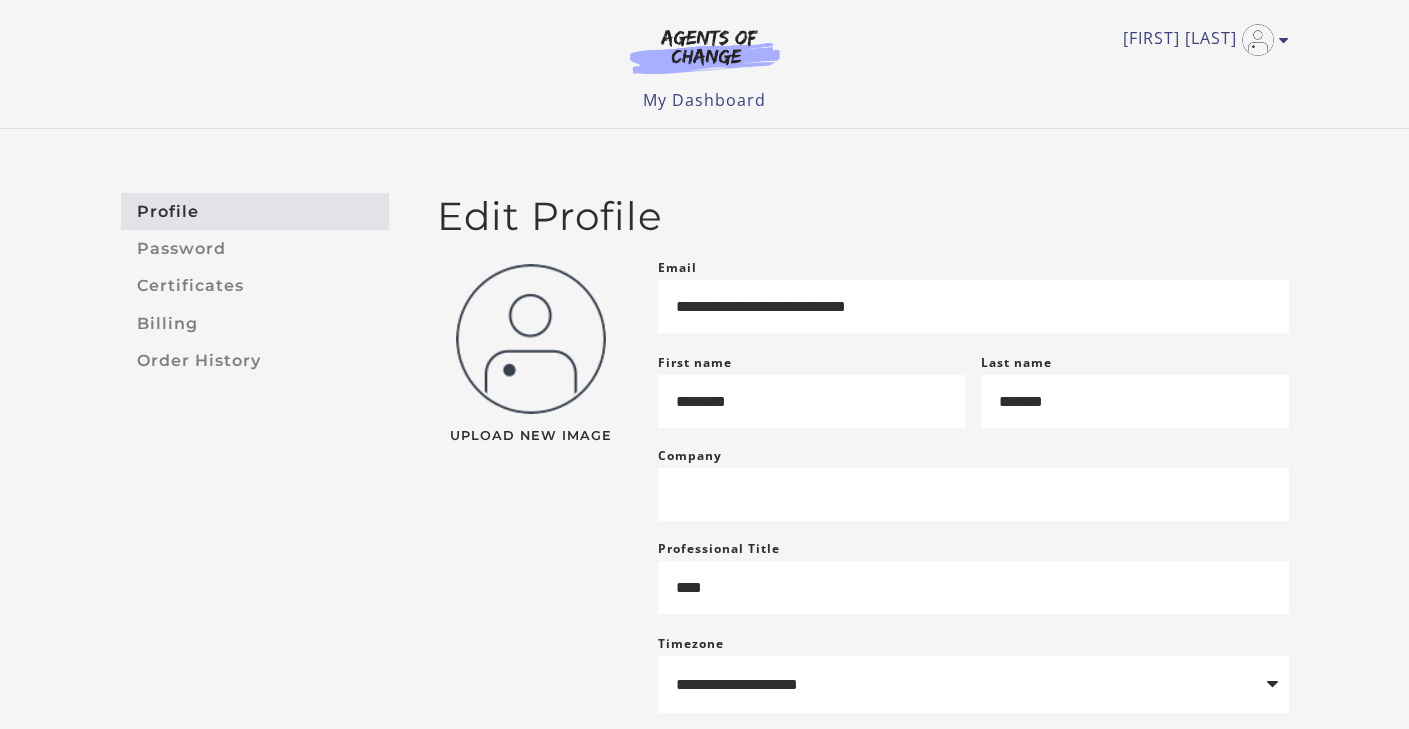 scroll, scrollTop: 0, scrollLeft: 0, axis: both 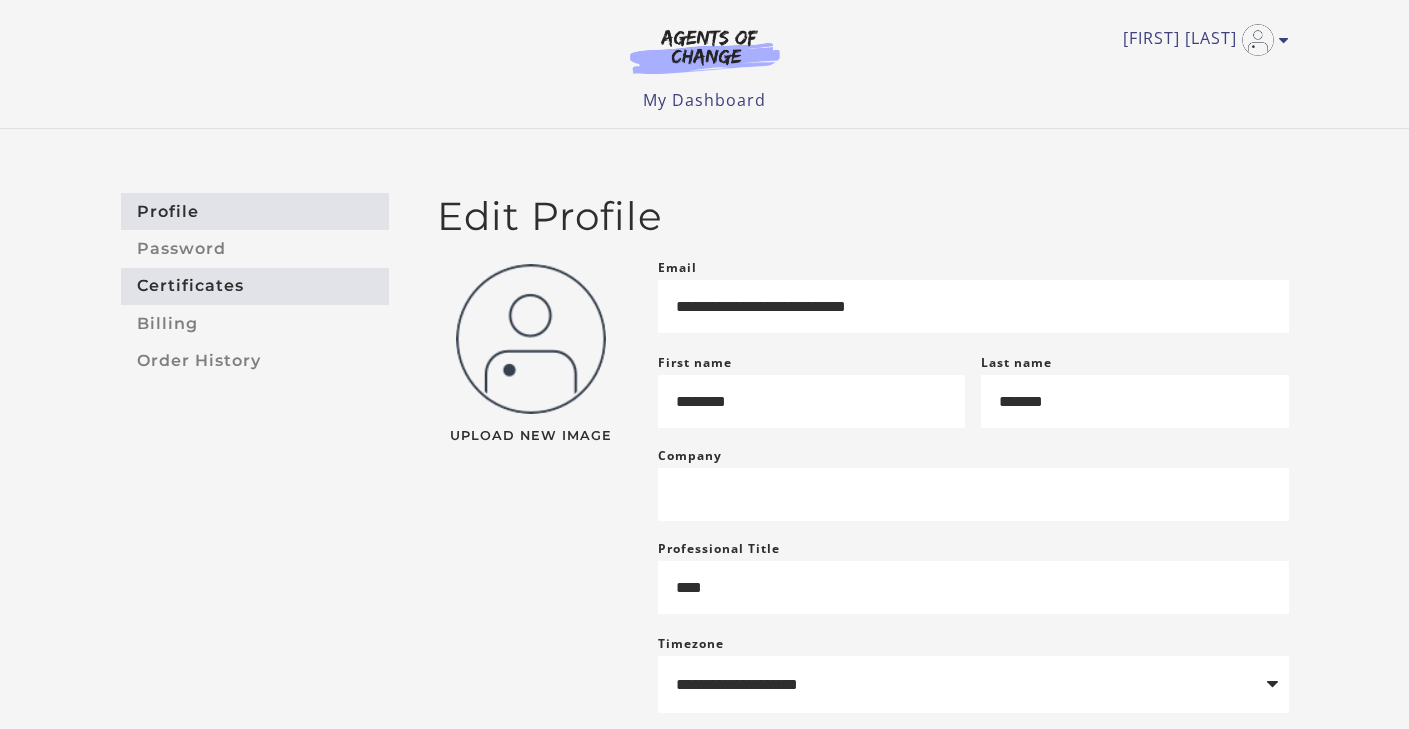 click on "Certificates" at bounding box center (255, 286) 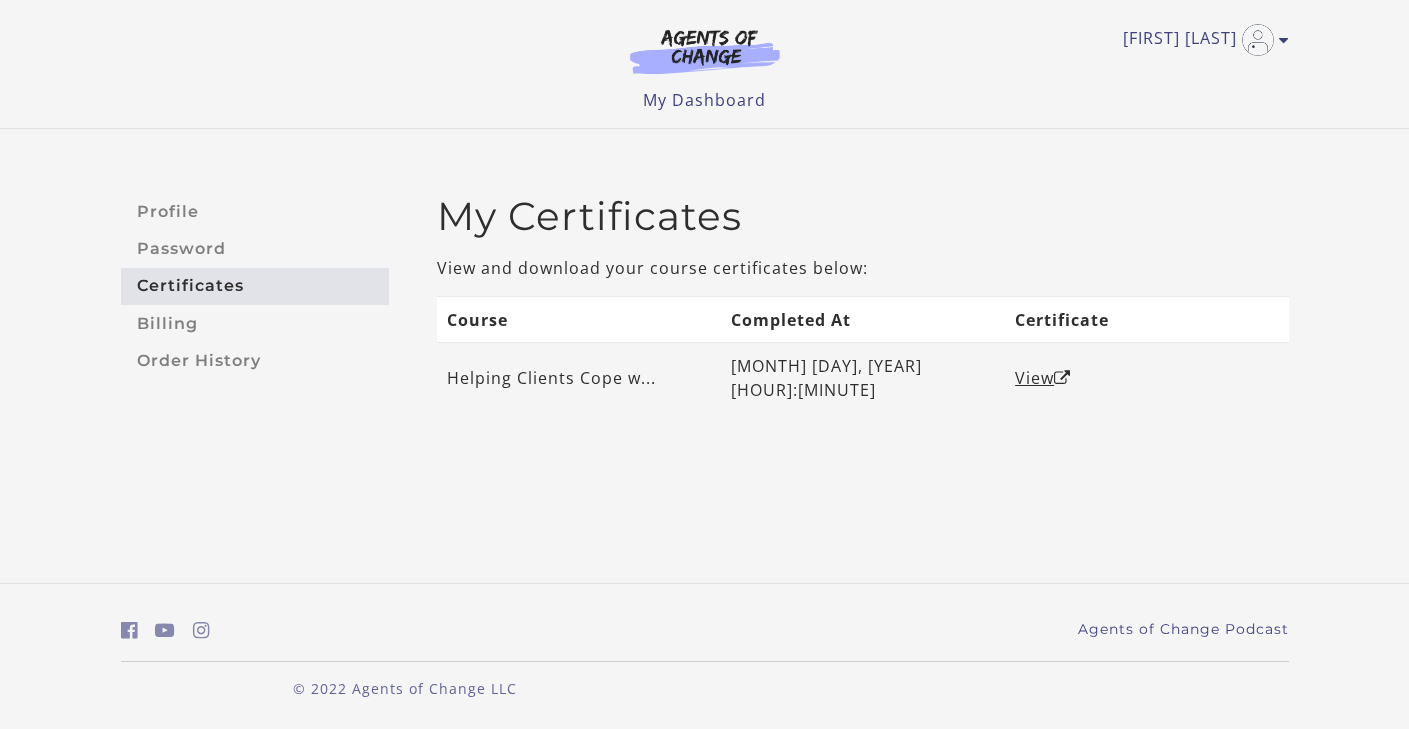 scroll, scrollTop: 0, scrollLeft: 0, axis: both 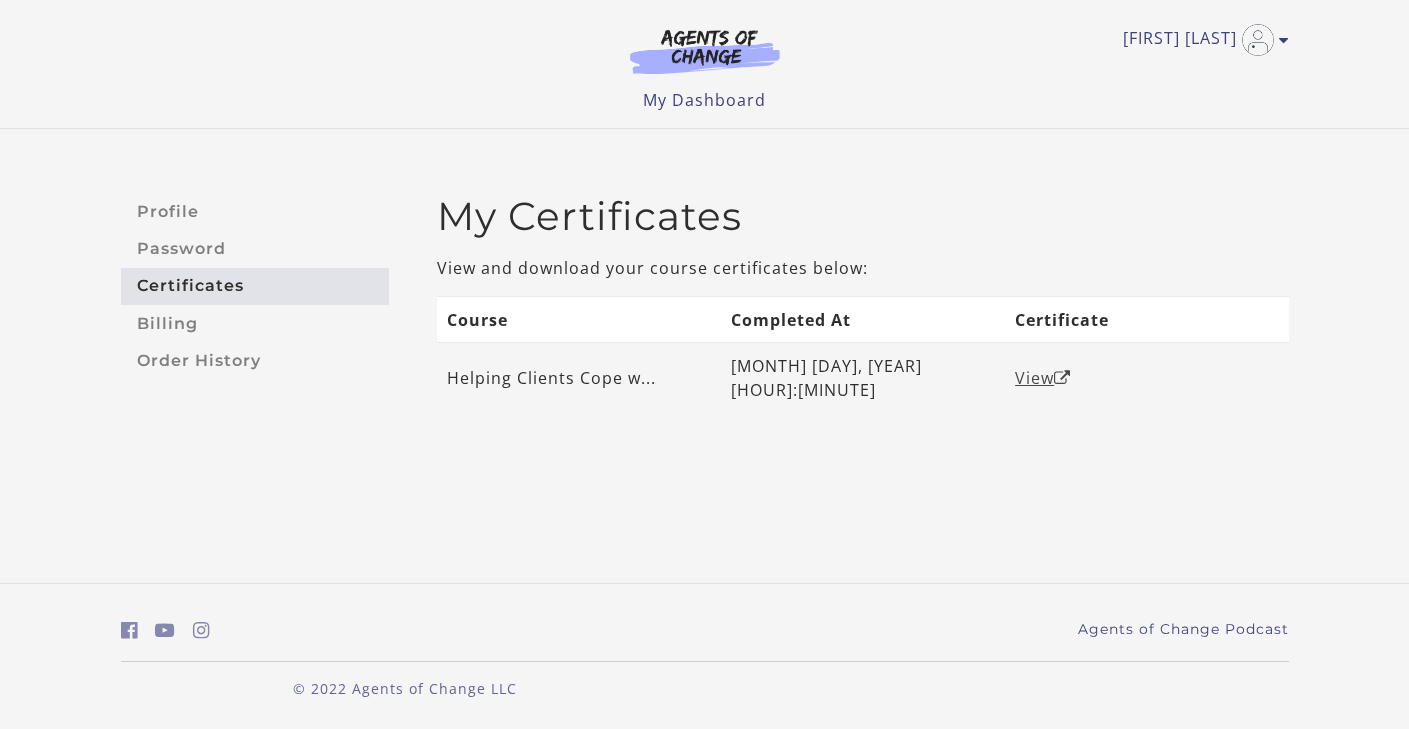 click on "View" at bounding box center [1043, 378] 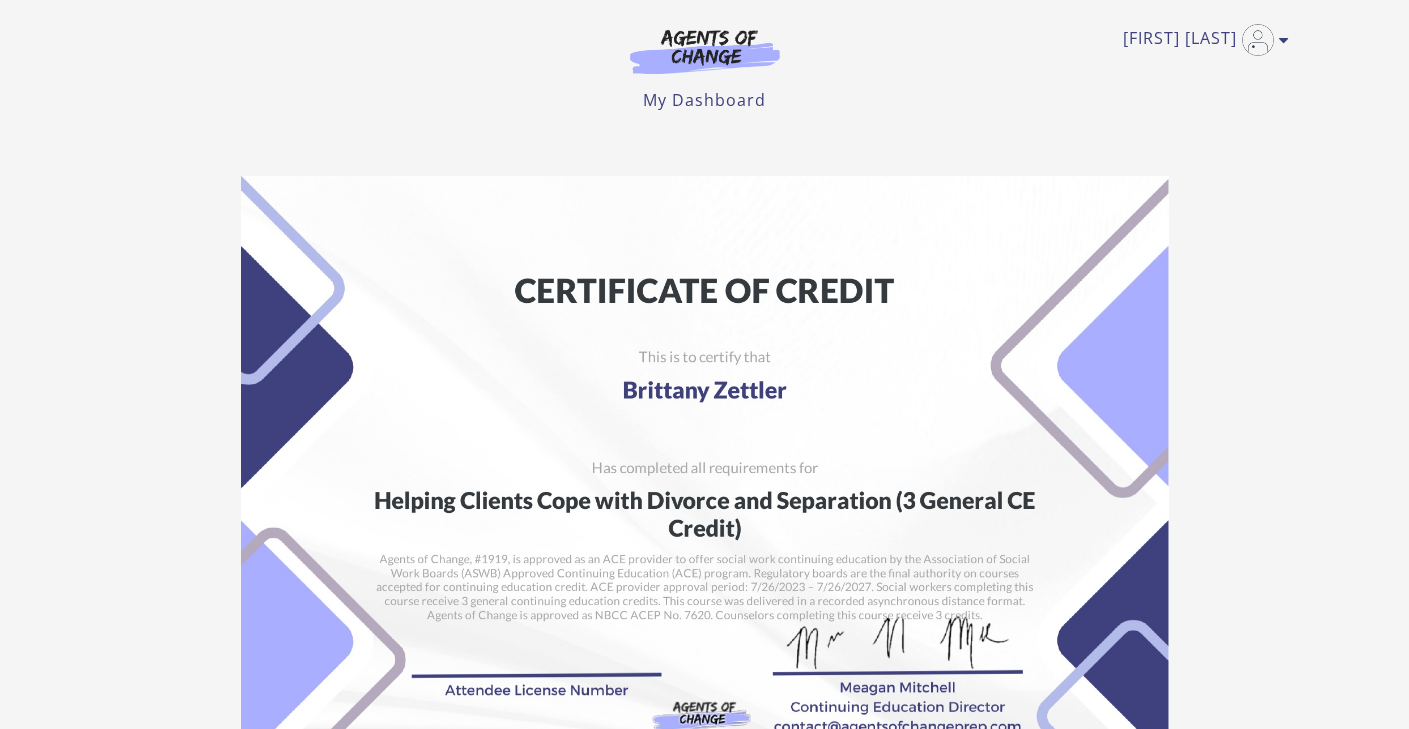 scroll, scrollTop: 0, scrollLeft: 0, axis: both 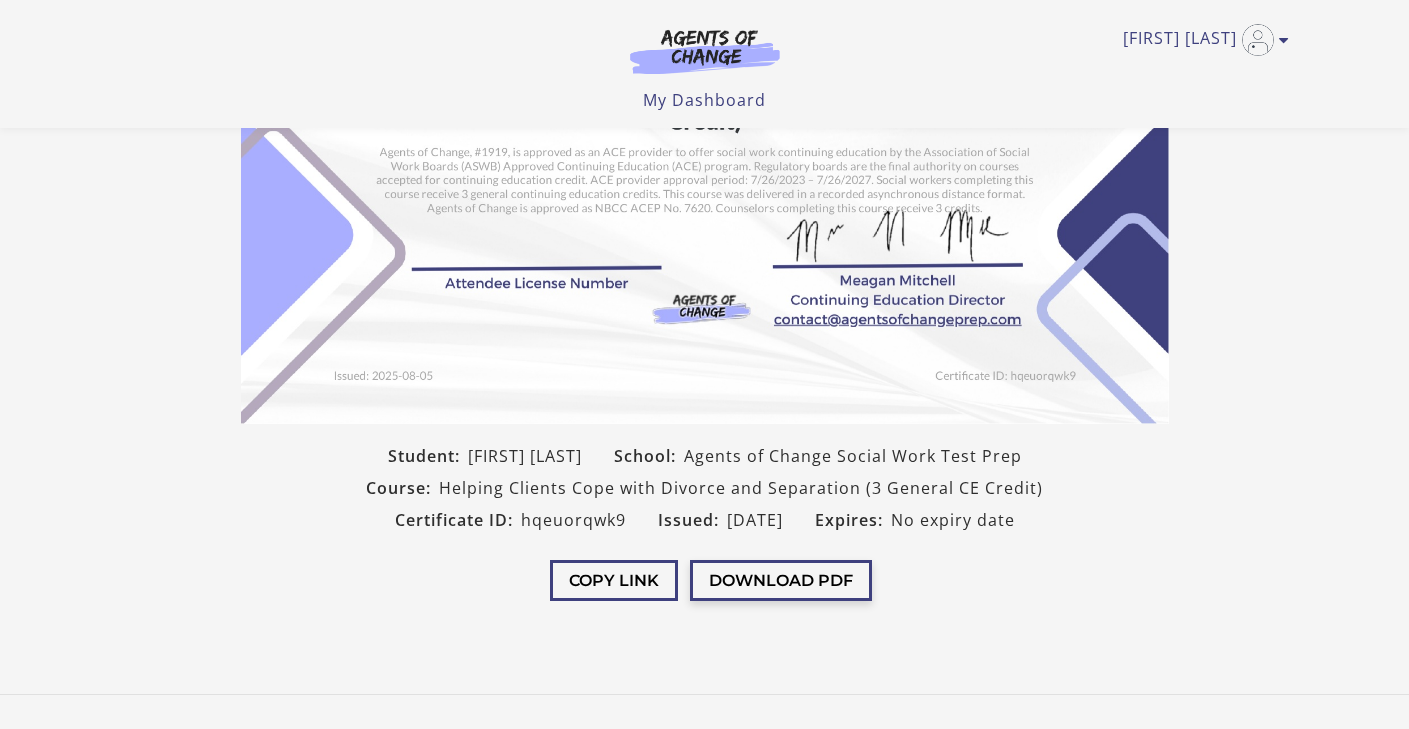 click on "Download PDF" at bounding box center (781, 580) 